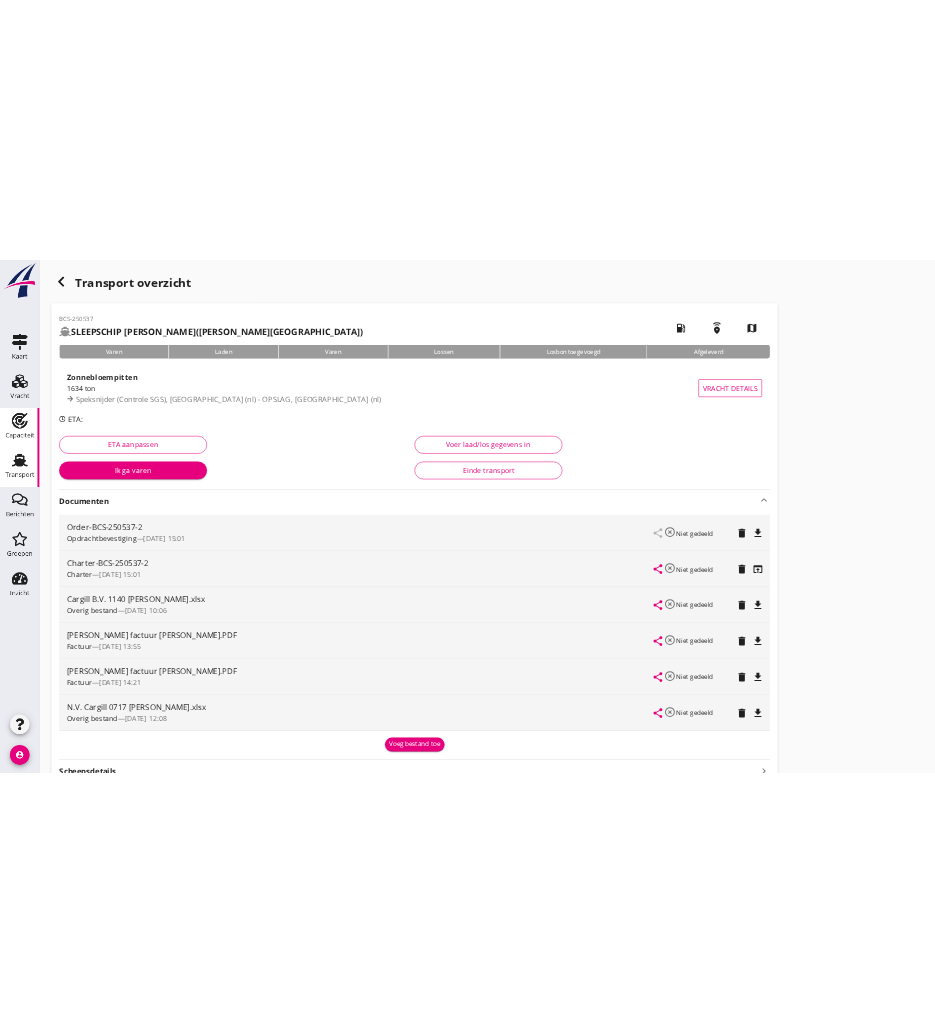 scroll, scrollTop: 0, scrollLeft: 0, axis: both 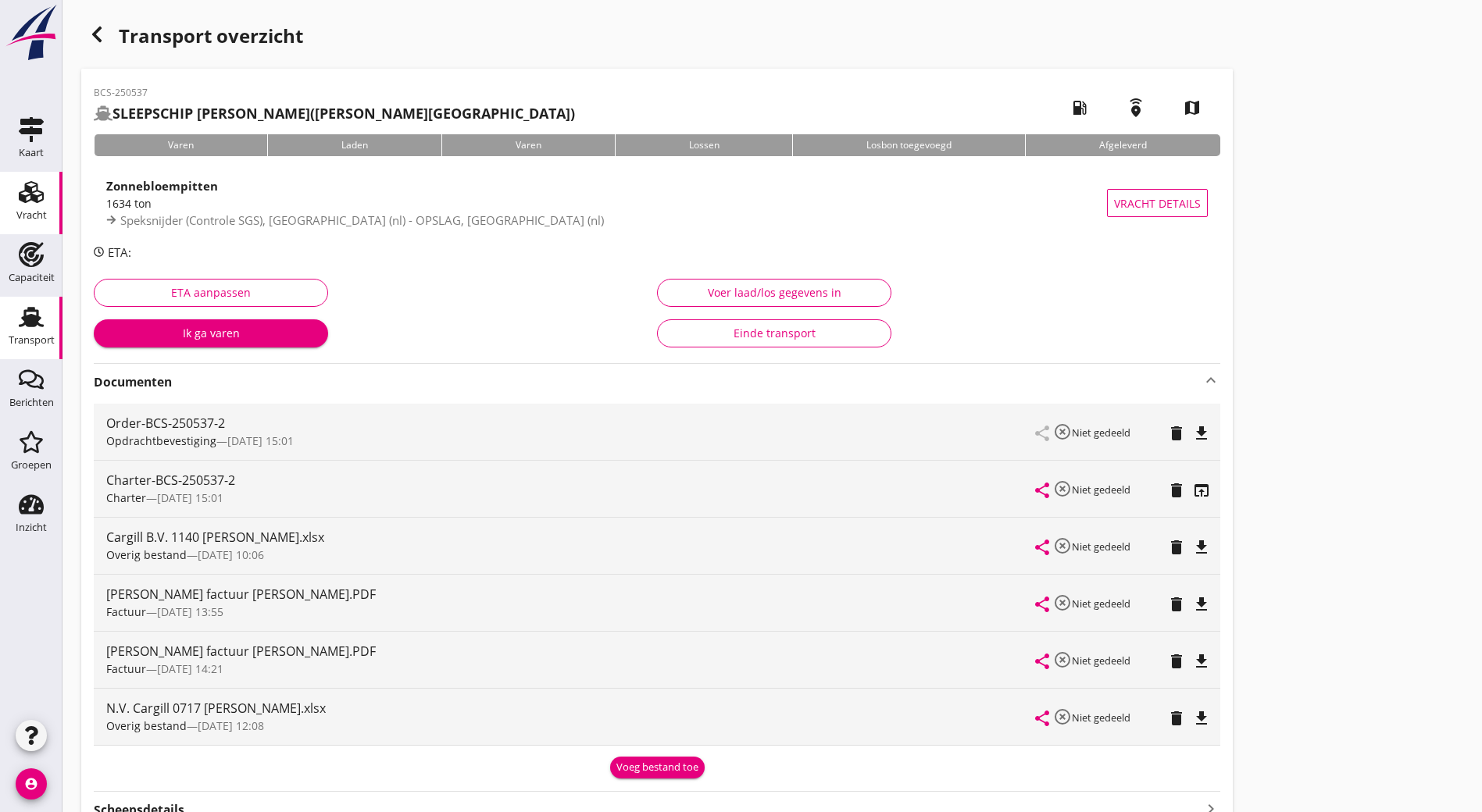 click on "Vracht" at bounding box center (31, 215) 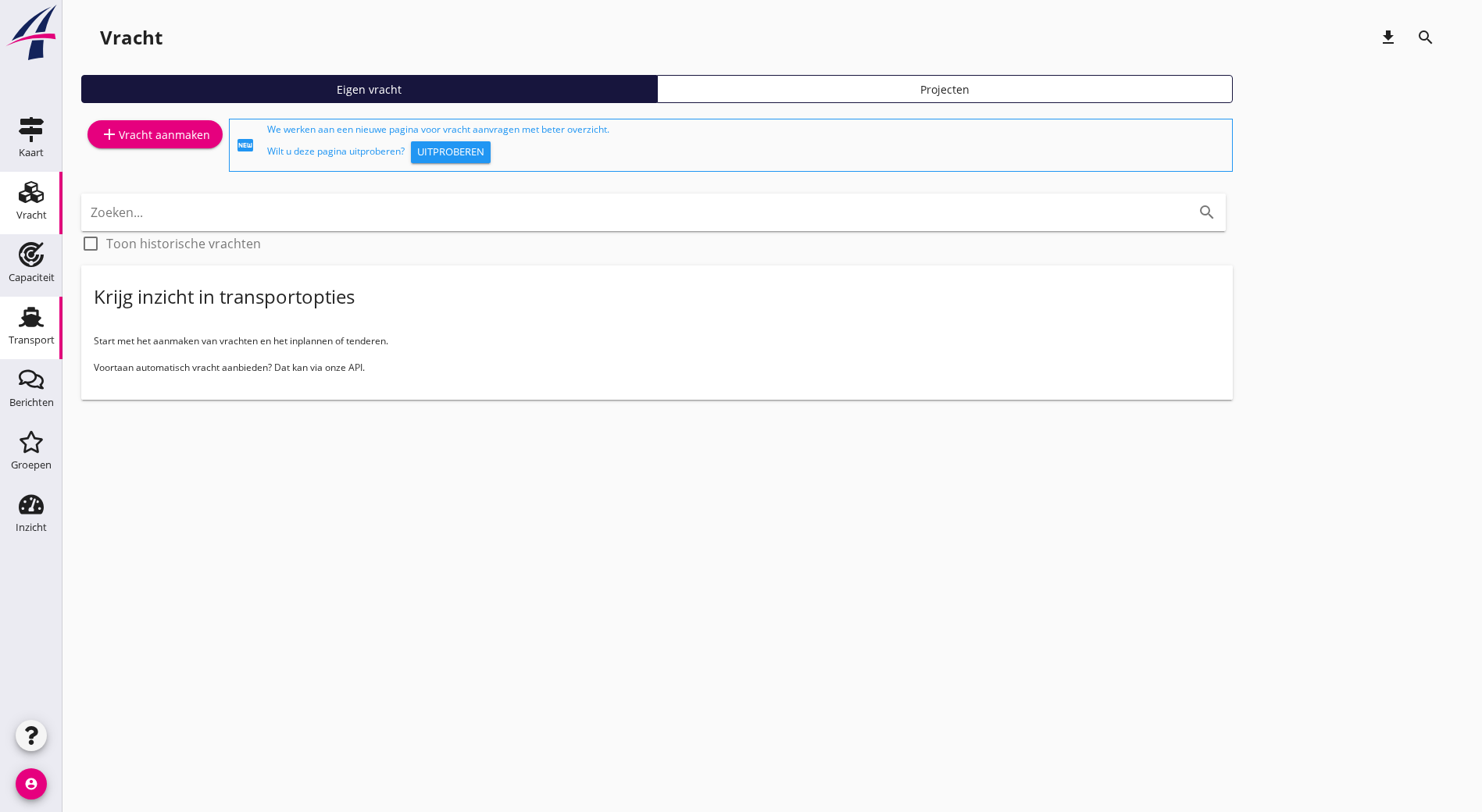 click 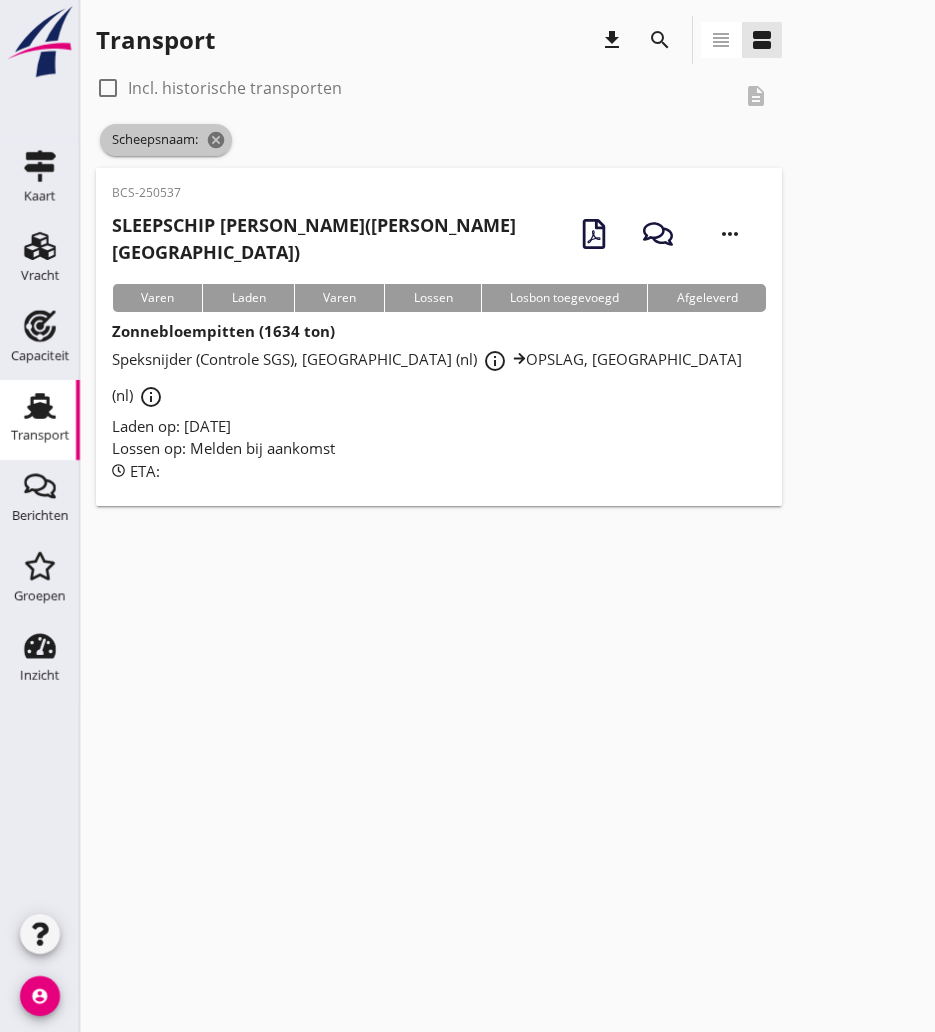 click on "Scheepsnaam:   cancel" at bounding box center [166, 140] 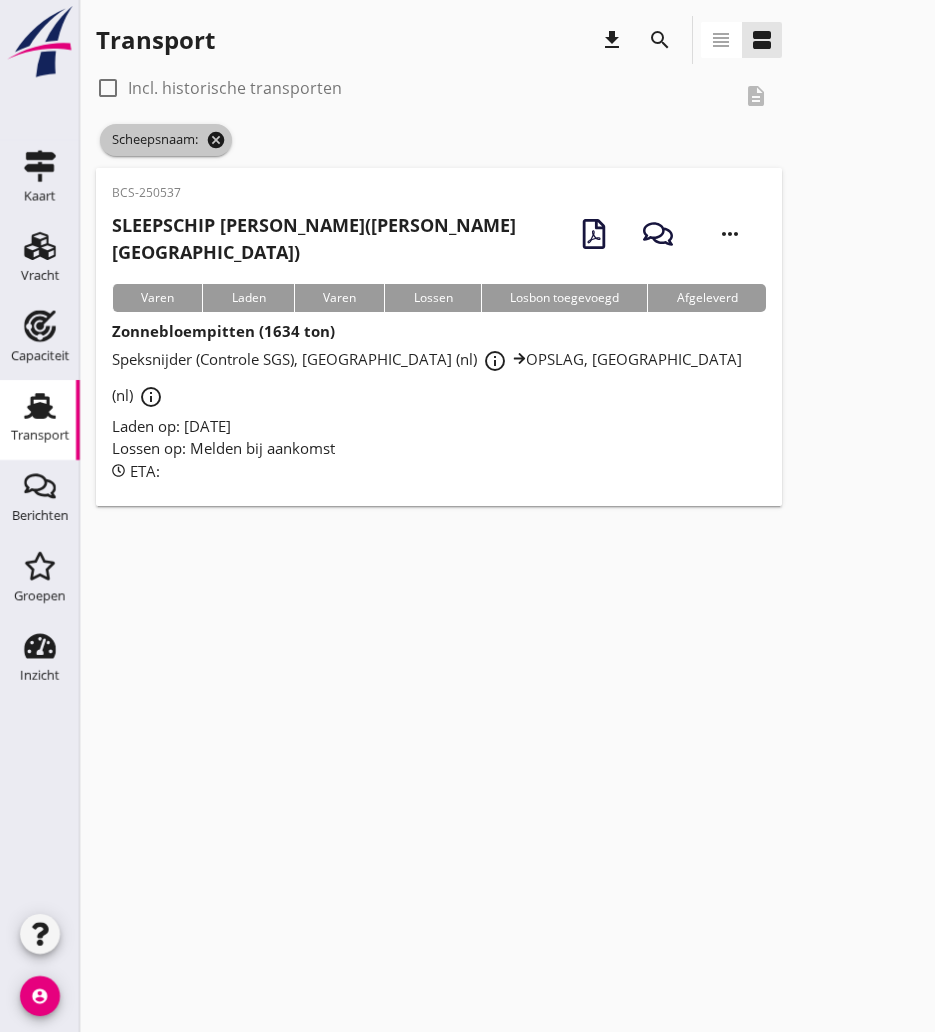 click on "cancel" at bounding box center (216, 140) 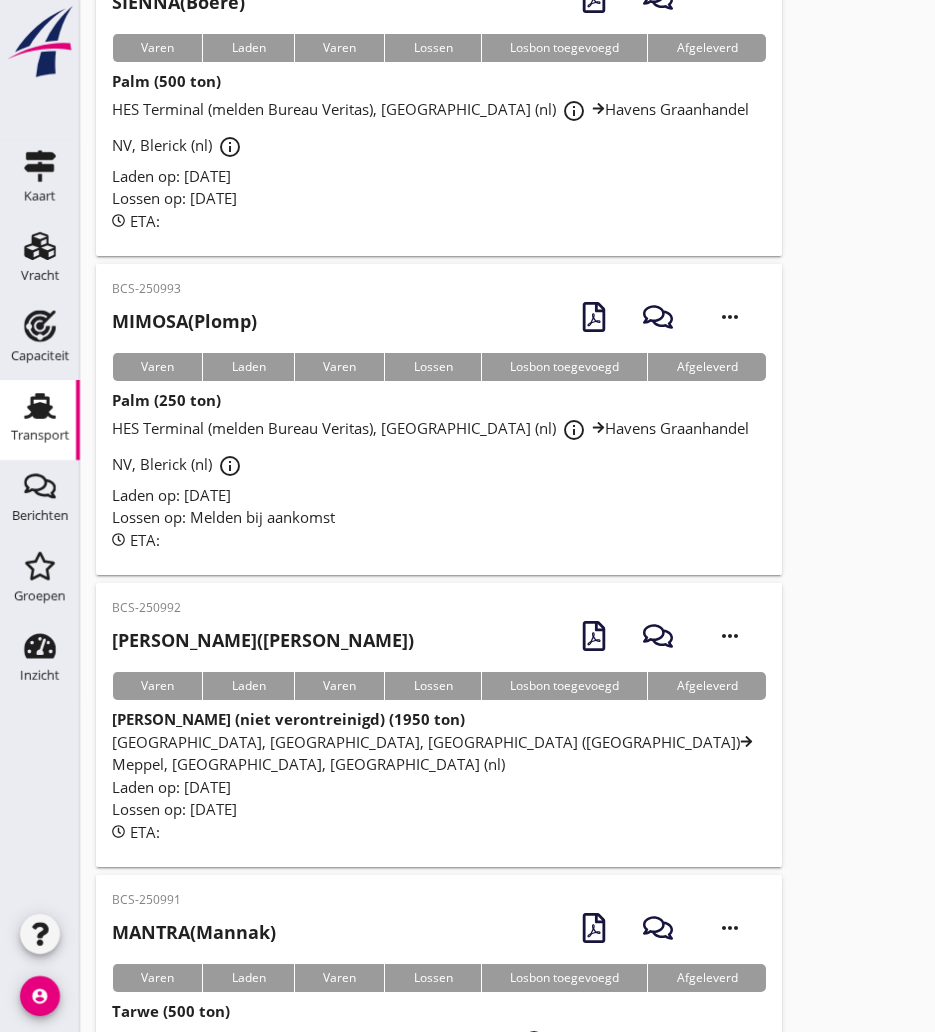 scroll, scrollTop: 2417, scrollLeft: 0, axis: vertical 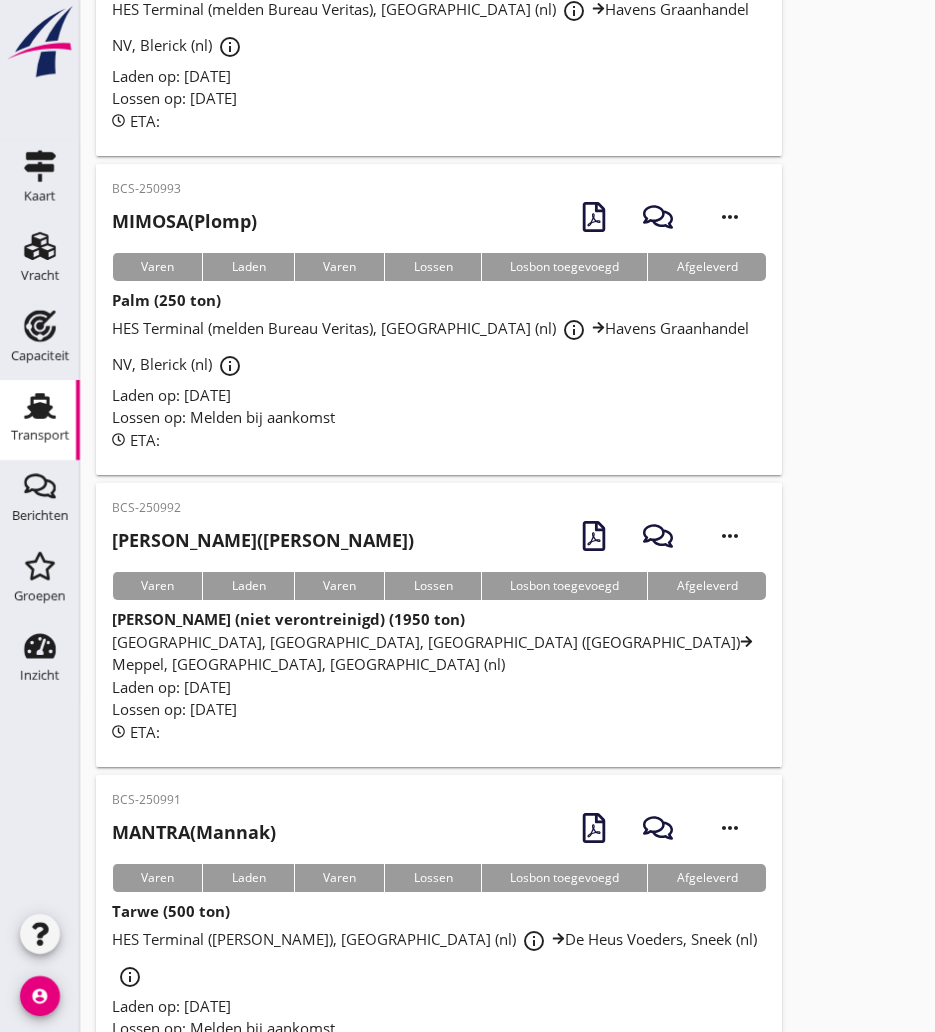 drag, startPoint x: 213, startPoint y: 813, endPoint x: 153, endPoint y: 806, distance: 60.40695 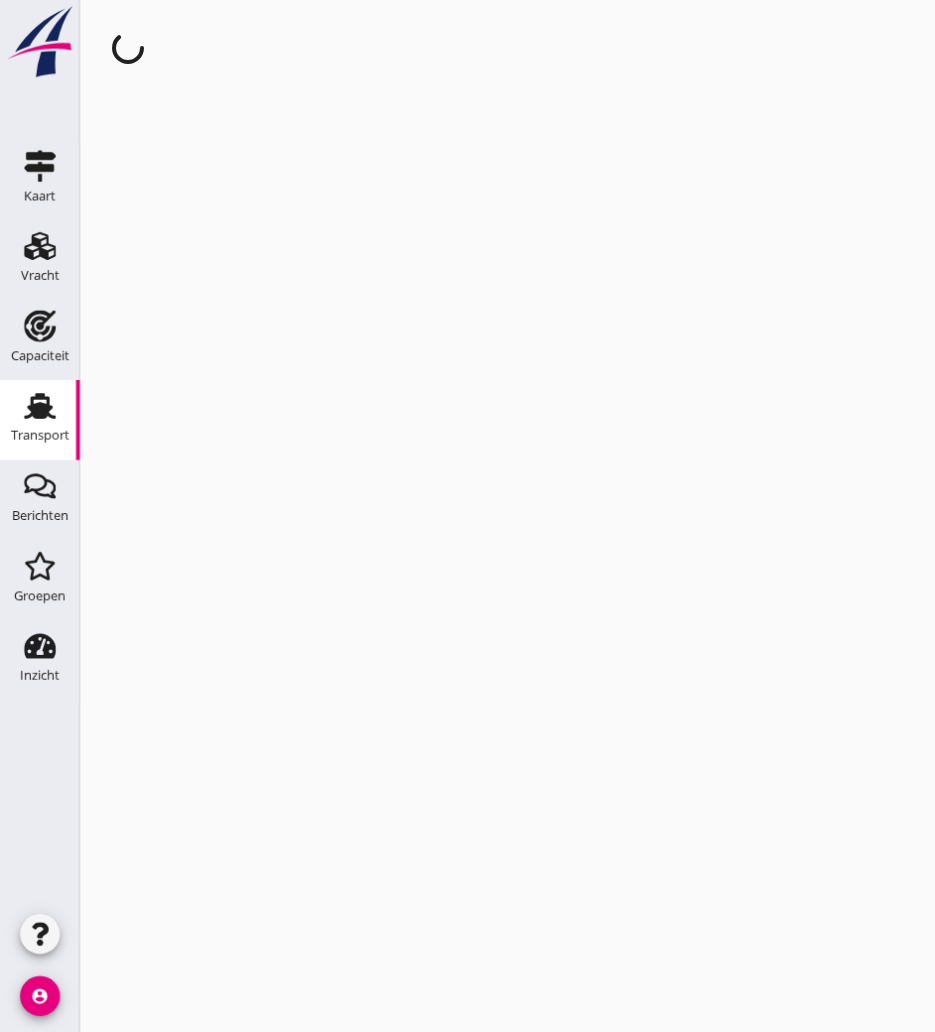 scroll, scrollTop: 0, scrollLeft: 0, axis: both 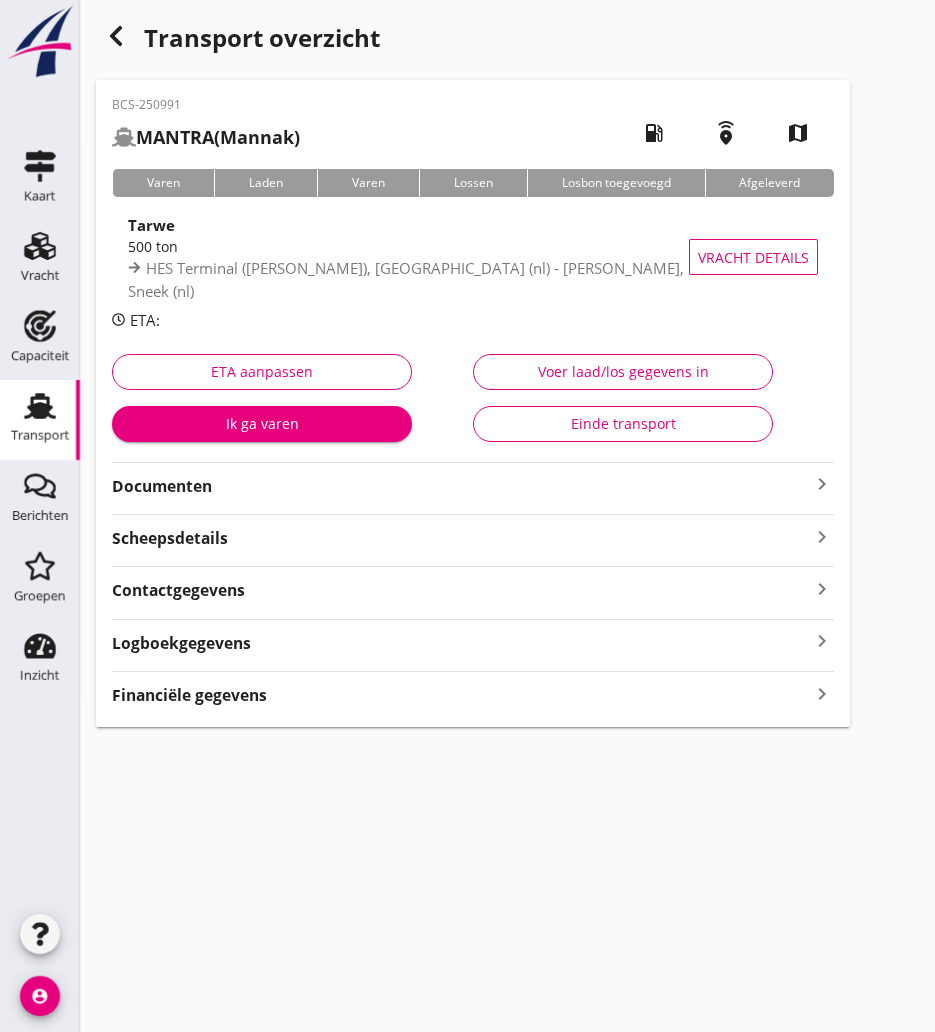 click on "Documenten" at bounding box center (461, 486) 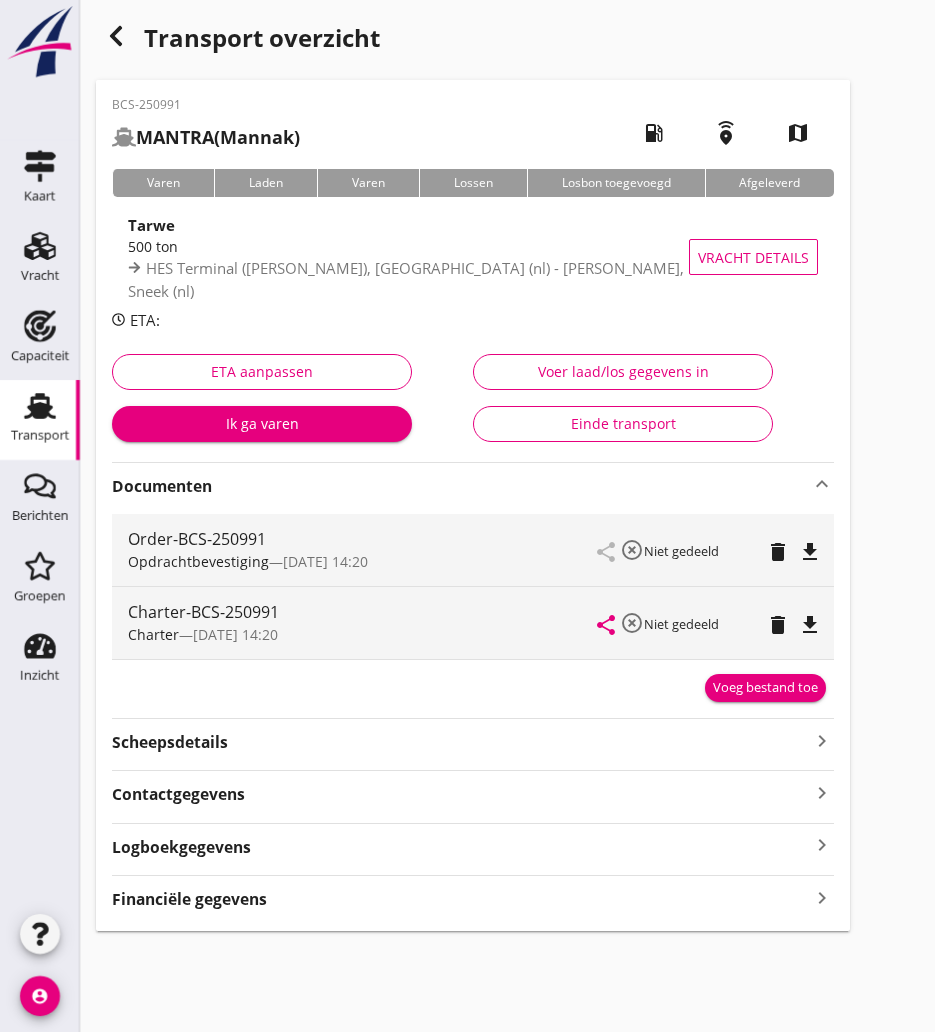 click on "file_download" at bounding box center [810, 625] 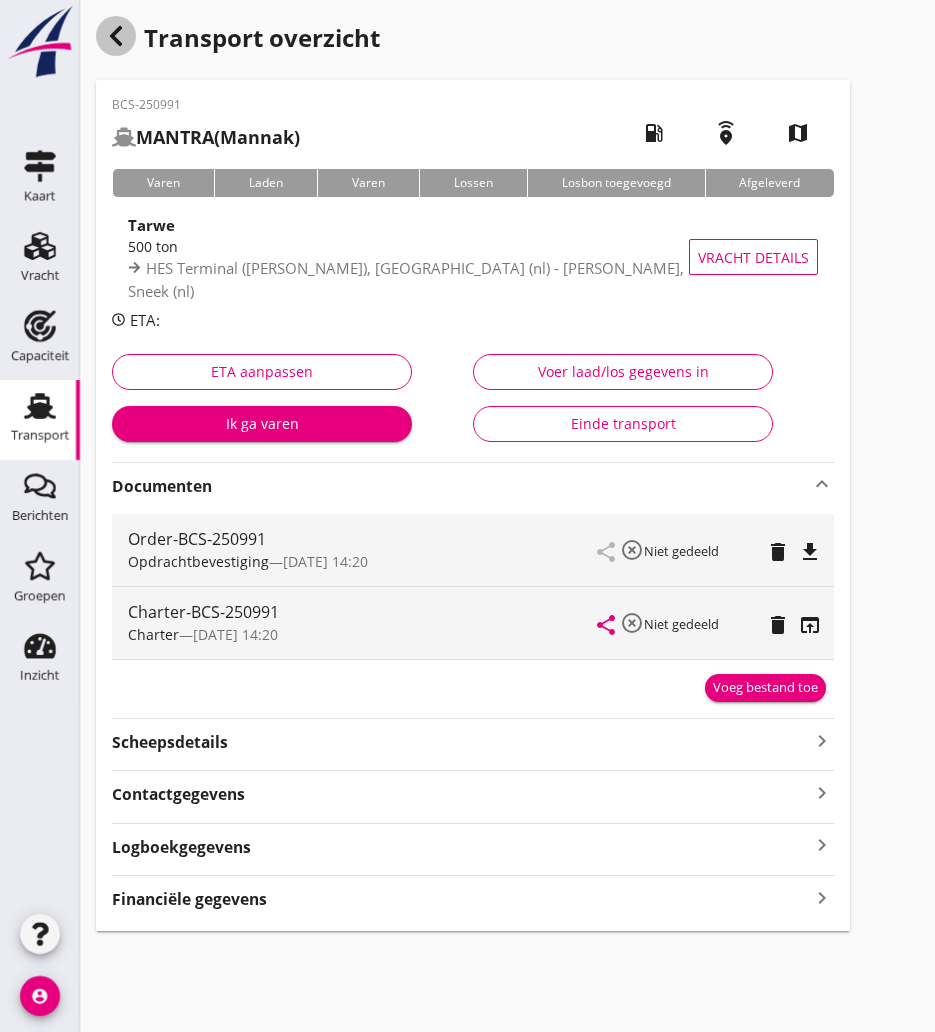 click 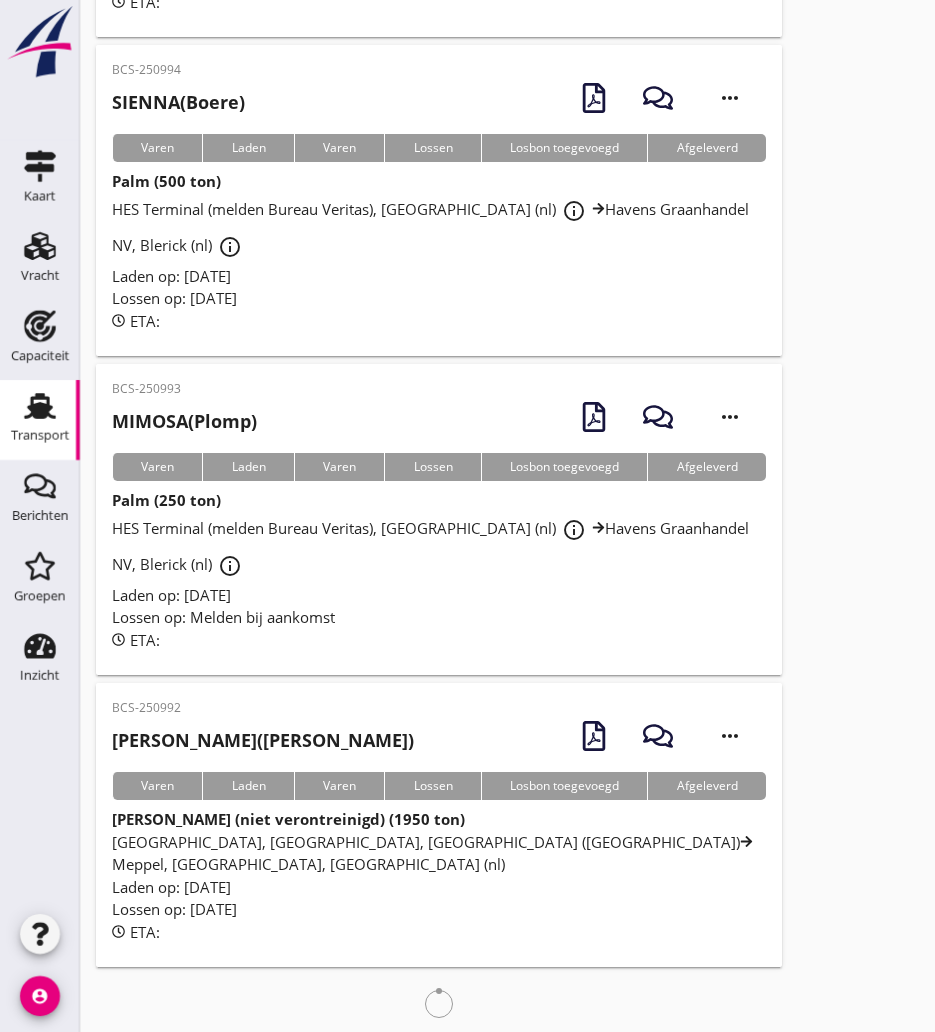 scroll, scrollTop: 2301, scrollLeft: 0, axis: vertical 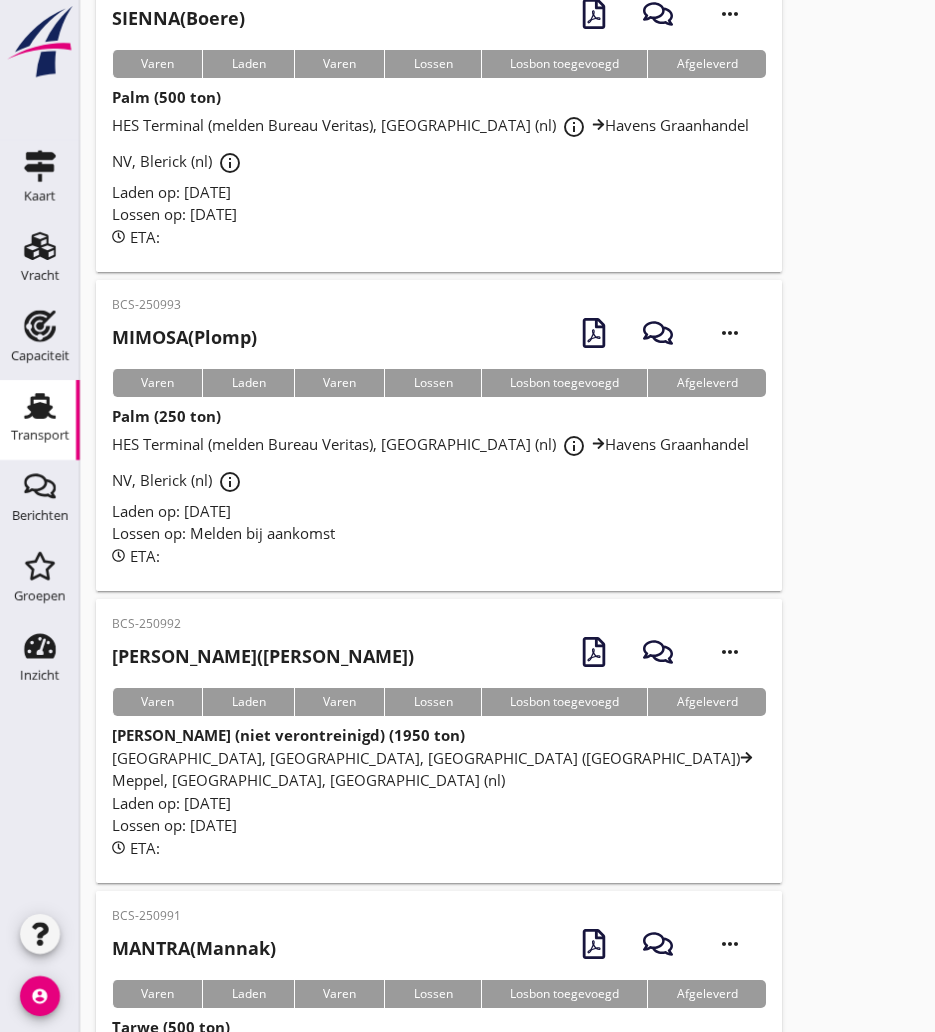 click on "[PERSON_NAME] (niet verontreinigd) (1950 ton)" at bounding box center (288, 735) 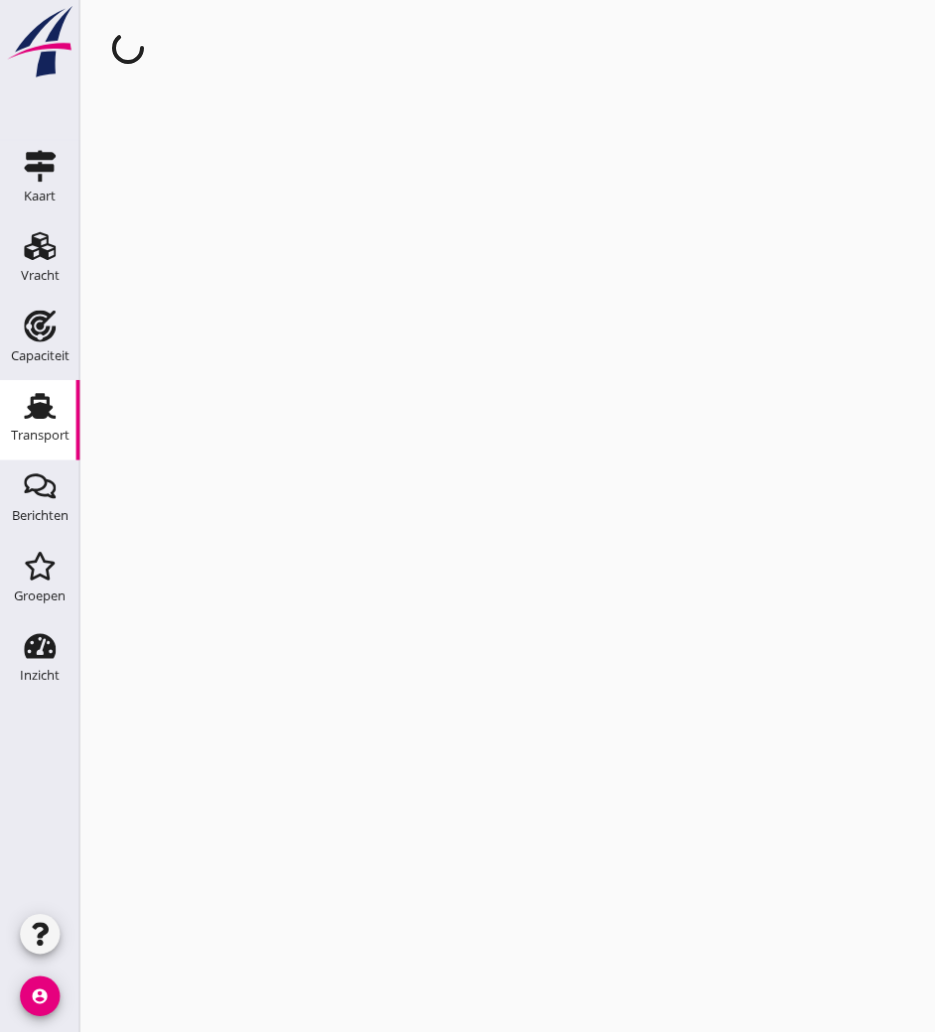 scroll, scrollTop: 0, scrollLeft: 0, axis: both 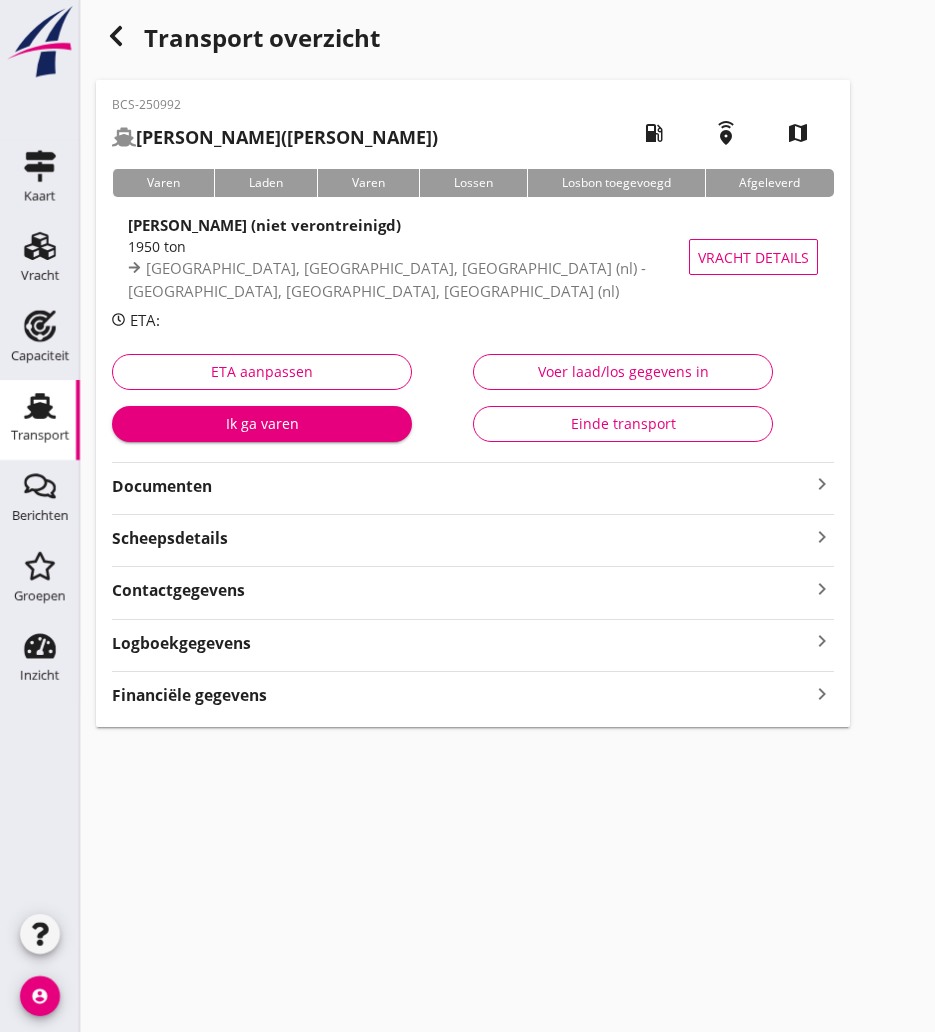 drag, startPoint x: 215, startPoint y: 492, endPoint x: 149, endPoint y: 496, distance: 66.1211 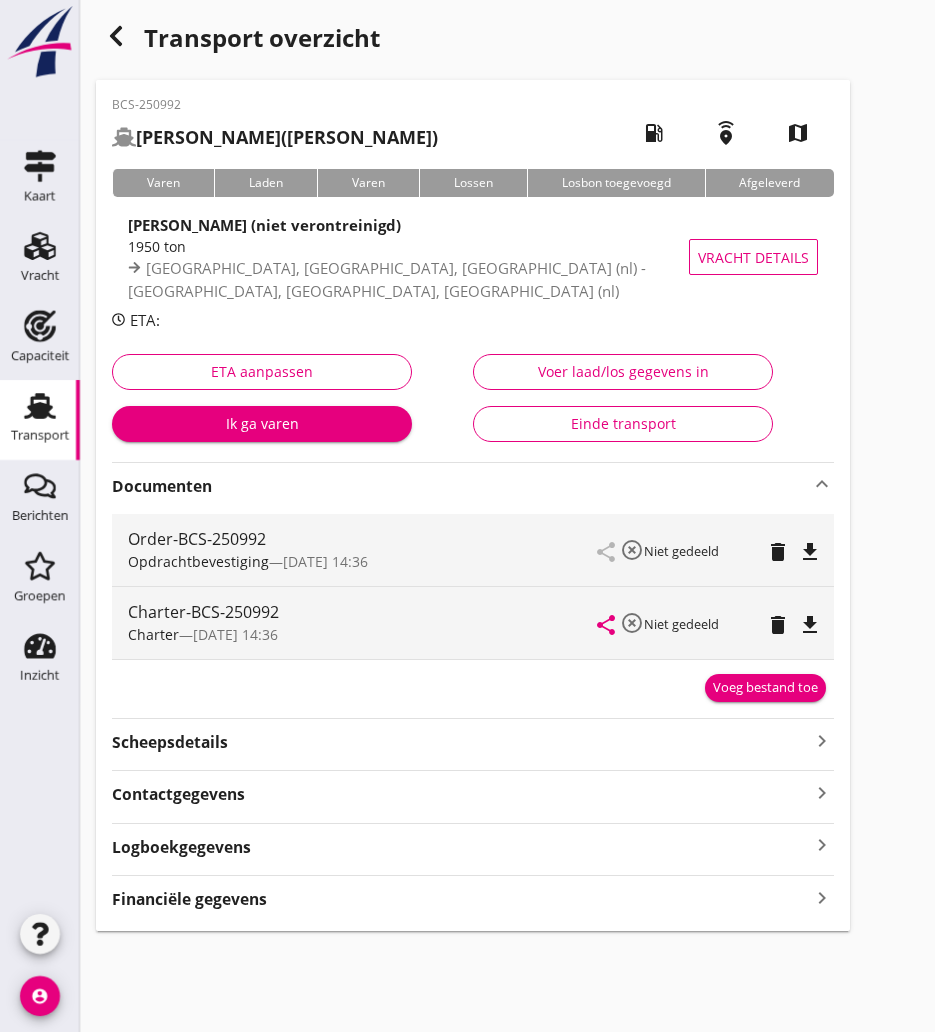 click on "BCS-250992   MARIA JEANET    (De Koning Gans)  local_gas_station emergency_share map  Varen   Laden   Varen   Lossen   Losbon toegevoegd   Afgeleverd   Grond (niet verontreinigd)      1950 ton   Maastricht, Limburg, Netherlands (nl) - Meppel, Drenthe, Netherlands (nl)   Vracht details   ETA:    ETA aanpassen   Ik ga varen   Voer laad/los gegevens in   Einde transport   Documenten  keyboard_arrow_up Order-BCS-250992 Opdrachtbevestiging  —   30/06 14:36  share highlight_off Niet gedeeld delete file_download Charter-BCS-250992 Charter  —   30/06 14:36  share highlight_off Niet gedeeld delete file_download  Voeg bestand toe   Scheepsdetails  keyboard_arrow_right  Contactgegevens  keyboard_arrow_right  Logboekgegevens  keyboard_arrow_right  Financiële gegevens  keyboard_arrow_right" at bounding box center (473, 505) 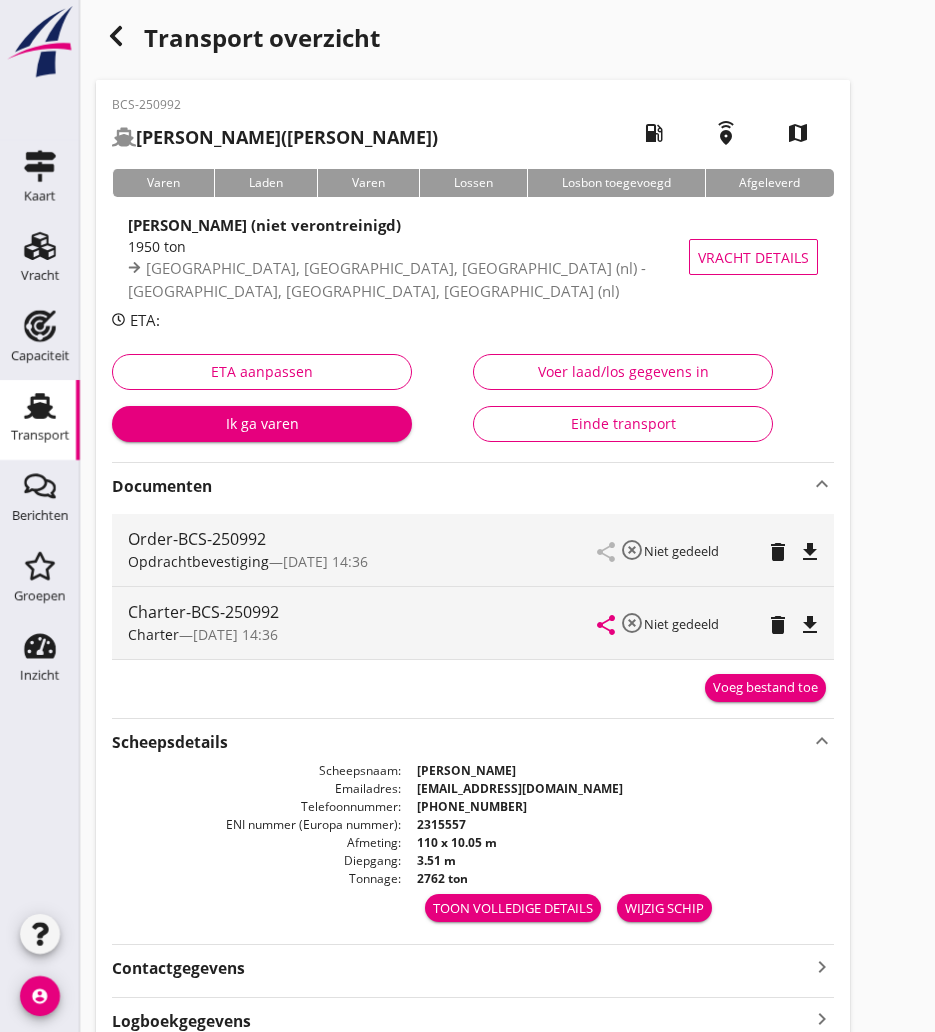 click on "file_download" at bounding box center (810, 625) 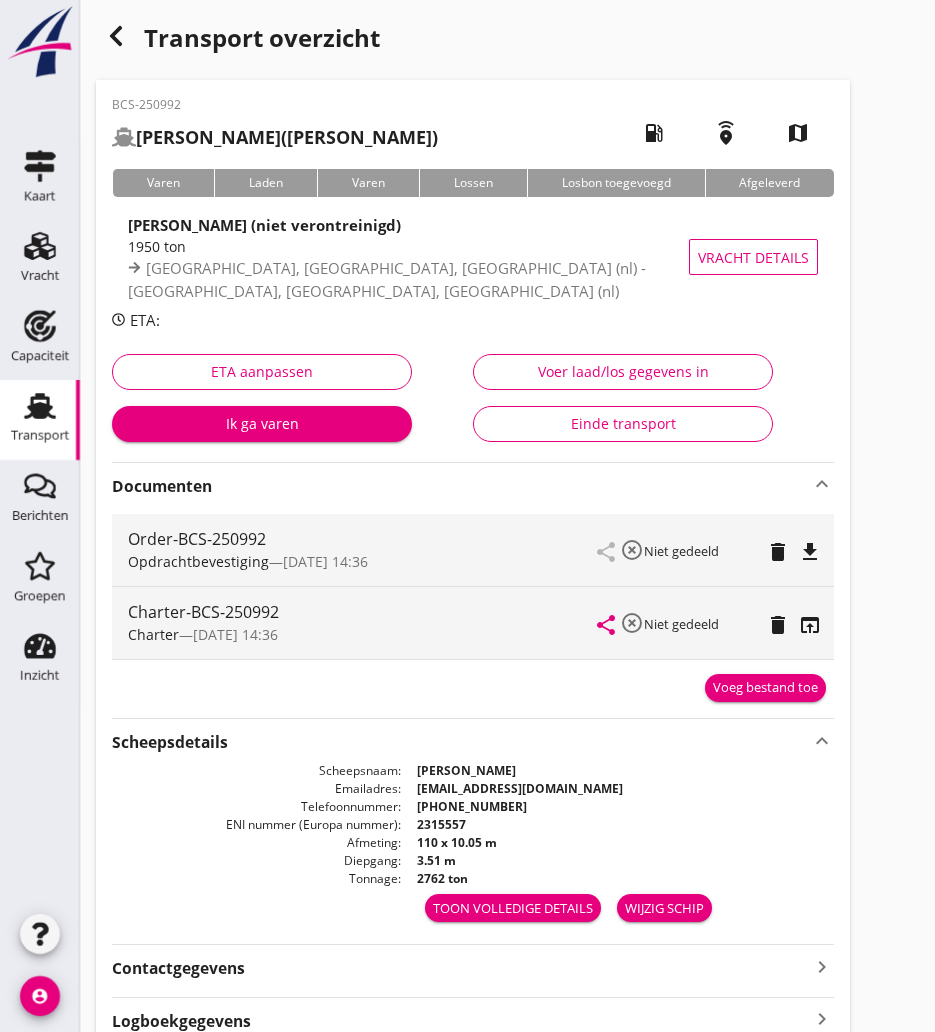 click 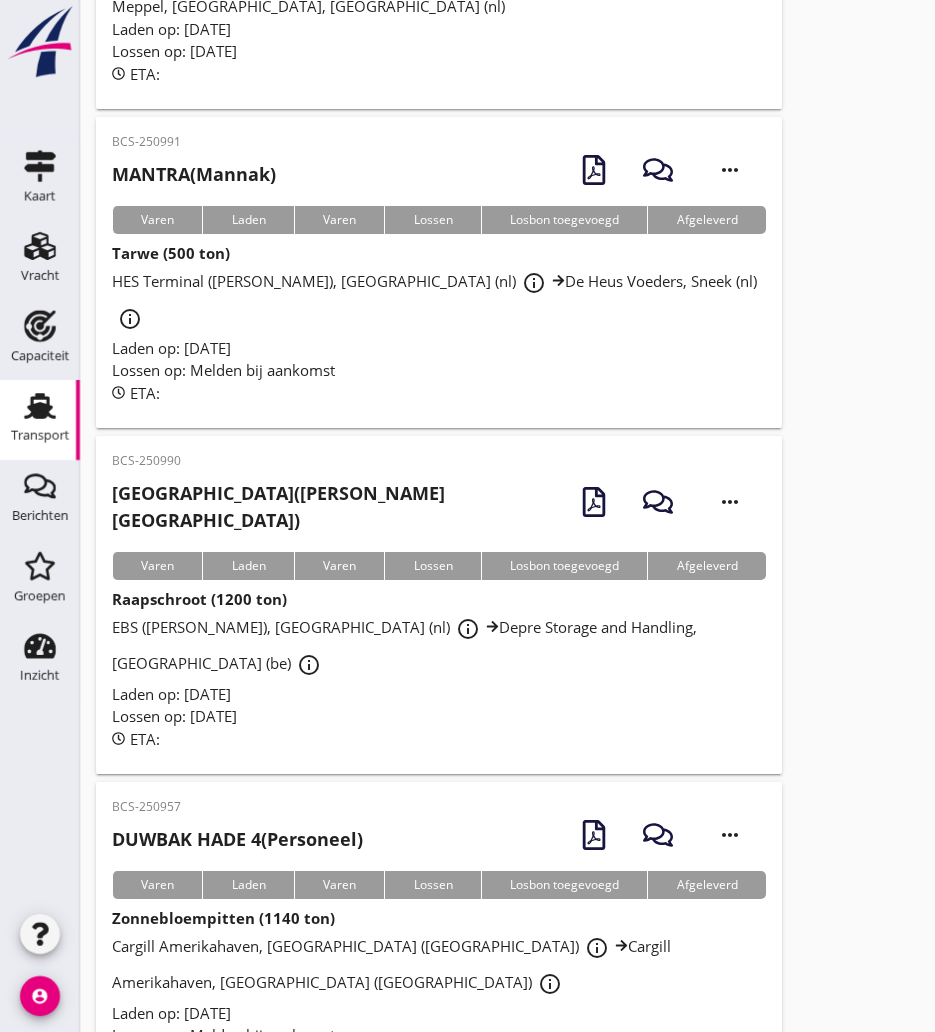scroll, scrollTop: 2217, scrollLeft: 0, axis: vertical 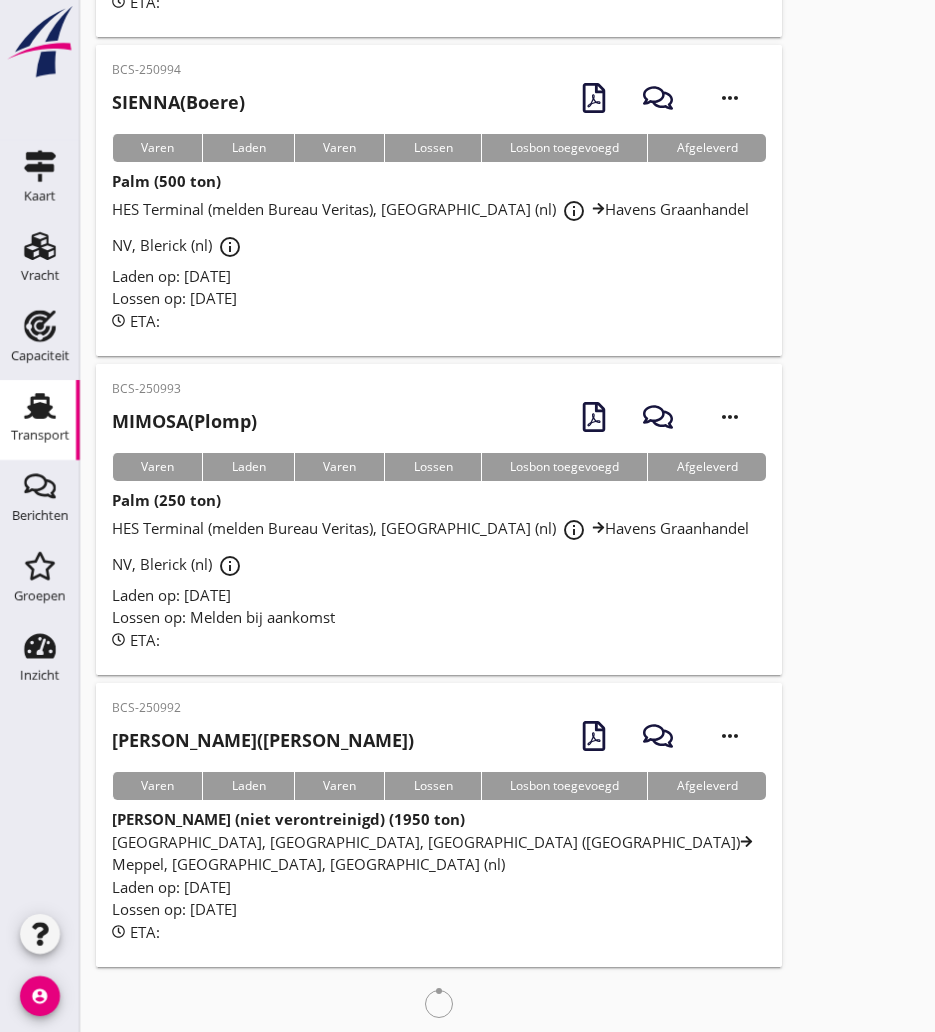 click on "MIMOSA  (Plomp)" at bounding box center (184, 421) 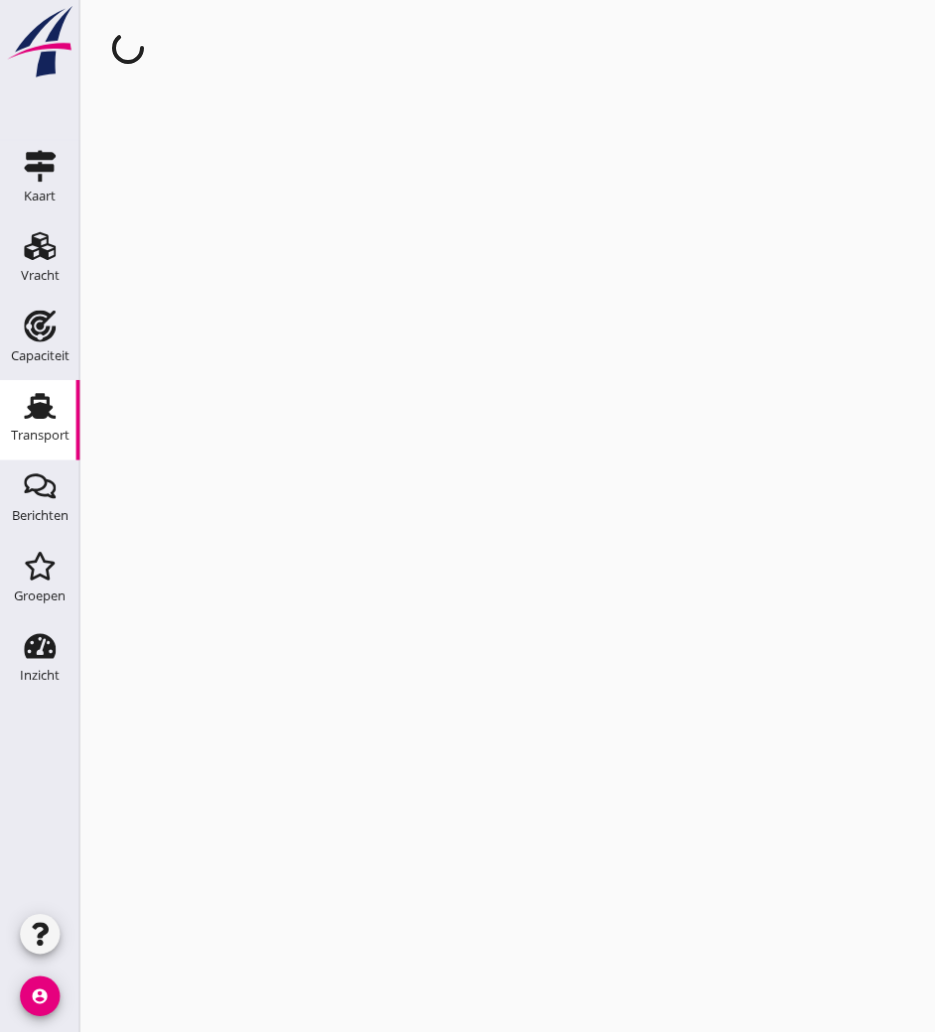 scroll, scrollTop: 0, scrollLeft: 0, axis: both 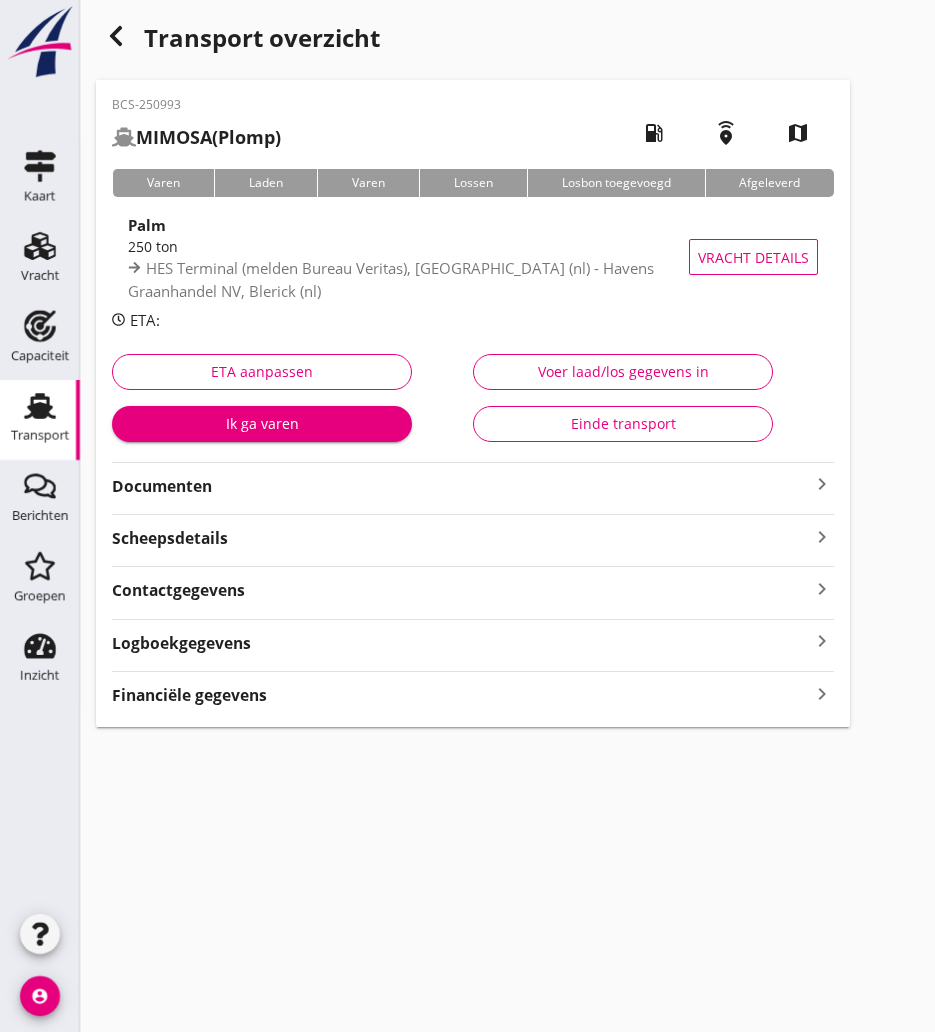 click on "Scheepsdetails" at bounding box center [170, 538] 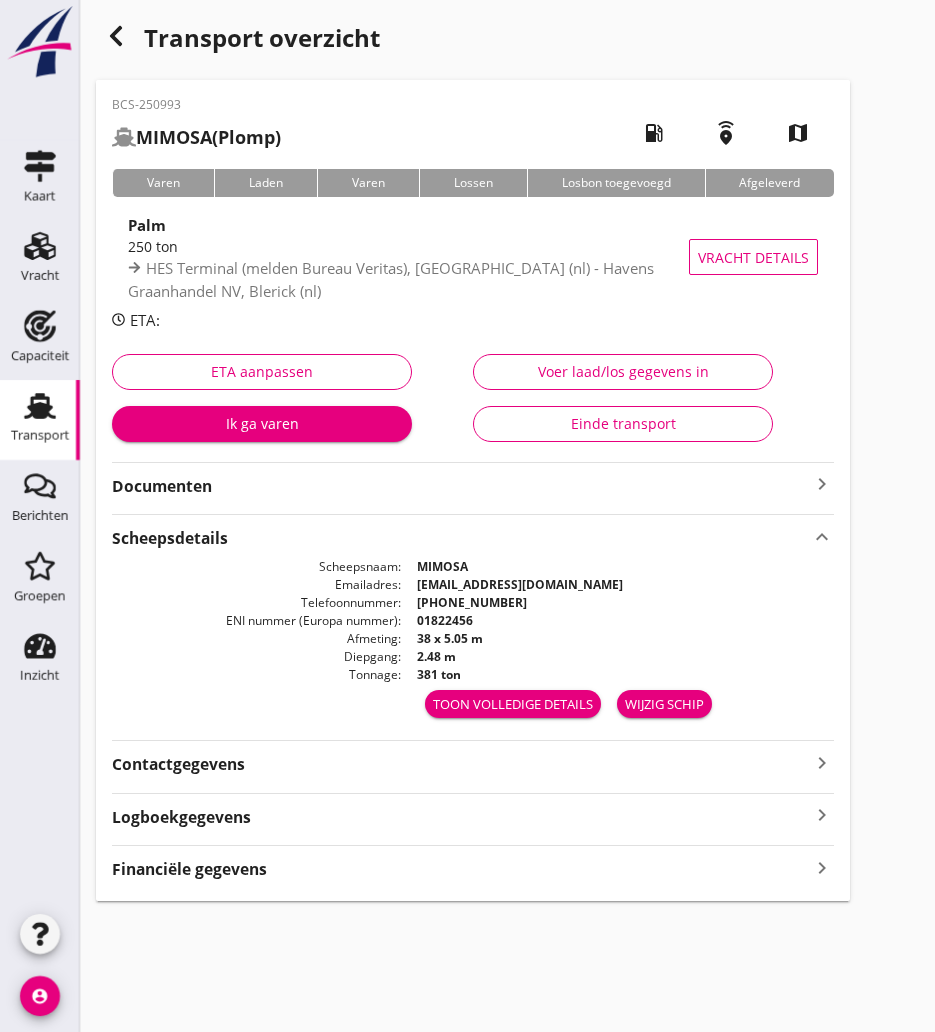 click on "Toon volledige details" at bounding box center [513, 705] 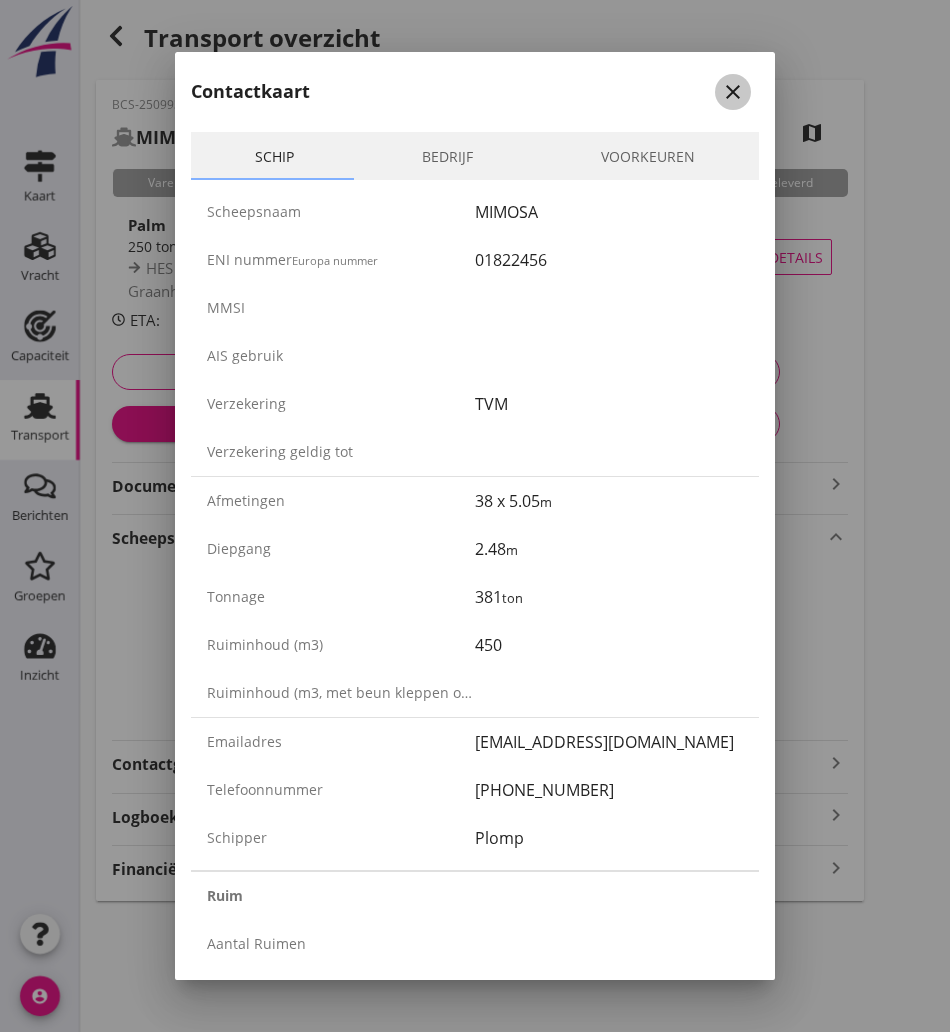 click on "close" at bounding box center [733, 92] 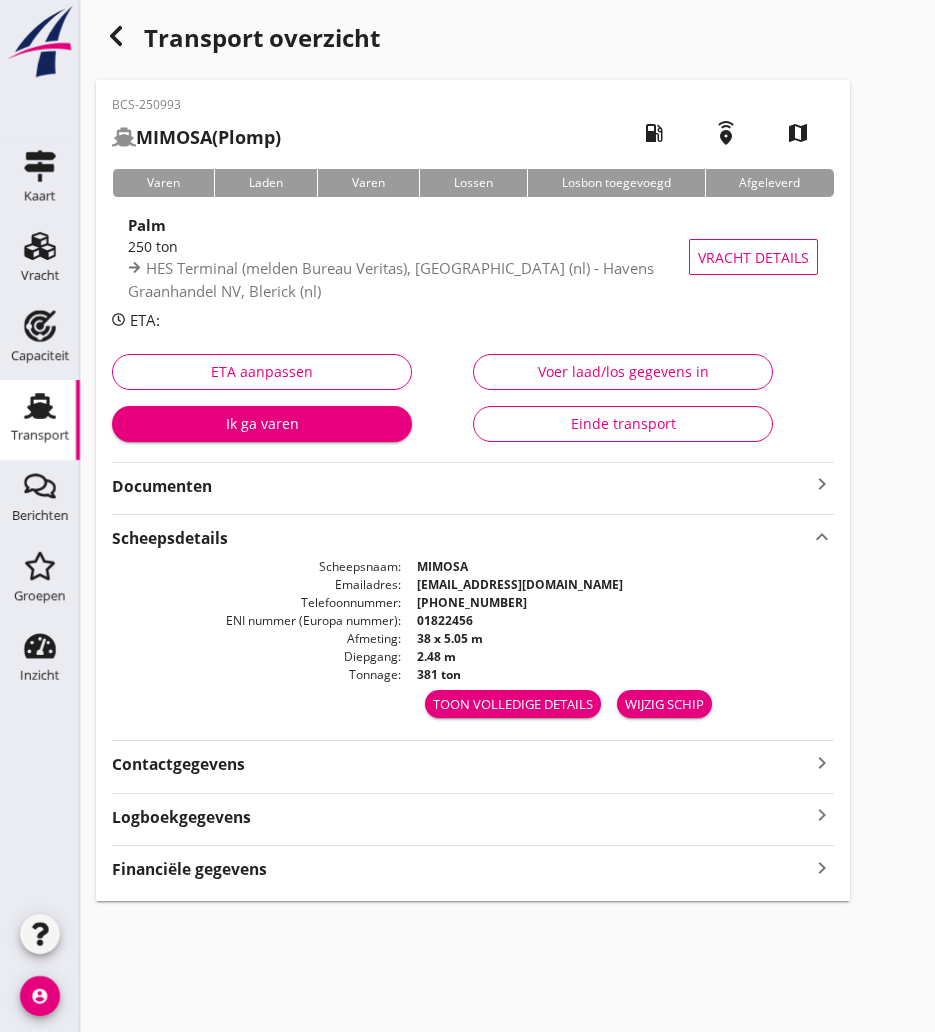click on "Contactgegevens" at bounding box center (178, 764) 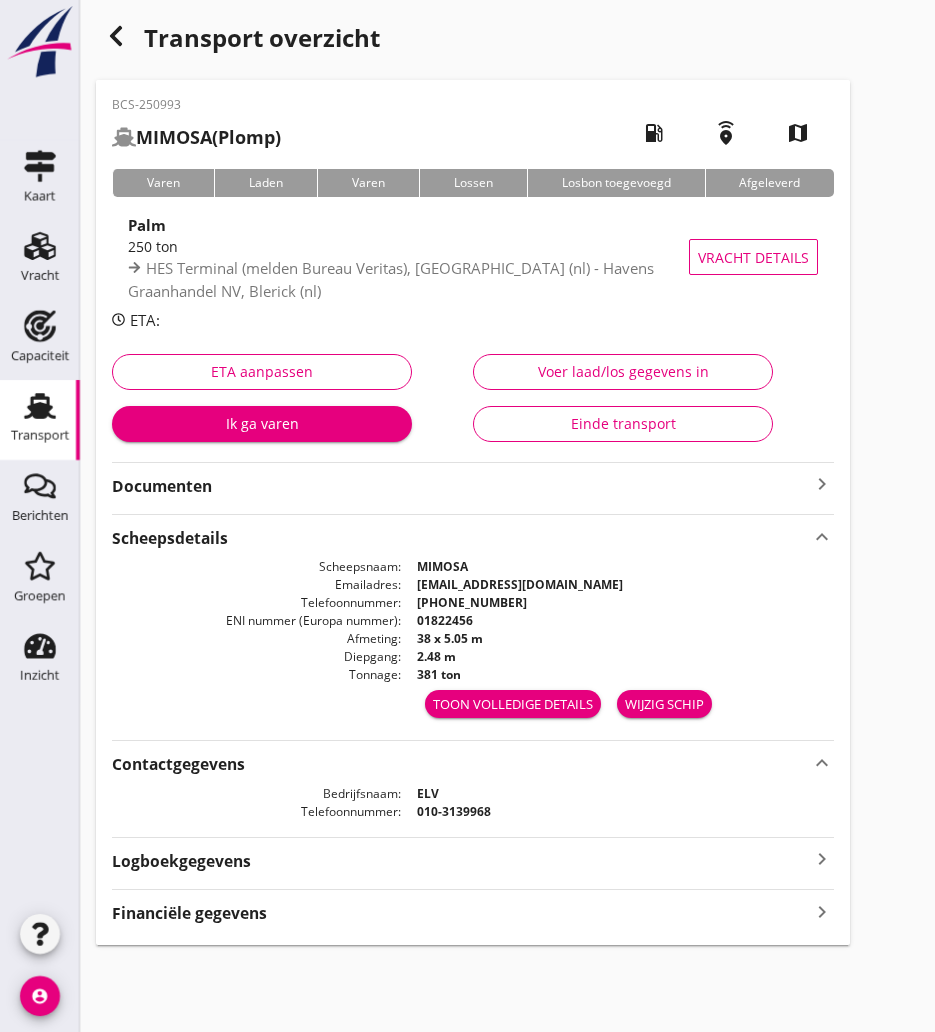 click on "Contactgegevens" at bounding box center (178, 764) 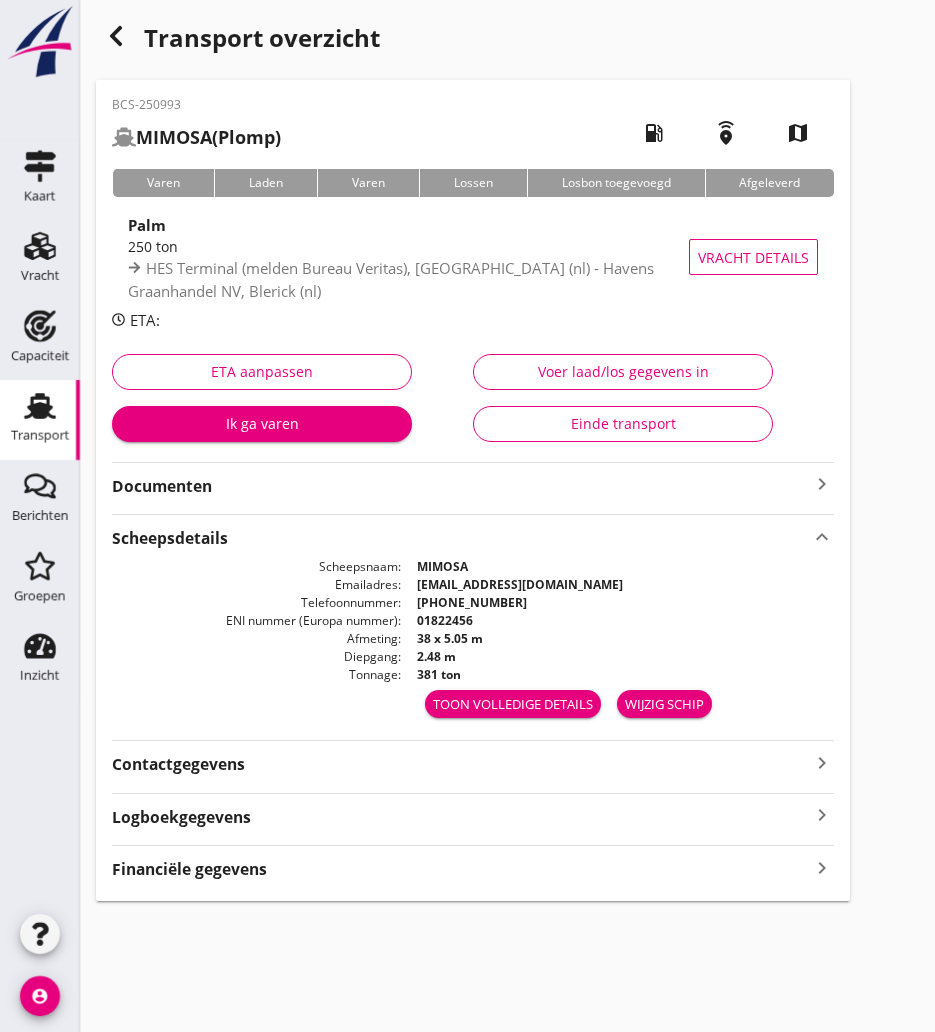 click on "Documenten" at bounding box center [461, 486] 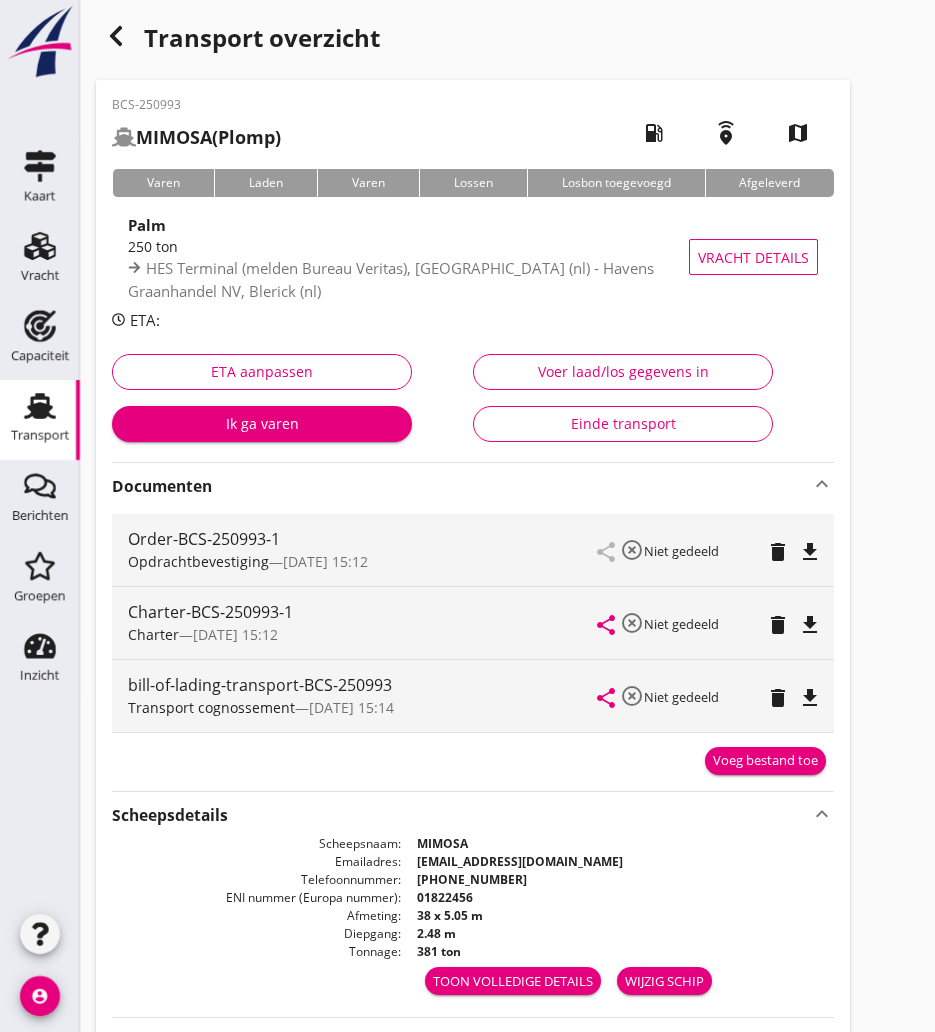 click on "file_download" at bounding box center [810, 625] 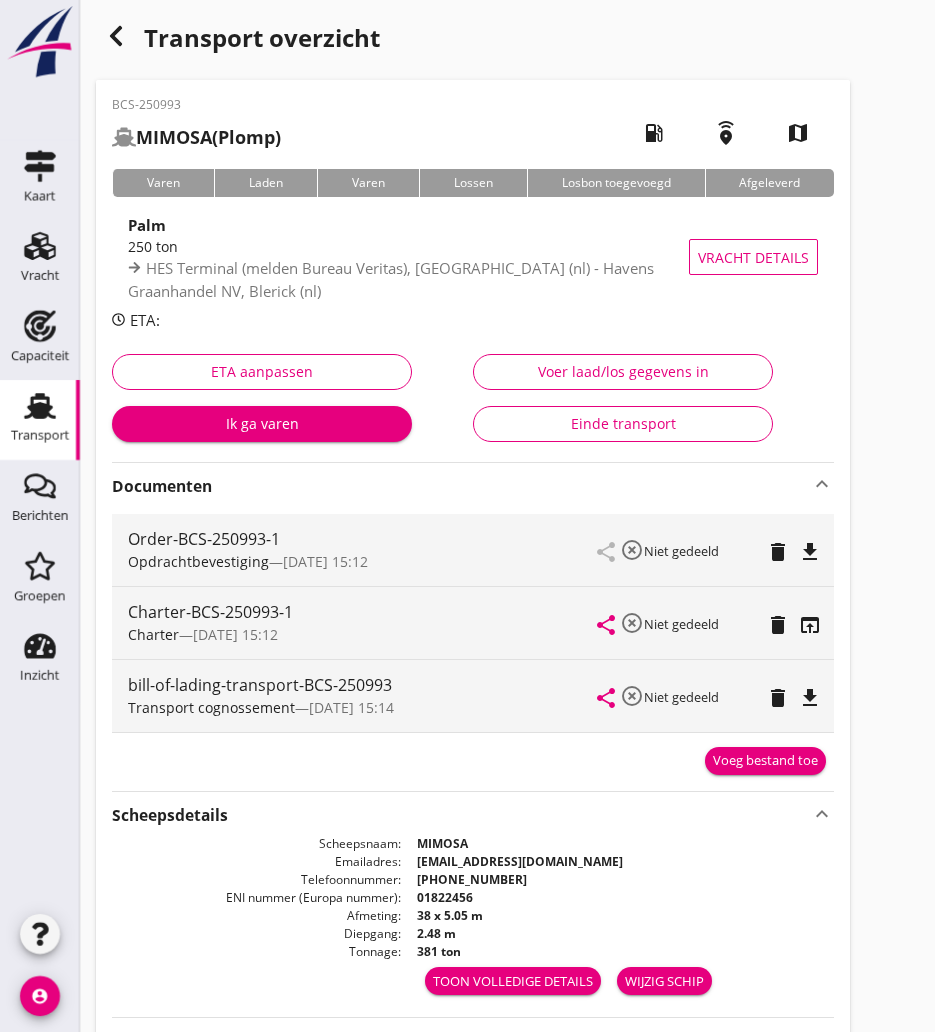 click on "open_in_browser" at bounding box center [810, 625] 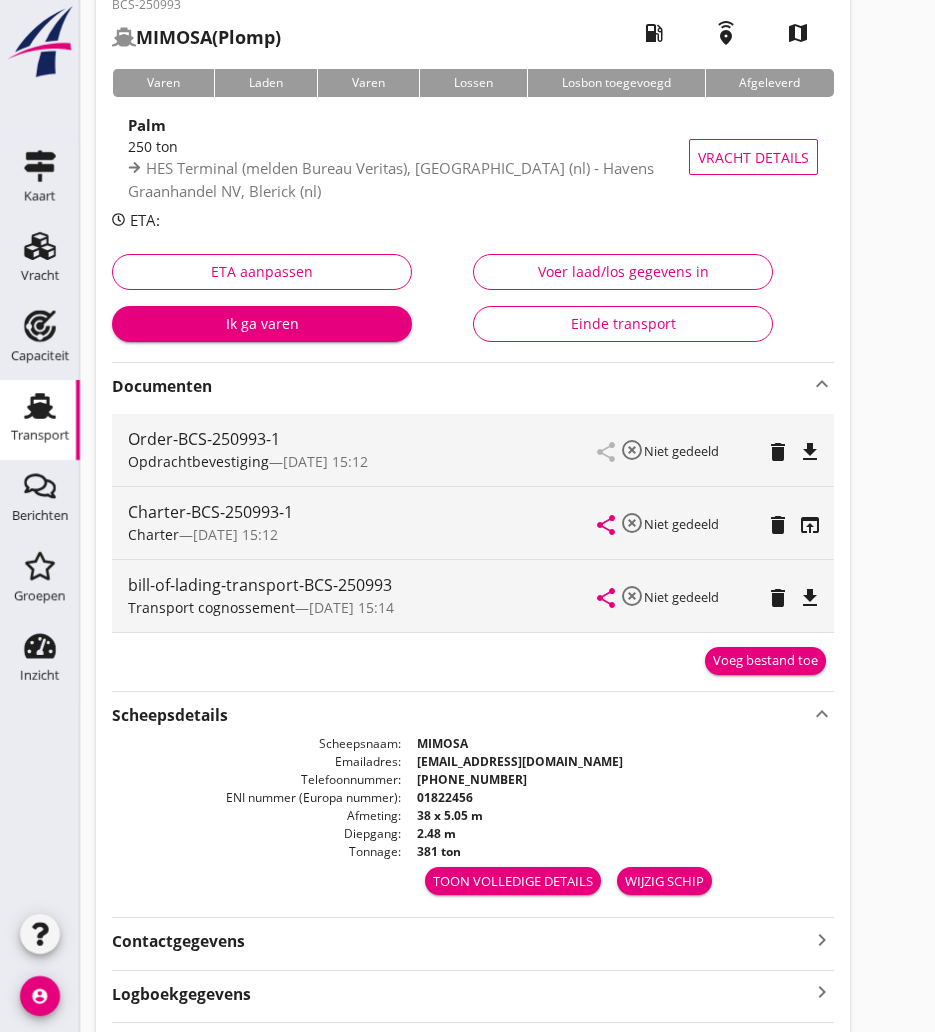 scroll, scrollTop: 0, scrollLeft: 0, axis: both 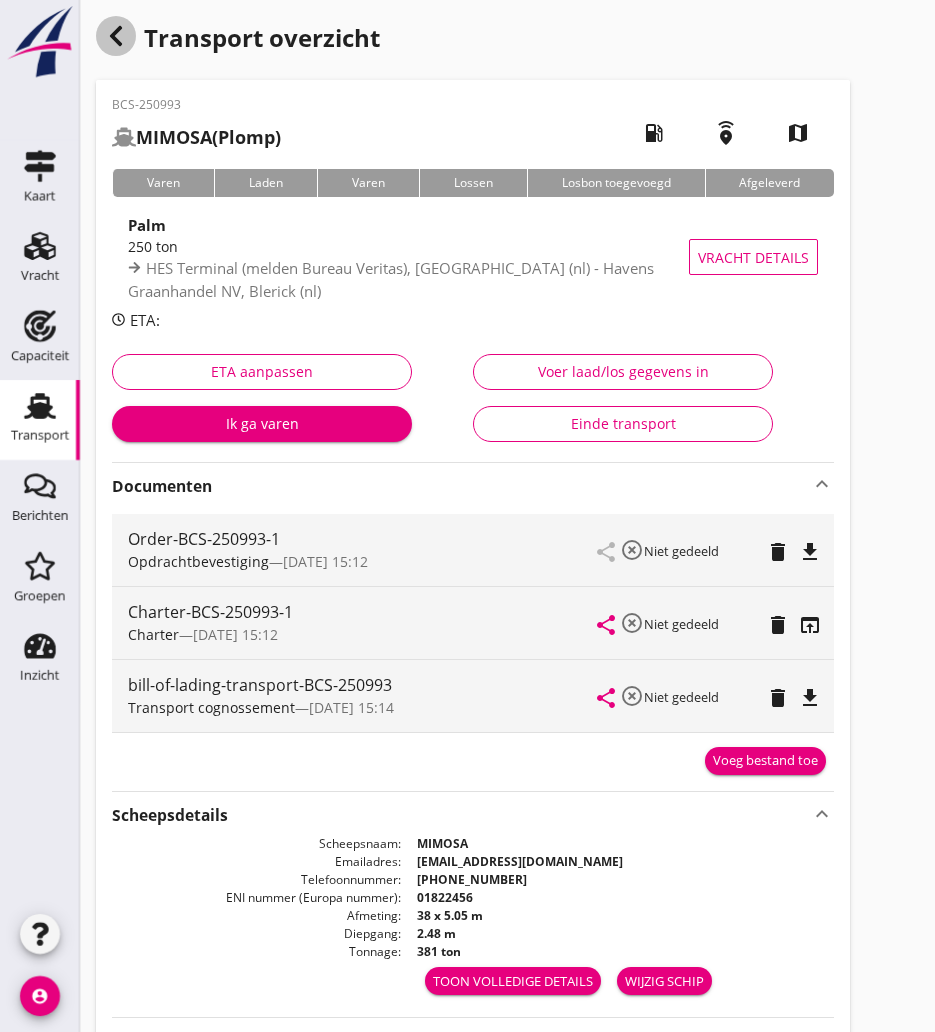 click 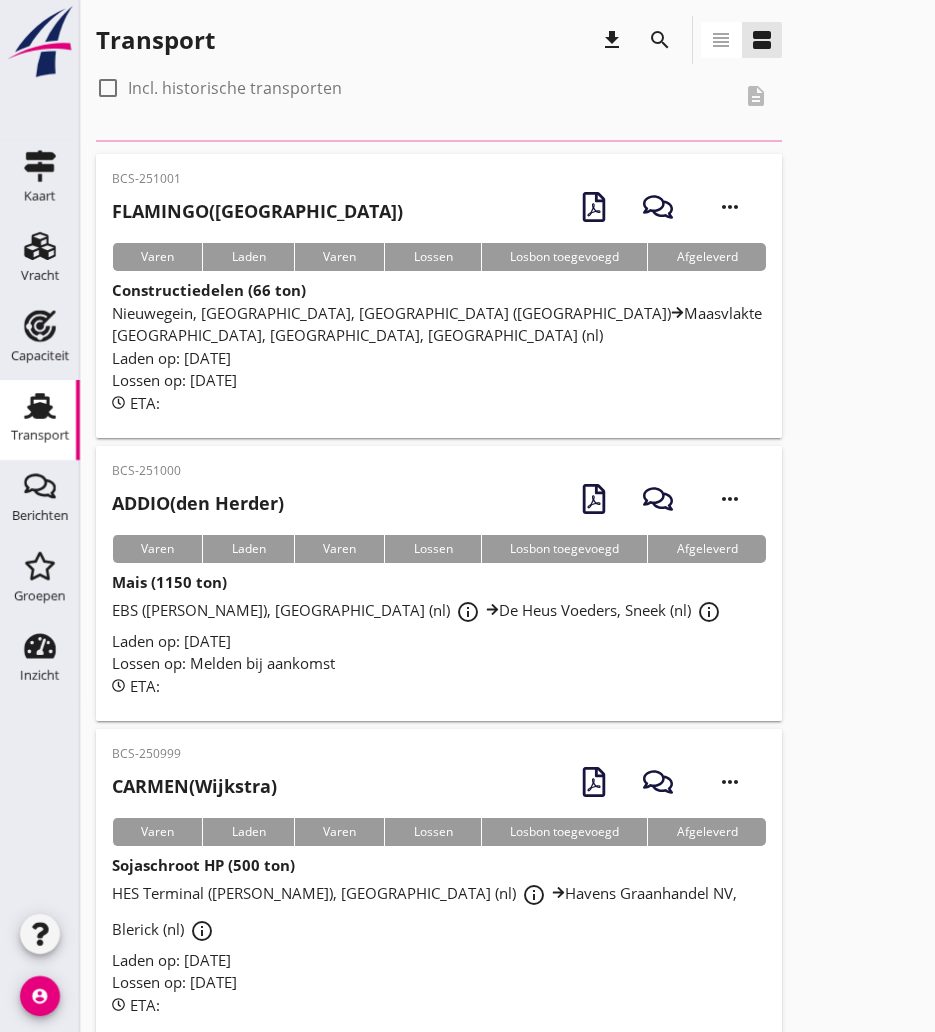 scroll, scrollTop: 2217, scrollLeft: 0, axis: vertical 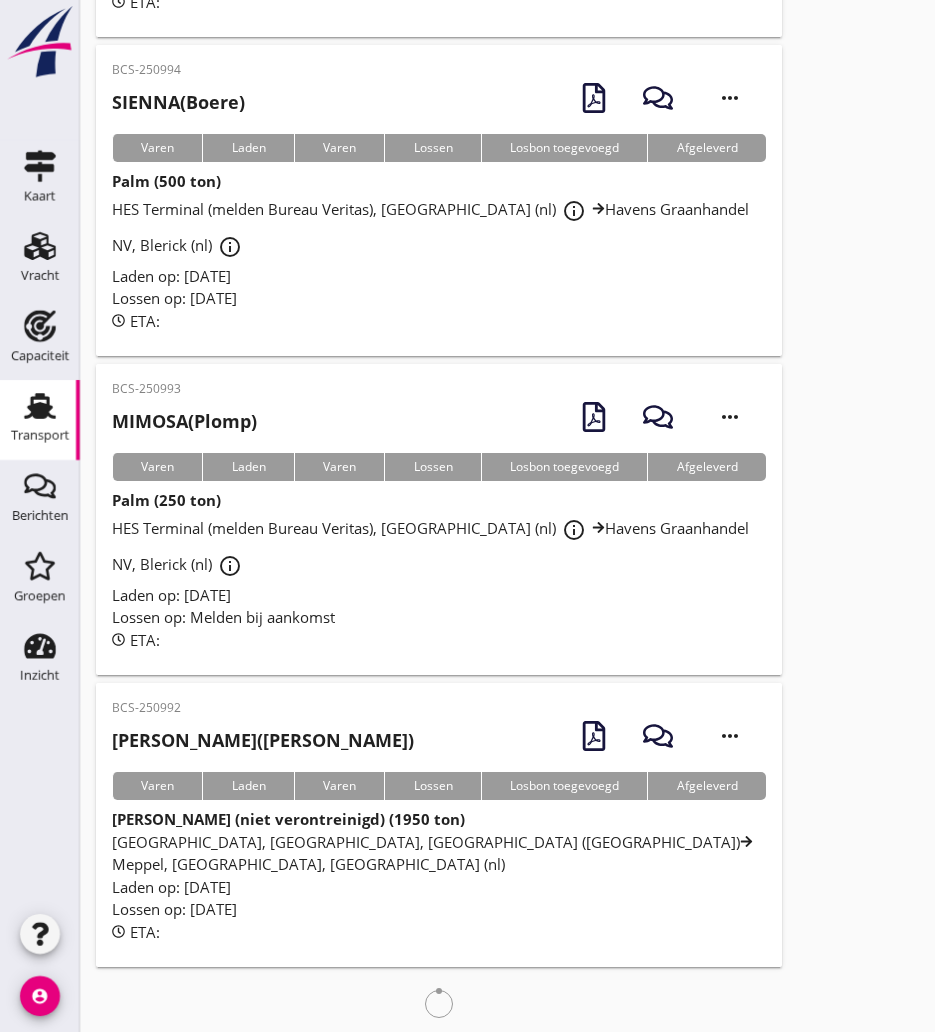 click on "BCS-250994  SIENNA  (Boere) more_horiz" at bounding box center [439, 97] 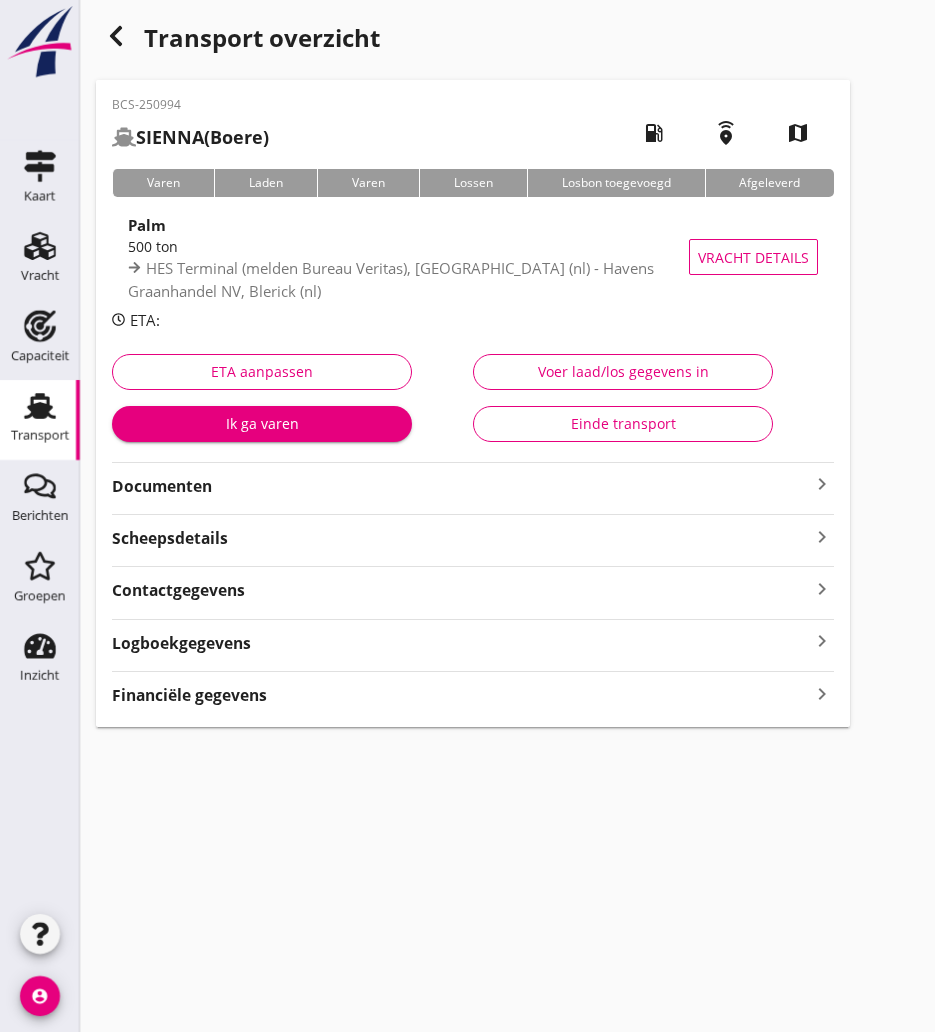 click on "Documenten" at bounding box center (461, 486) 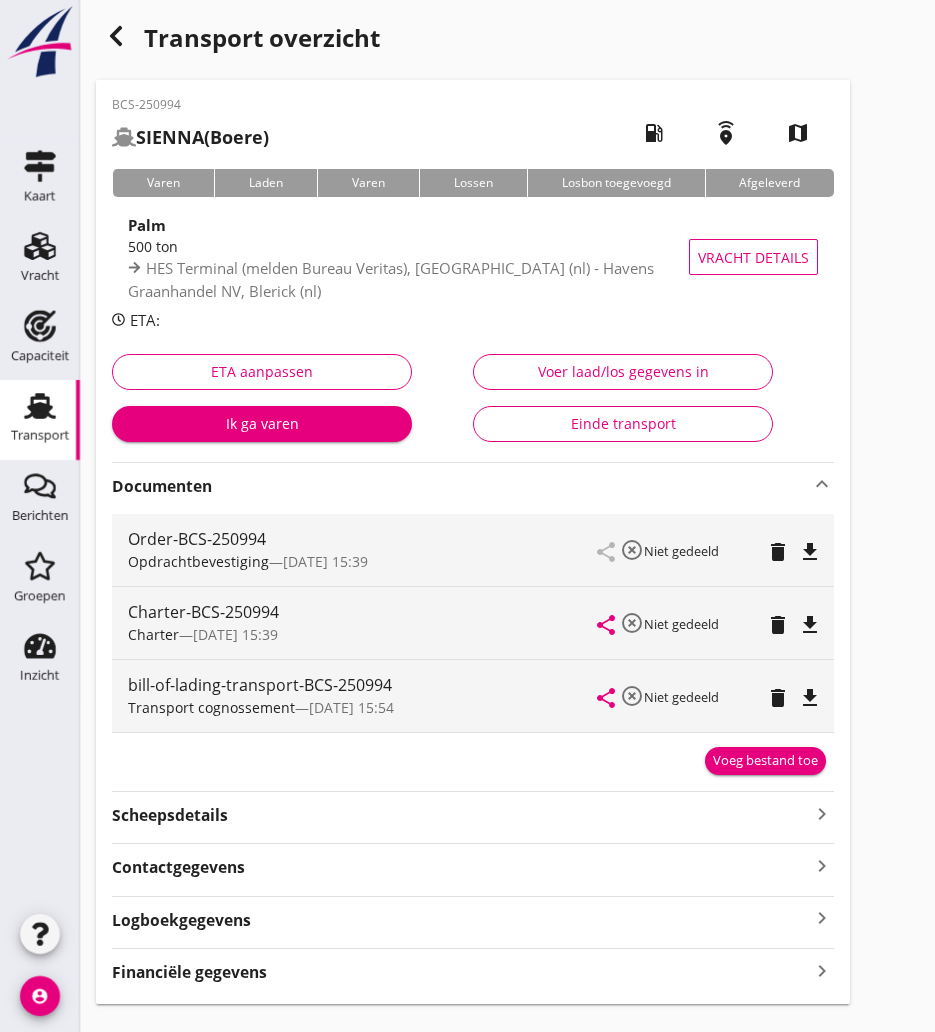 click on "file_download" at bounding box center [810, 625] 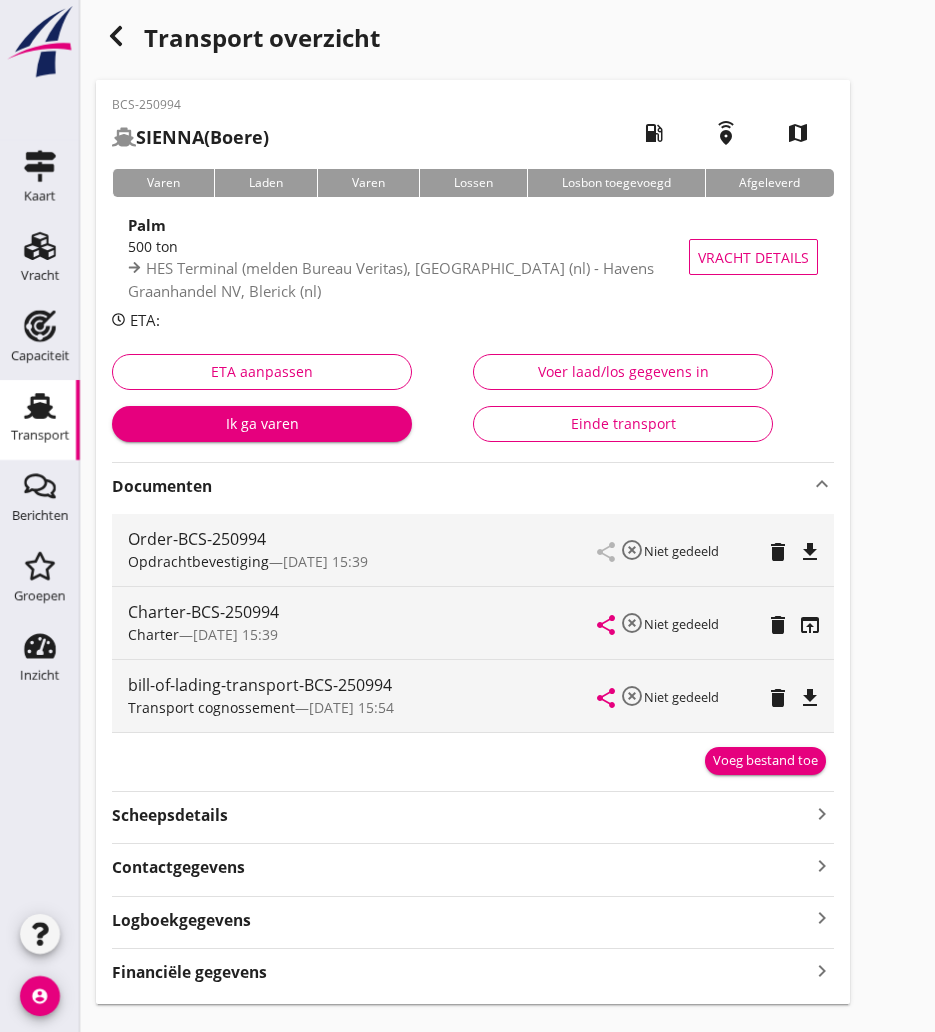click 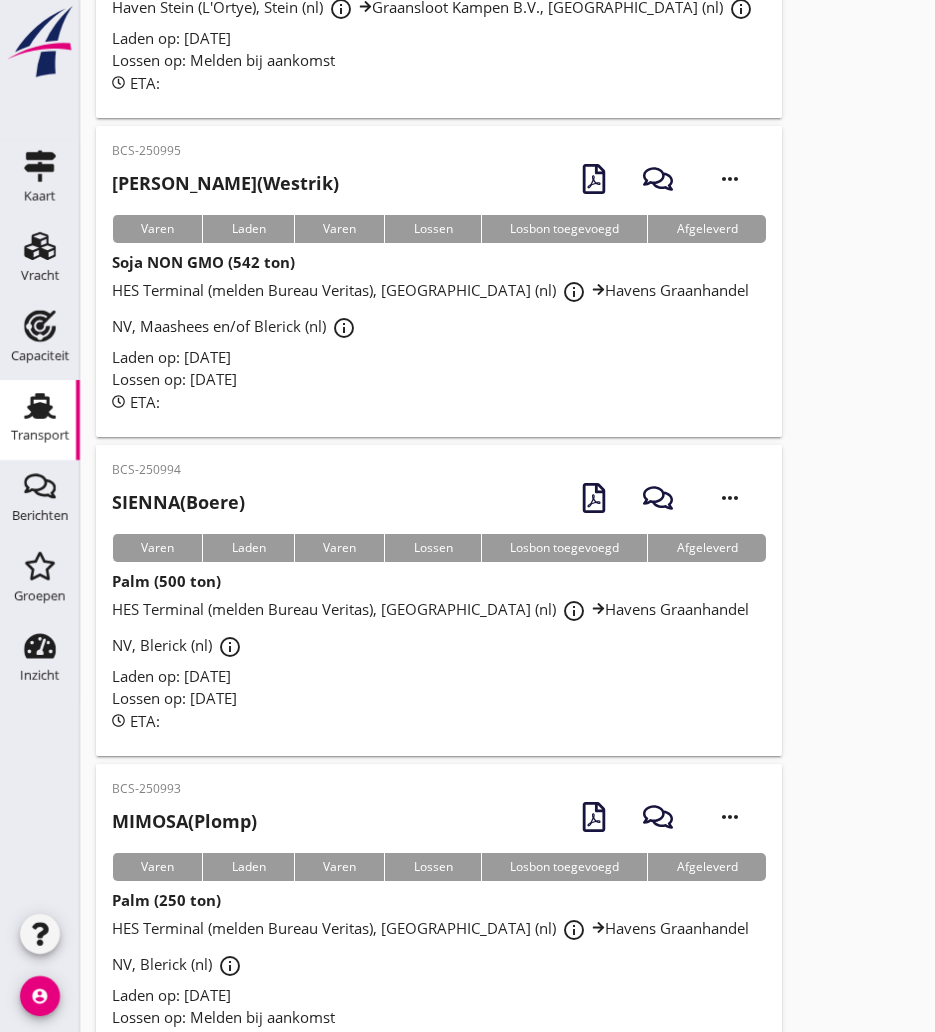scroll, scrollTop: 1717, scrollLeft: 0, axis: vertical 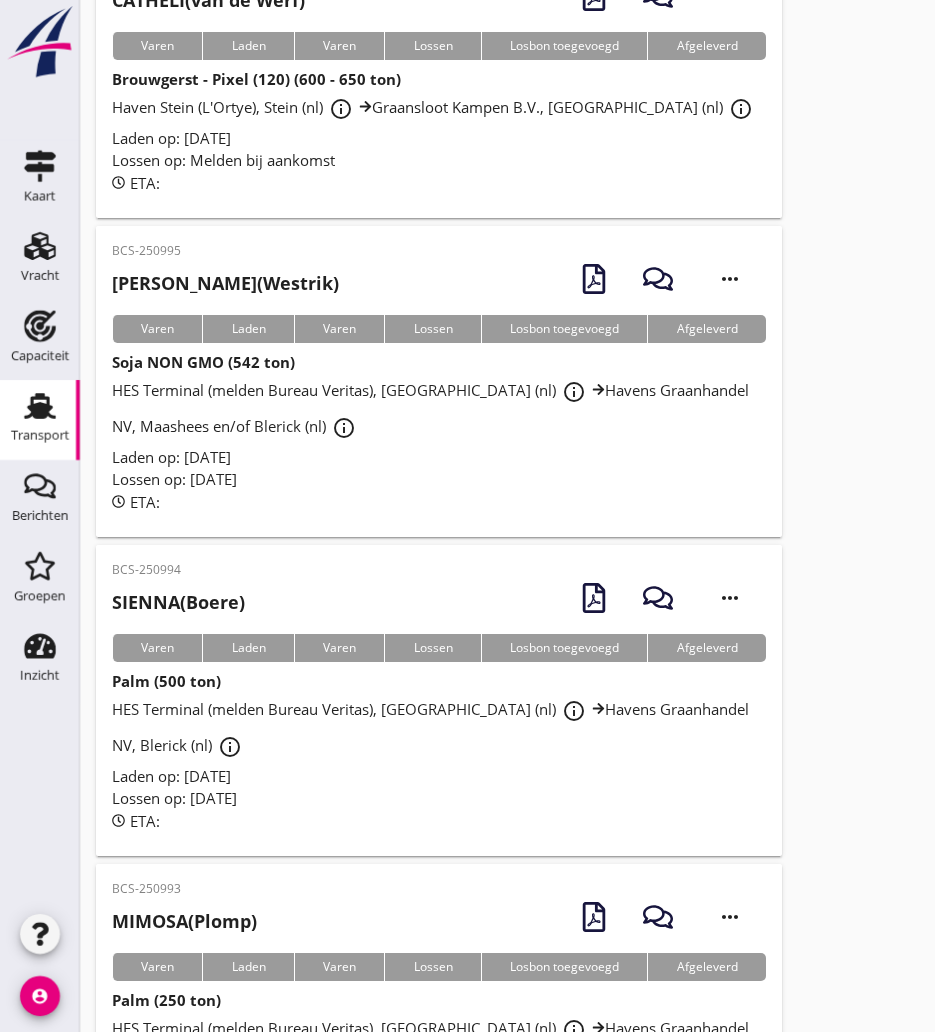 click on "ANNA  (Westrik)" at bounding box center [225, 283] 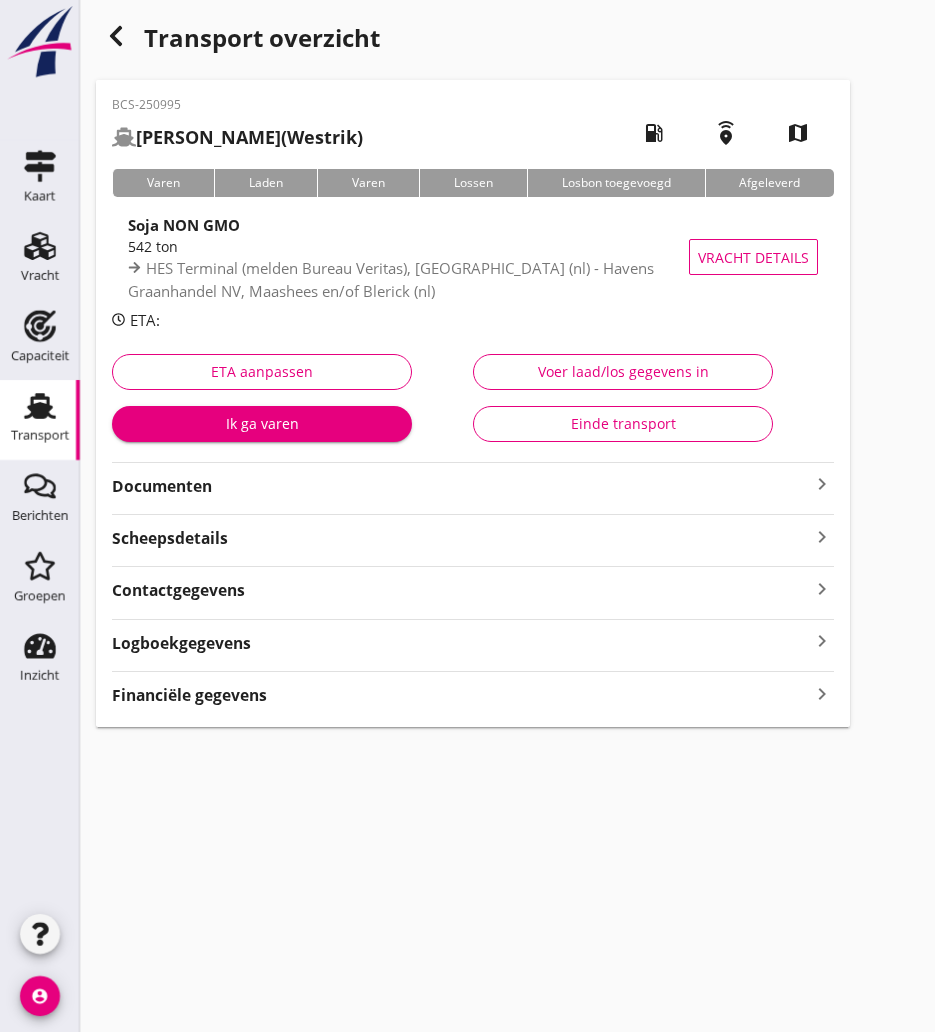 drag, startPoint x: 191, startPoint y: 481, endPoint x: 196, endPoint y: 490, distance: 10.29563 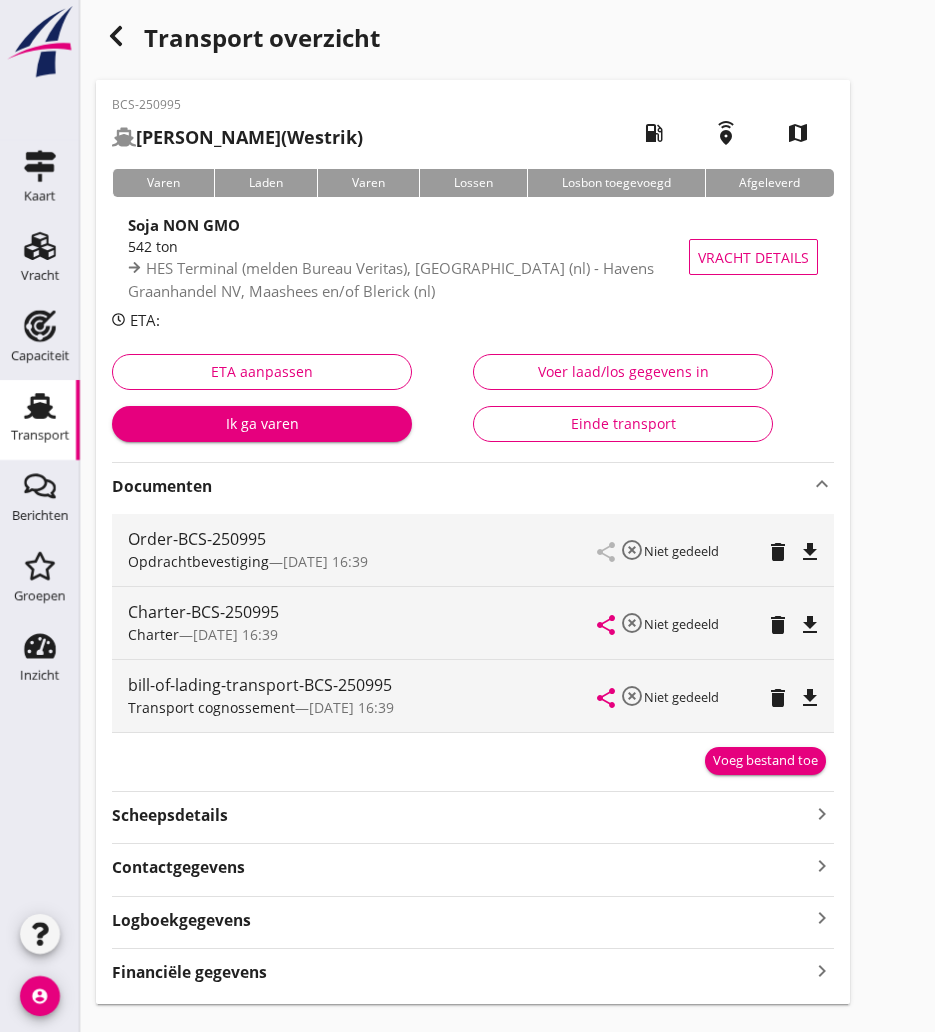 click on "file_download" at bounding box center [810, 625] 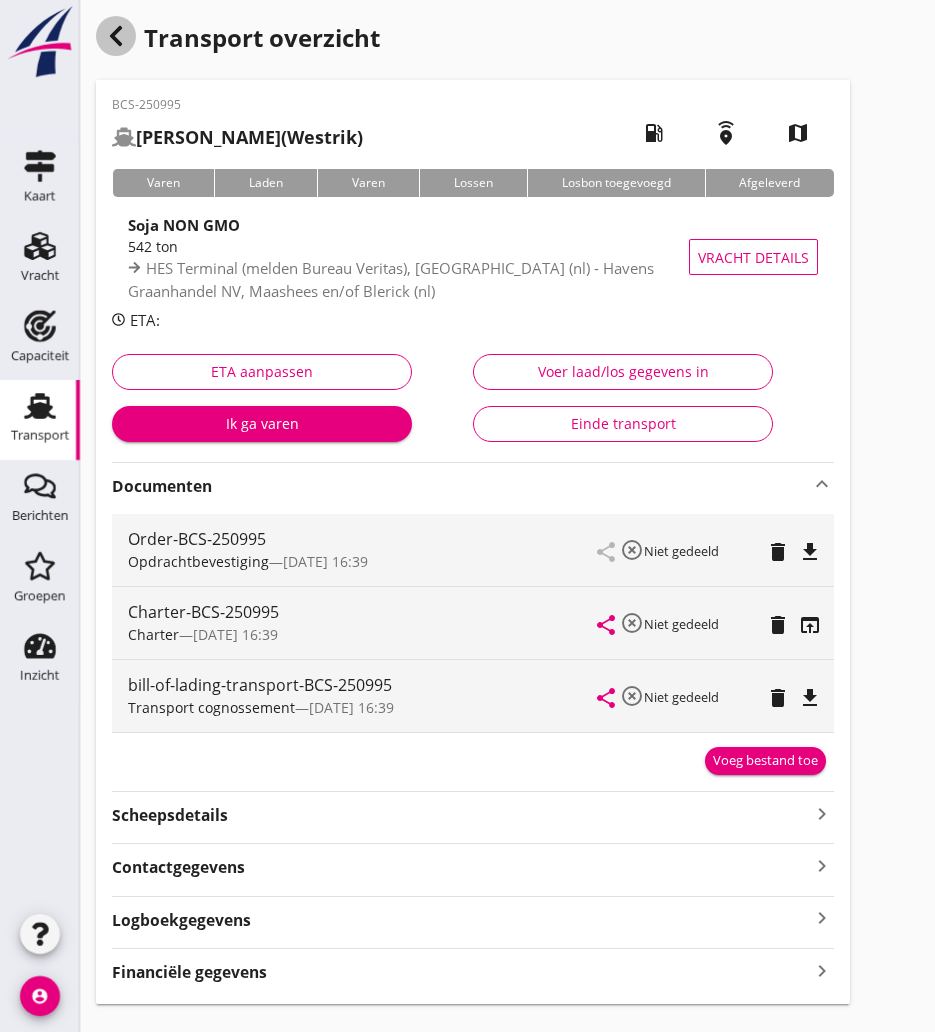 click 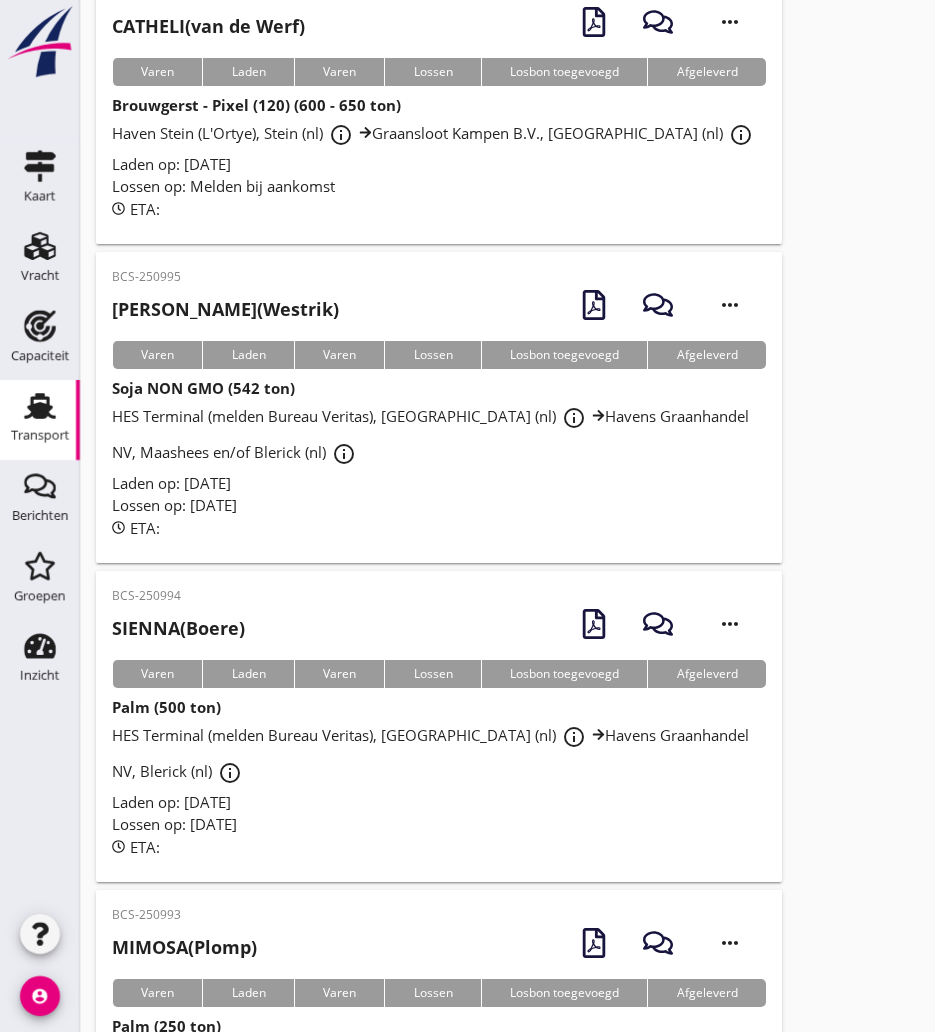 scroll, scrollTop: 1517, scrollLeft: 0, axis: vertical 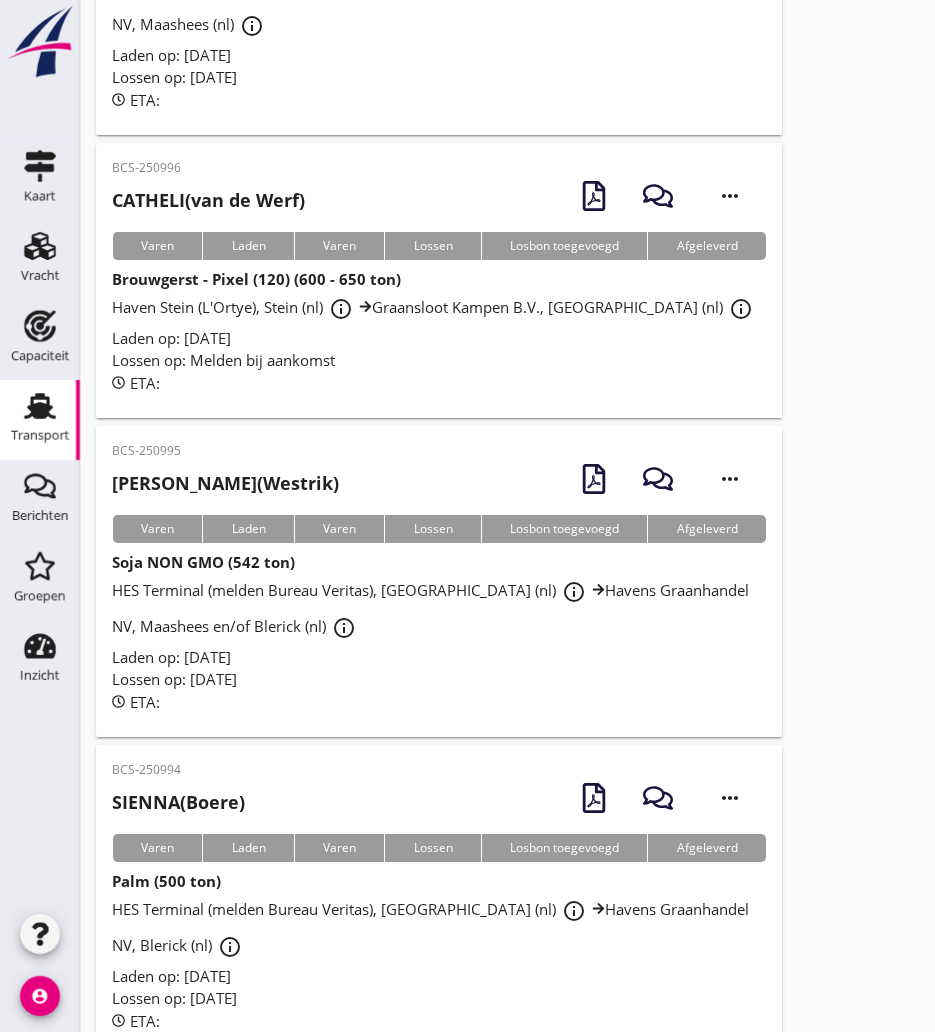 drag, startPoint x: 235, startPoint y: 193, endPoint x: 174, endPoint y: 233, distance: 72.94518 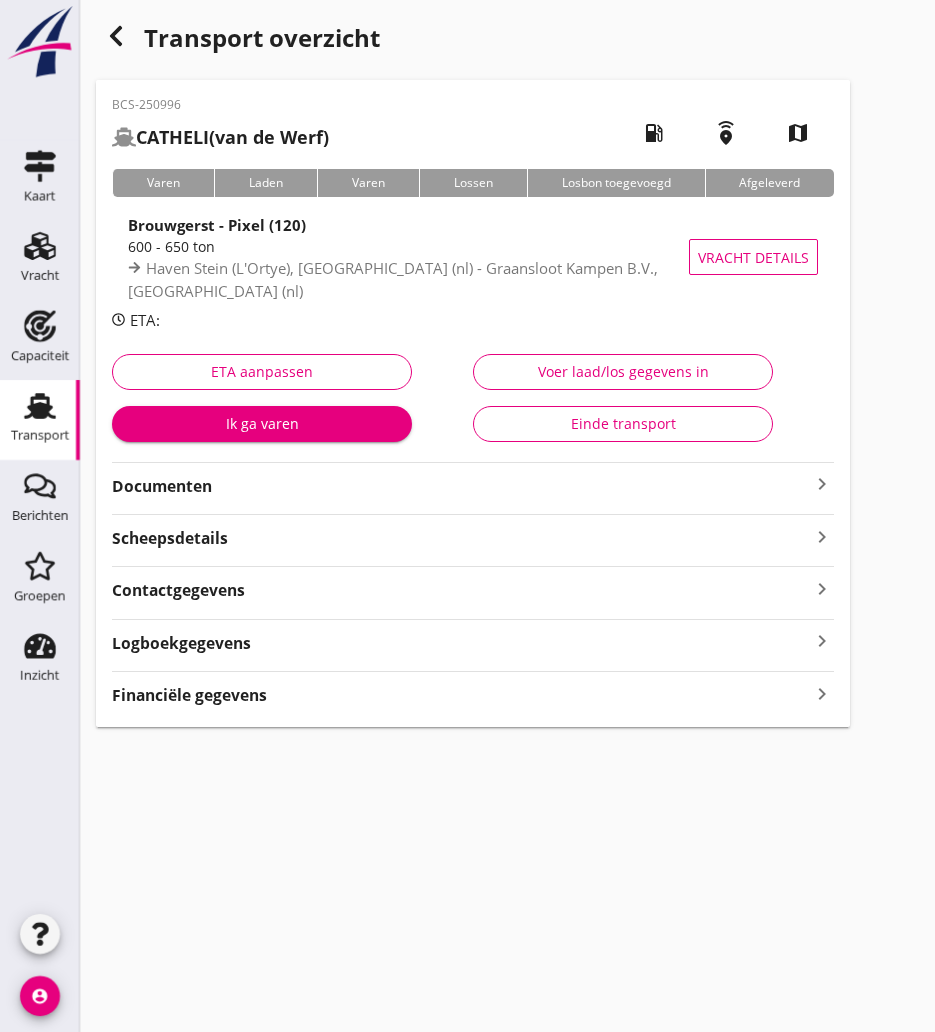 click 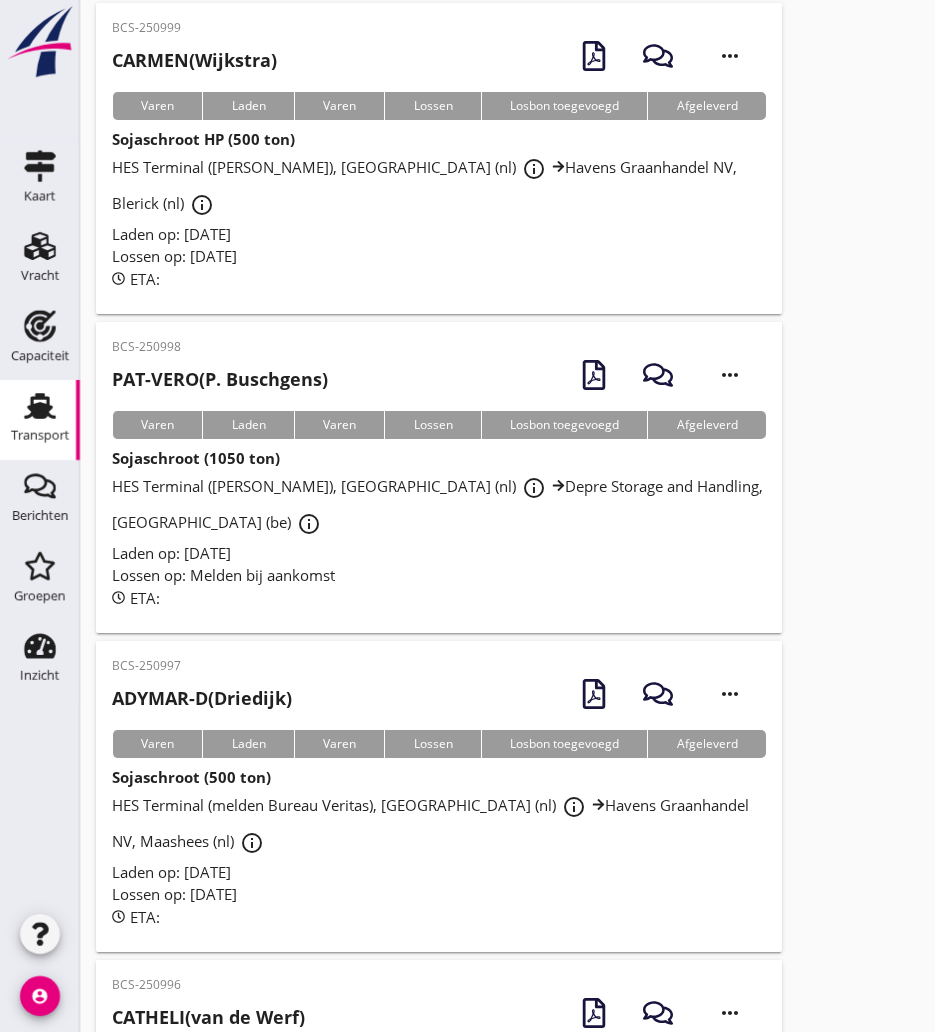 scroll, scrollTop: 900, scrollLeft: 0, axis: vertical 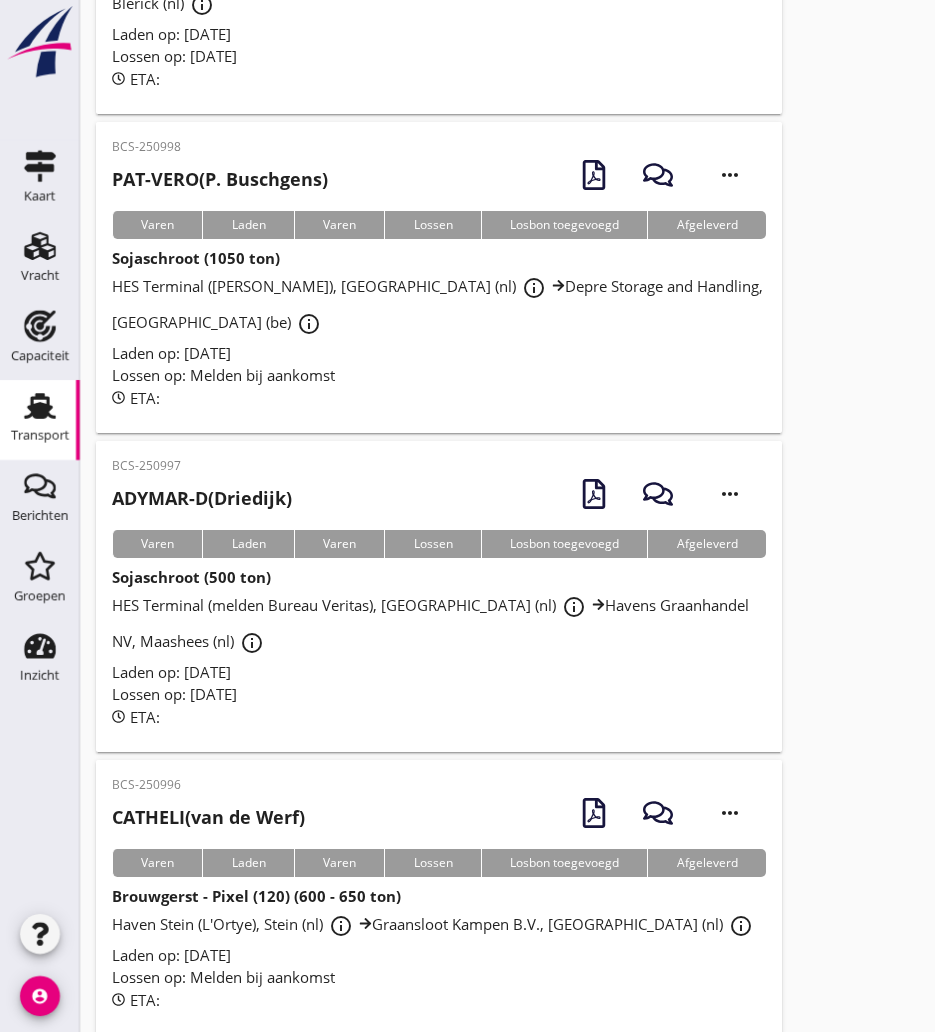 drag, startPoint x: 316, startPoint y: 809, endPoint x: 293, endPoint y: 761, distance: 53.225933 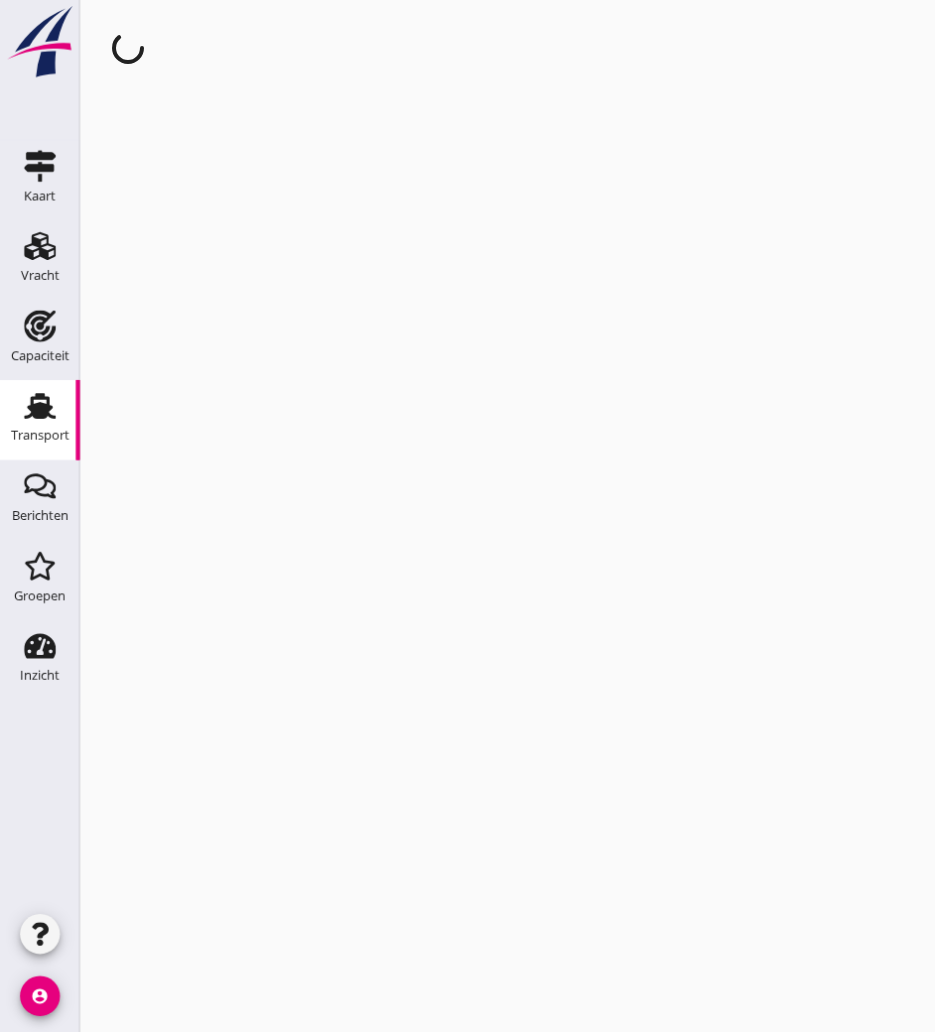 scroll, scrollTop: 0, scrollLeft: 0, axis: both 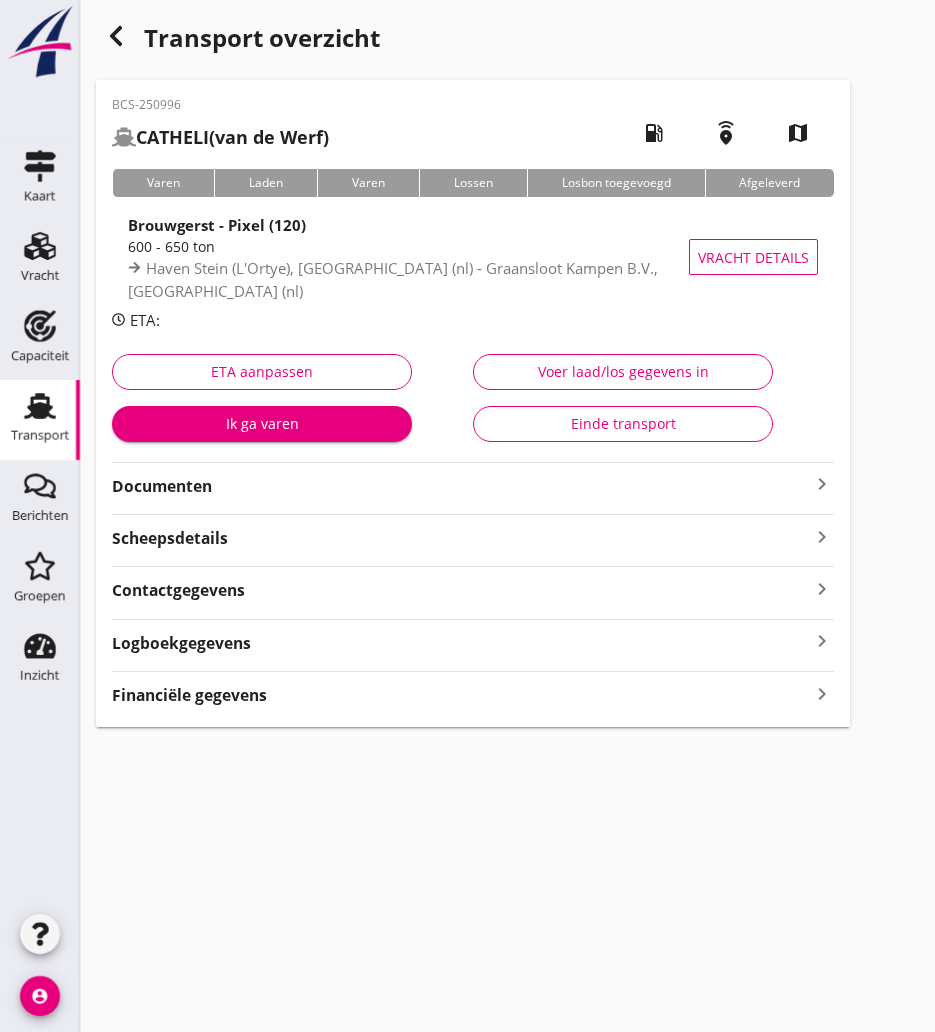 click on "Scheepsdetails  keyboard_arrow_right" at bounding box center [473, 536] 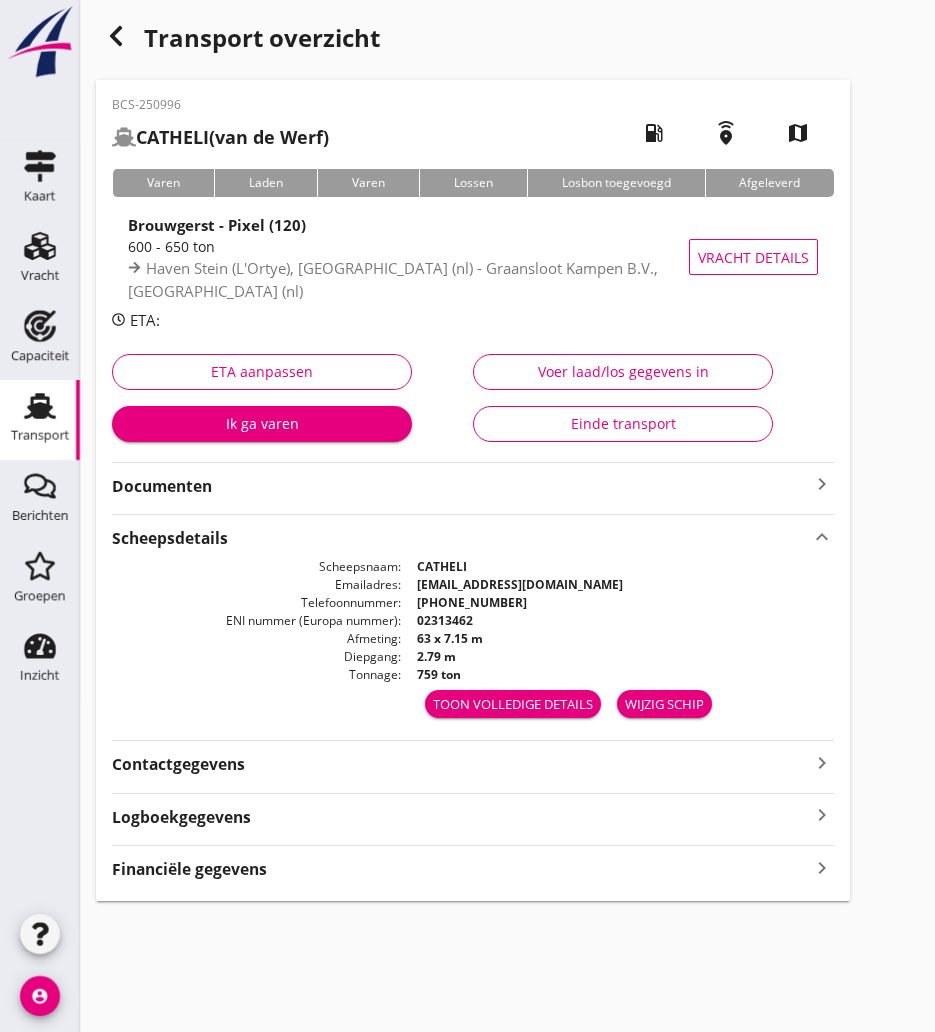 click on "Documenten  keyboard_arrow_right" at bounding box center [473, 480] 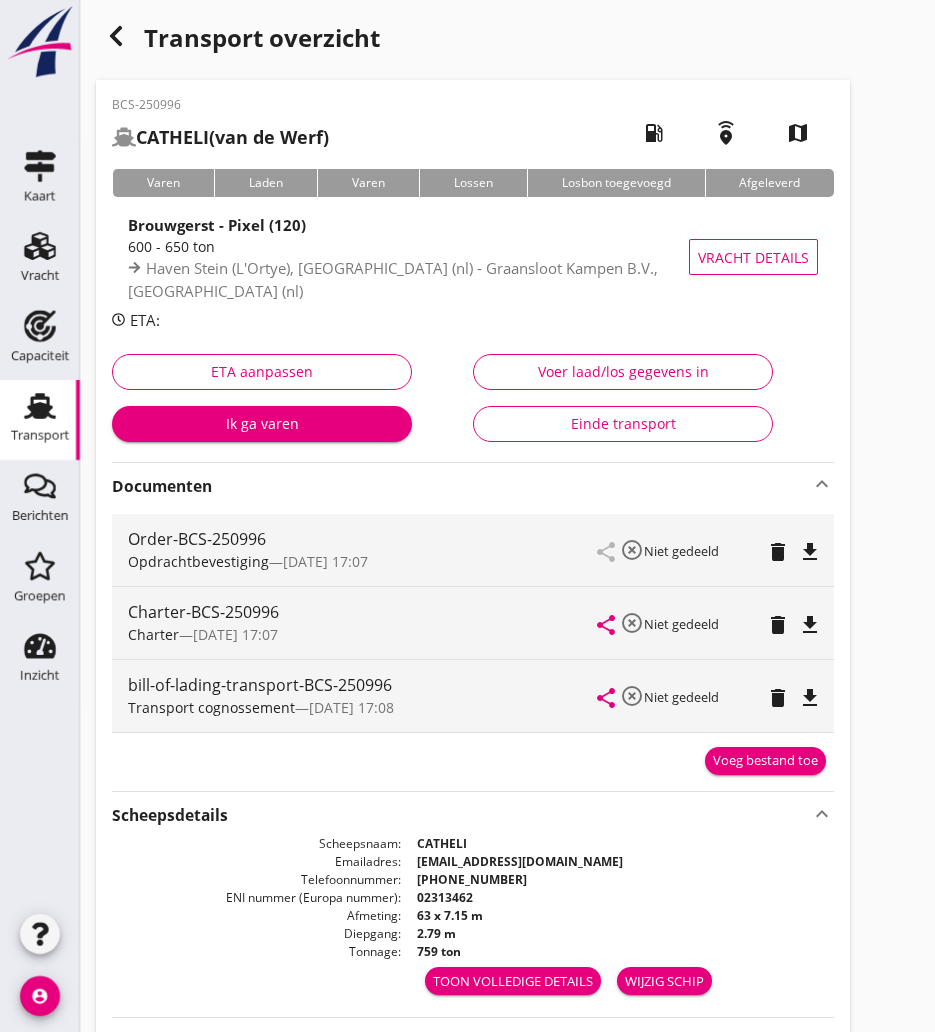 click on "file_download" at bounding box center (810, 625) 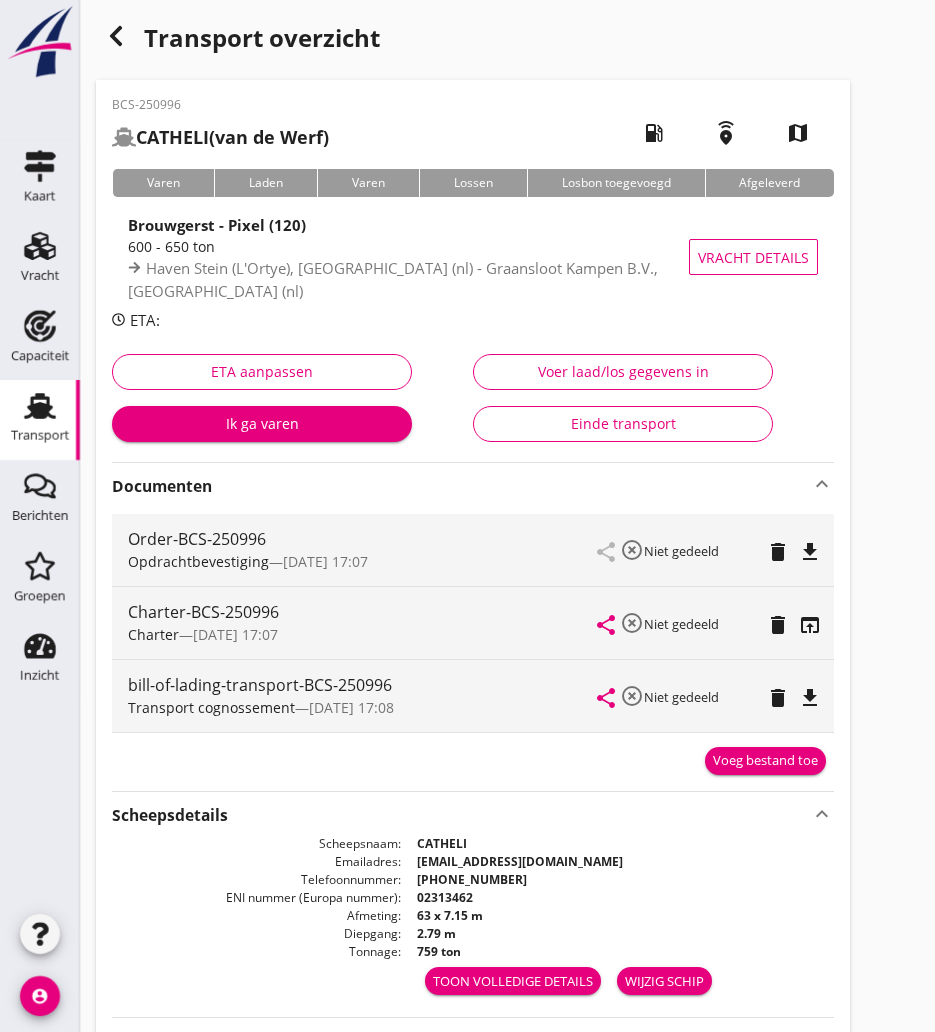 scroll, scrollTop: 100, scrollLeft: 0, axis: vertical 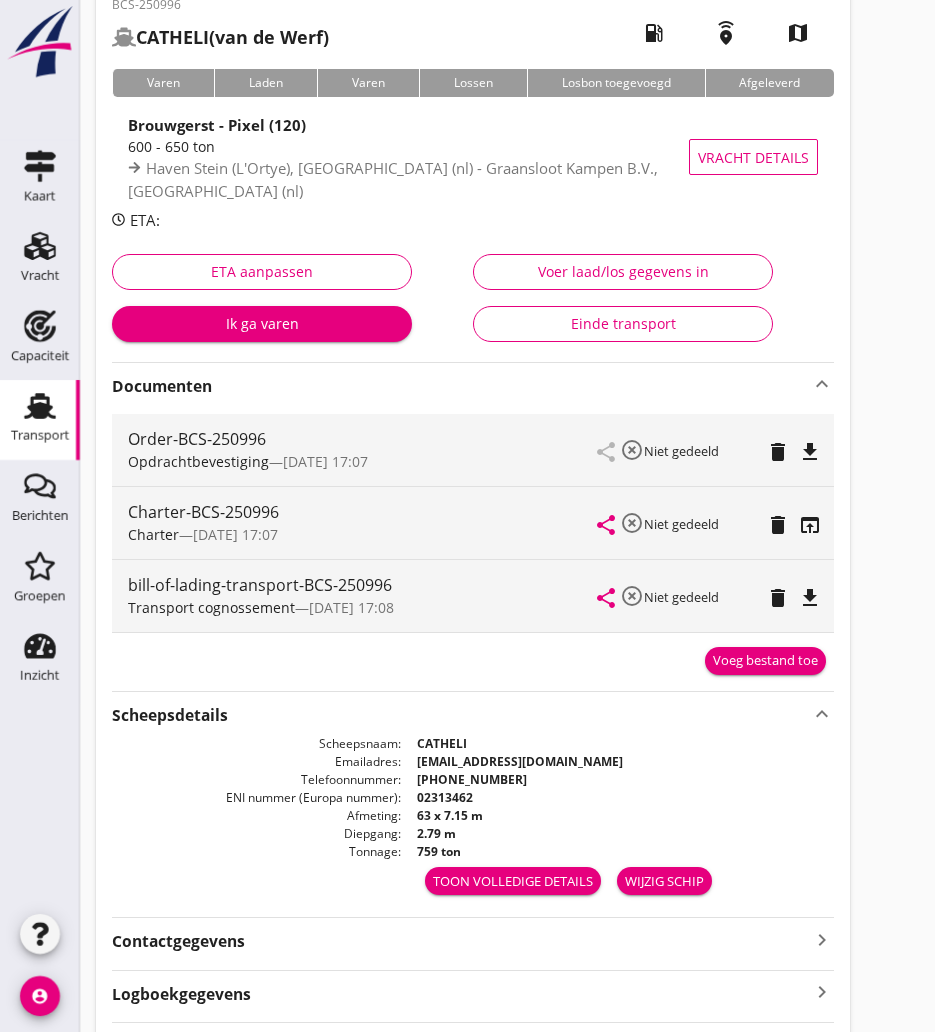 click on "02313462" at bounding box center [617, 798] 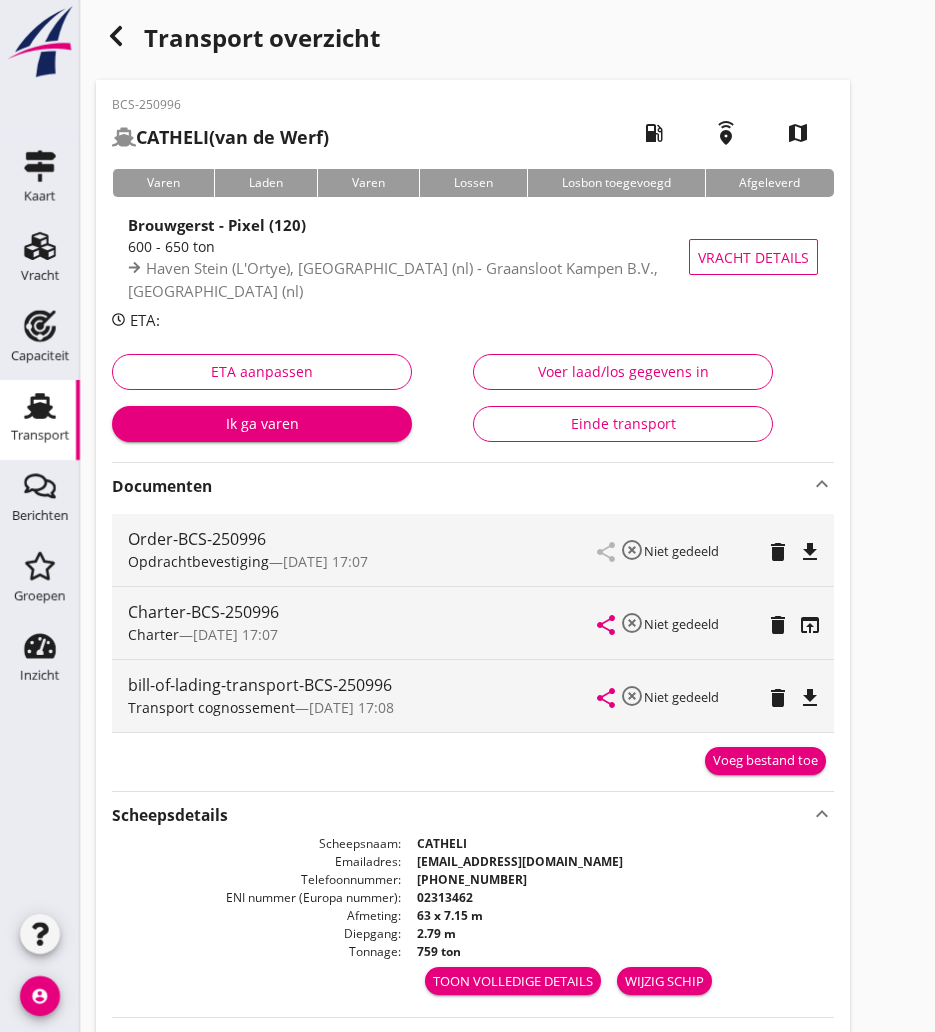 click at bounding box center [116, 36] 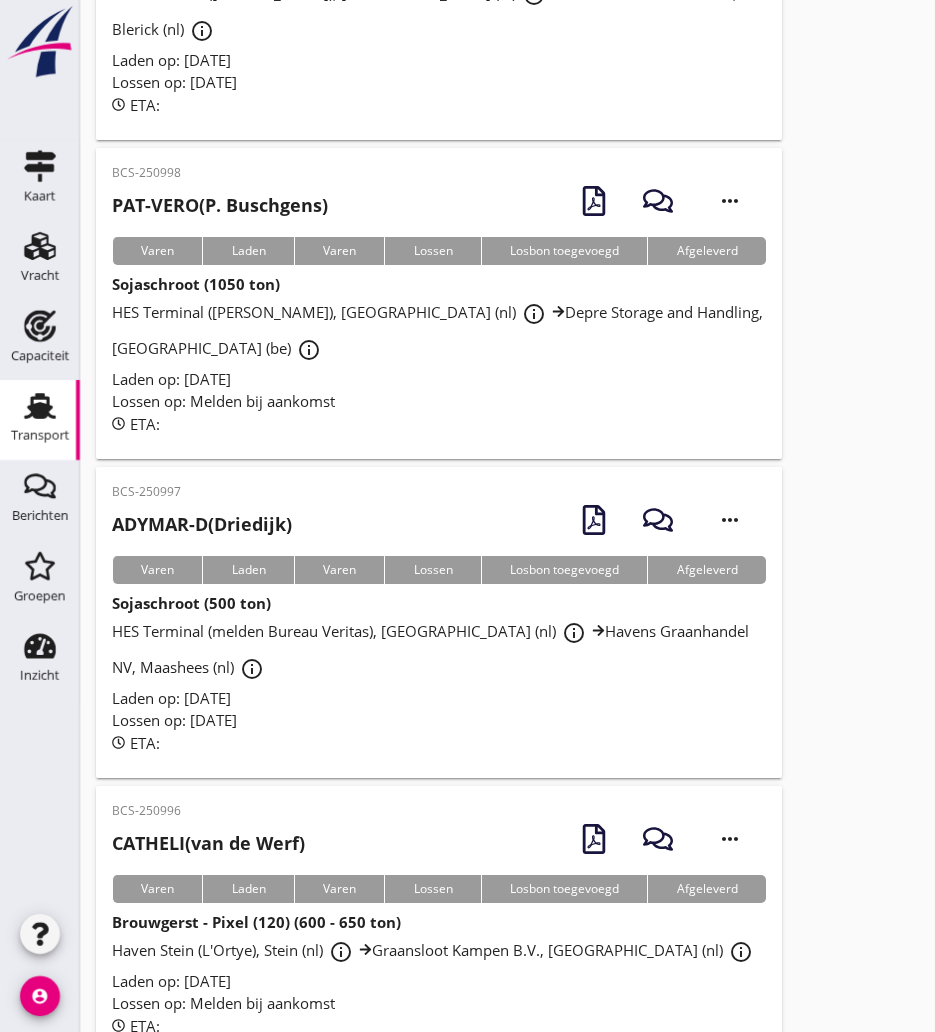 scroll, scrollTop: 800, scrollLeft: 0, axis: vertical 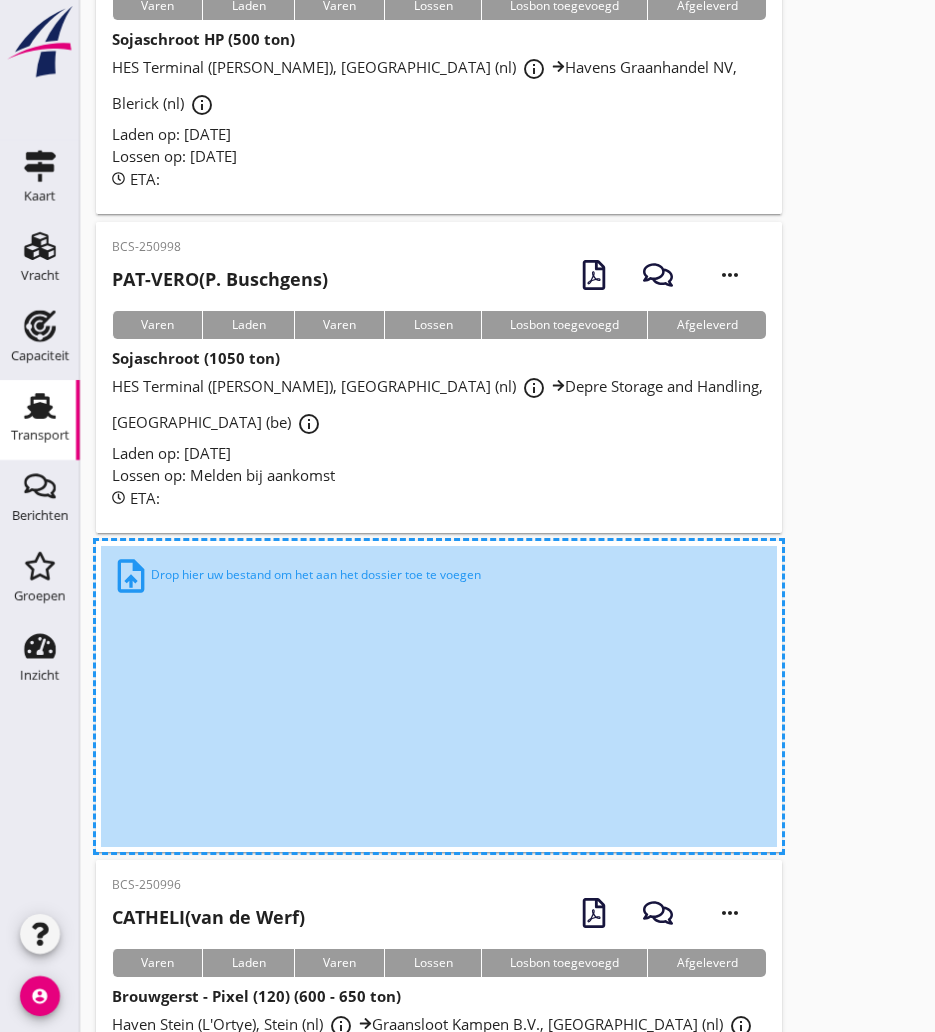 click on "BCS-251001  FLAMINGO  (Diepenveen) more_horiz  Varen   Laden   Varen   Lossen   Losbon toegevoegd   Afgeleverd   Constructiedelen (66 ton)   Nieuwegein, Utrecht, Netherlands (nl)   Maasvlakte Rotterdam, South Holland, Netherlands (nl)   Laden op: ma 07 jul.   Lossen op: di 08 jul.   ETA:   upload_file  Drop hier uw bestand om het aan het dossier toe te voegen   BCS-251000  ADDIO  (den Herder) more_horiz  Varen   Laden   Varen   Lossen   Losbon toegevoegd   Afgeleverd   Mais (1150 ton)   EBS (melden Peterson), Rotterdam (nl)  info_outline  De Heus Voeders, Sneek (nl)  info_outline  Laden op: wo 09 jul.   Lossen op: Melden bij aankomst   ETA:   upload_file  Drop hier uw bestand om het aan het dossier toe te voegen   BCS-250999  CARMEN  (Wijkstra) more_horiz  Varen   Laden   Varen   Lossen   Losbon toegevoegd   Afgeleverd   Sojaschroot HP (500 ton)   HES Terminal (melden Peterson), Amsterdam (nl)  info_outline  Havens Graanhandel NV, Blerick (nl)  info_outline  Laden op: wo 02 jul.   Lossen op: do 10 jul." at bounding box center (507, 860) 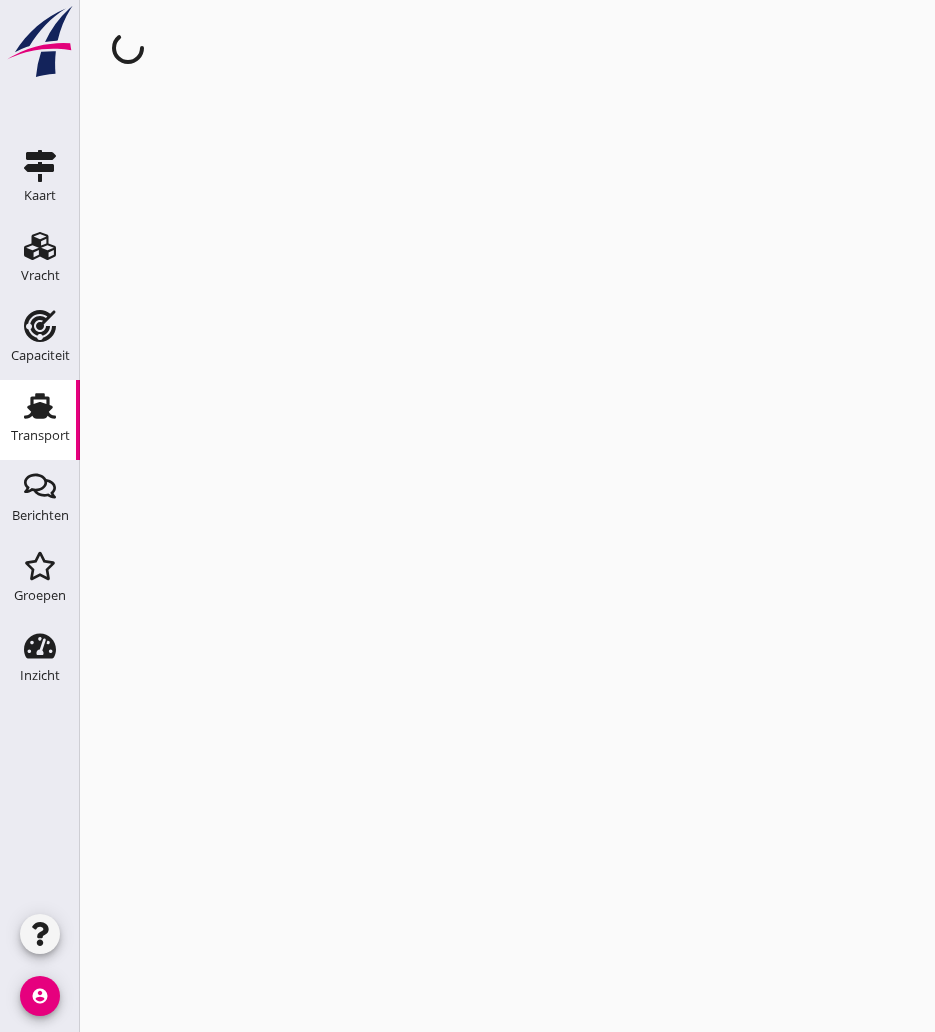scroll, scrollTop: 0, scrollLeft: 0, axis: both 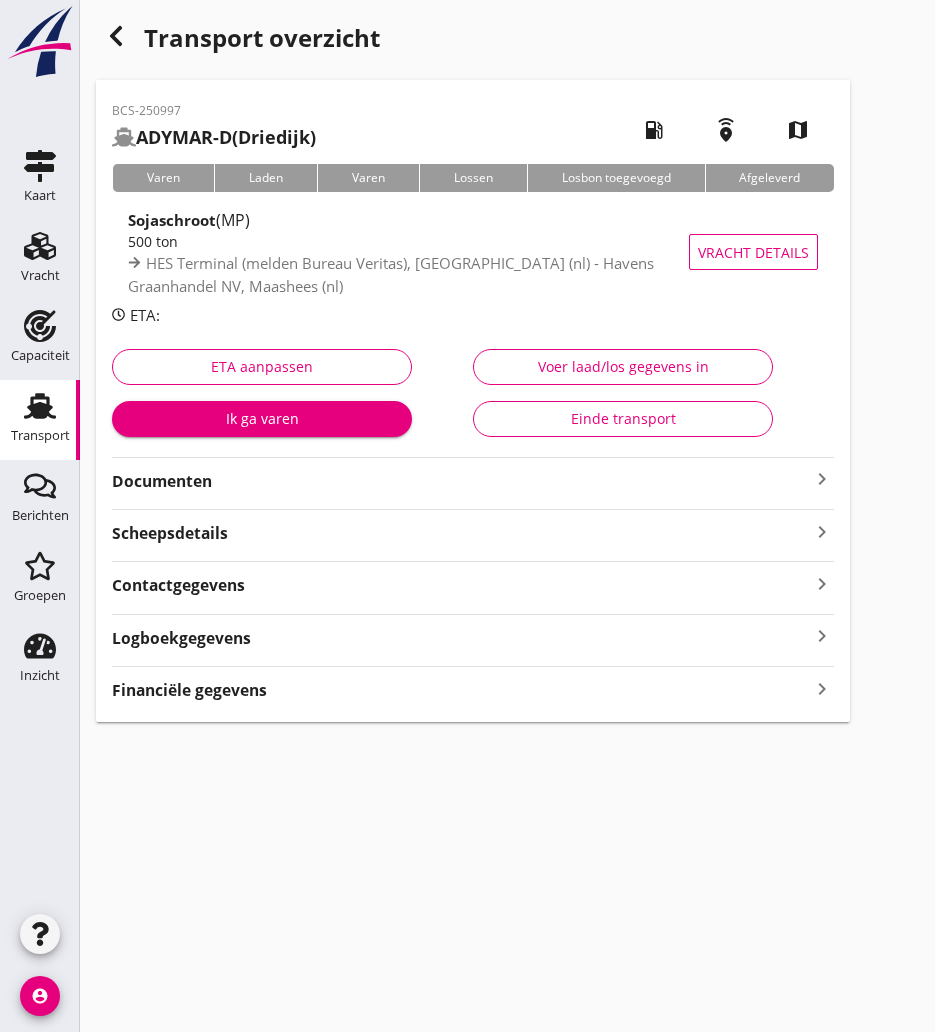 click on "Scheepsdetails  keyboard_arrow_right" at bounding box center (473, 527) 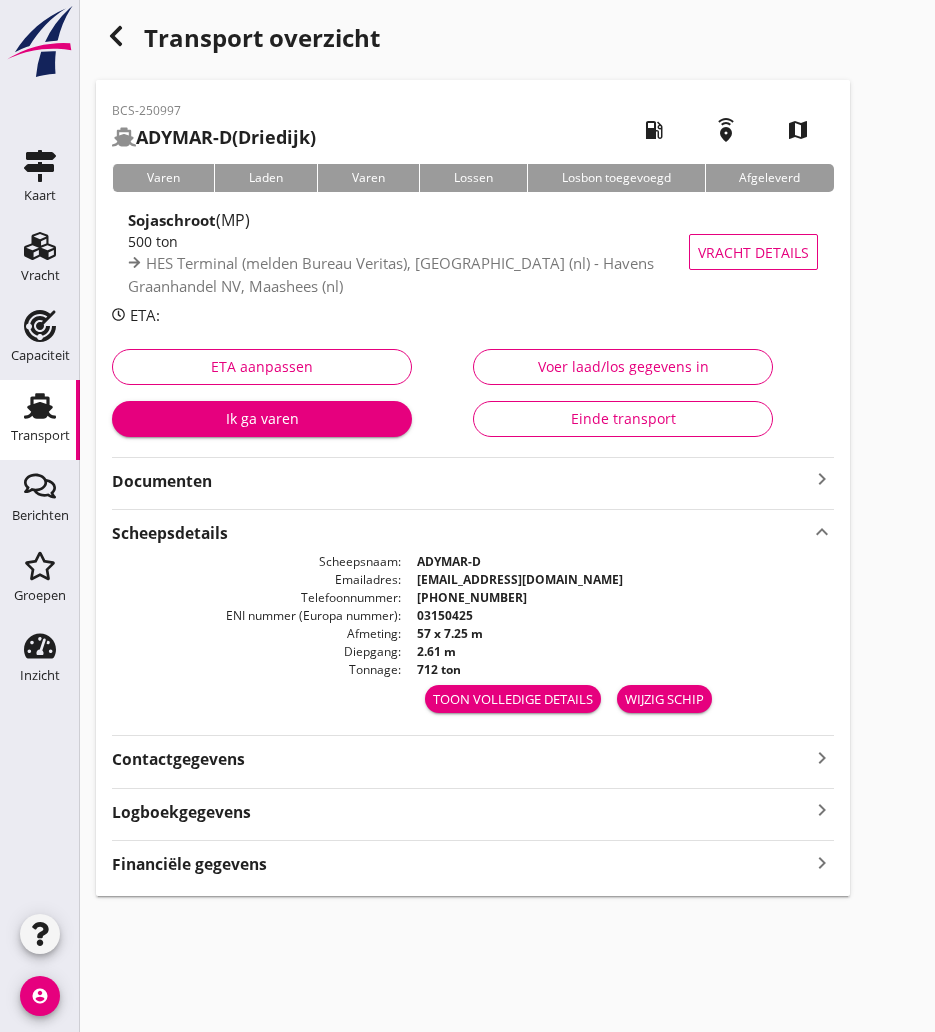 click on "Documenten" at bounding box center (461, 481) 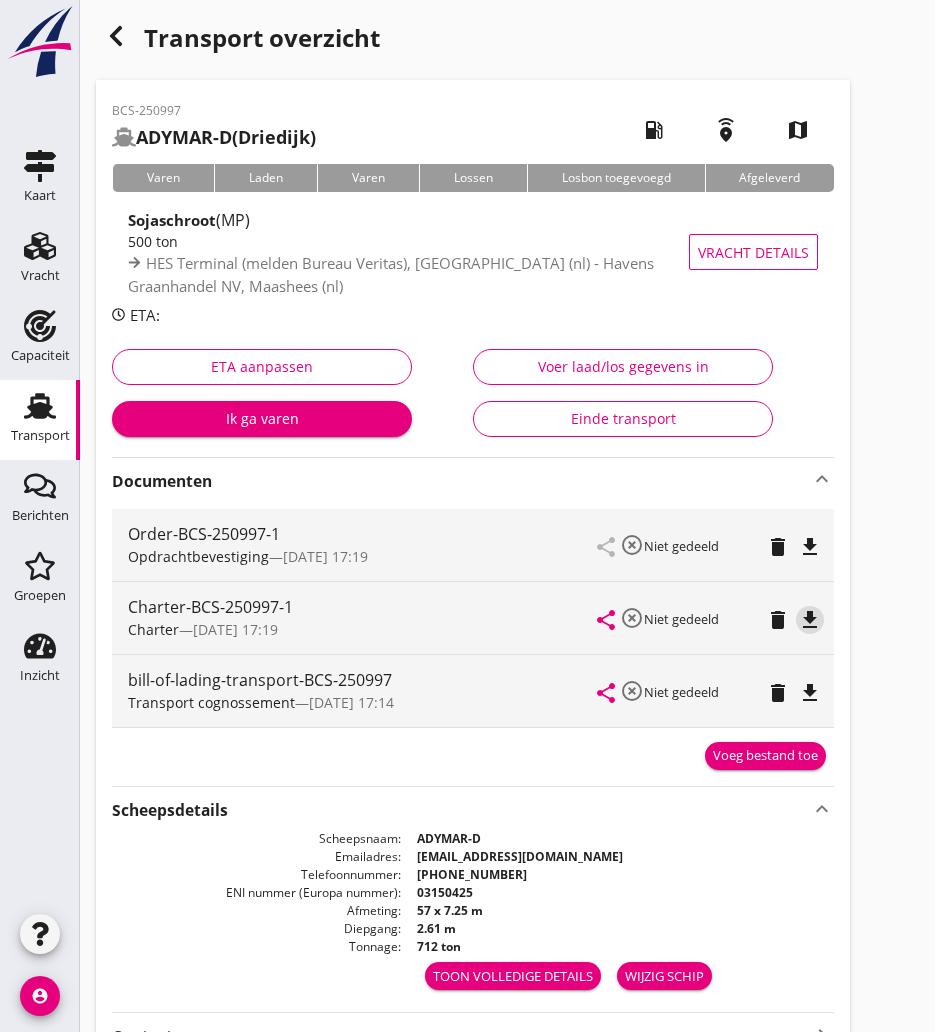 click on "file_download" at bounding box center (810, 620) 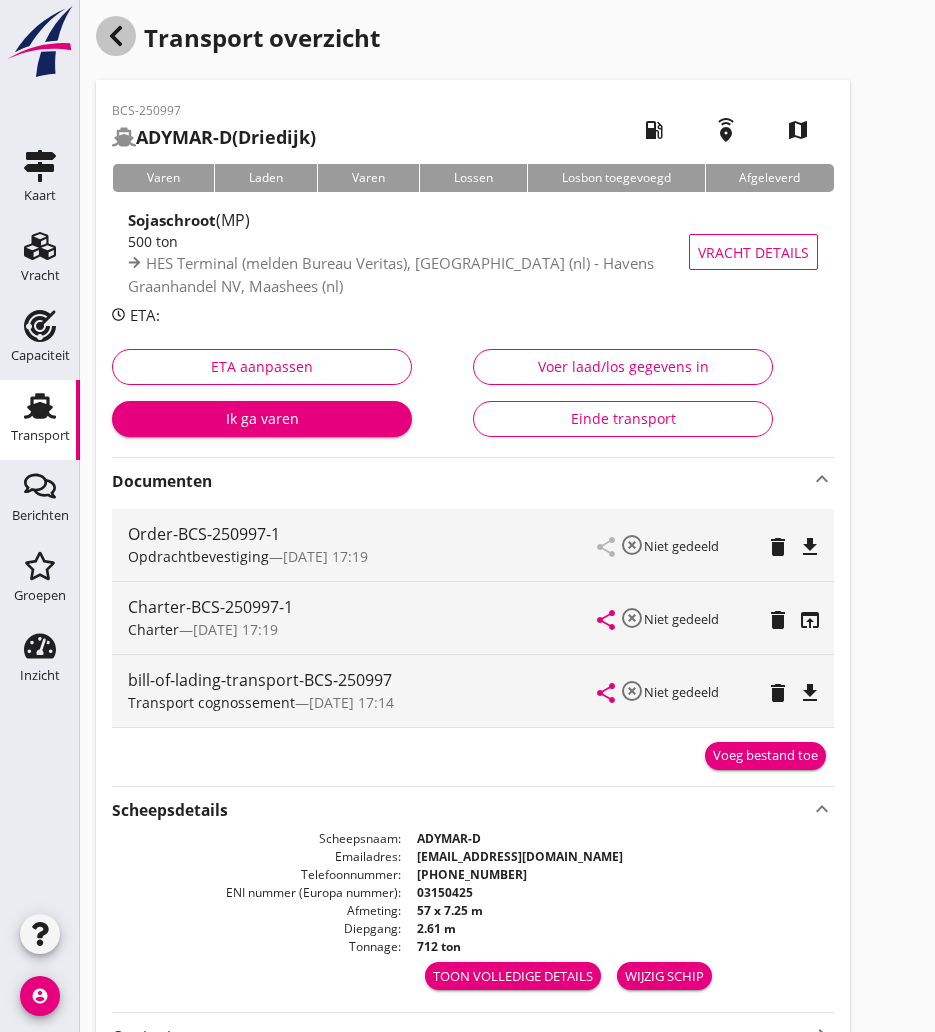 click 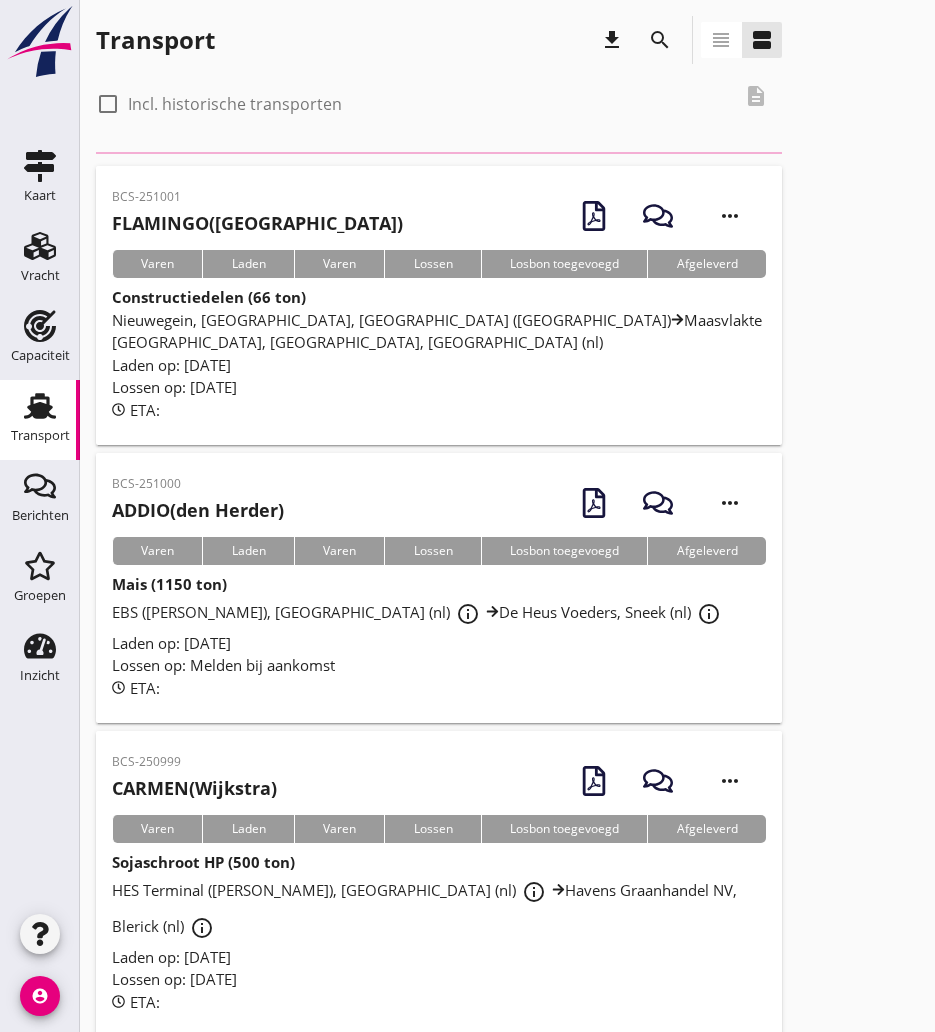 scroll, scrollTop: 700, scrollLeft: 0, axis: vertical 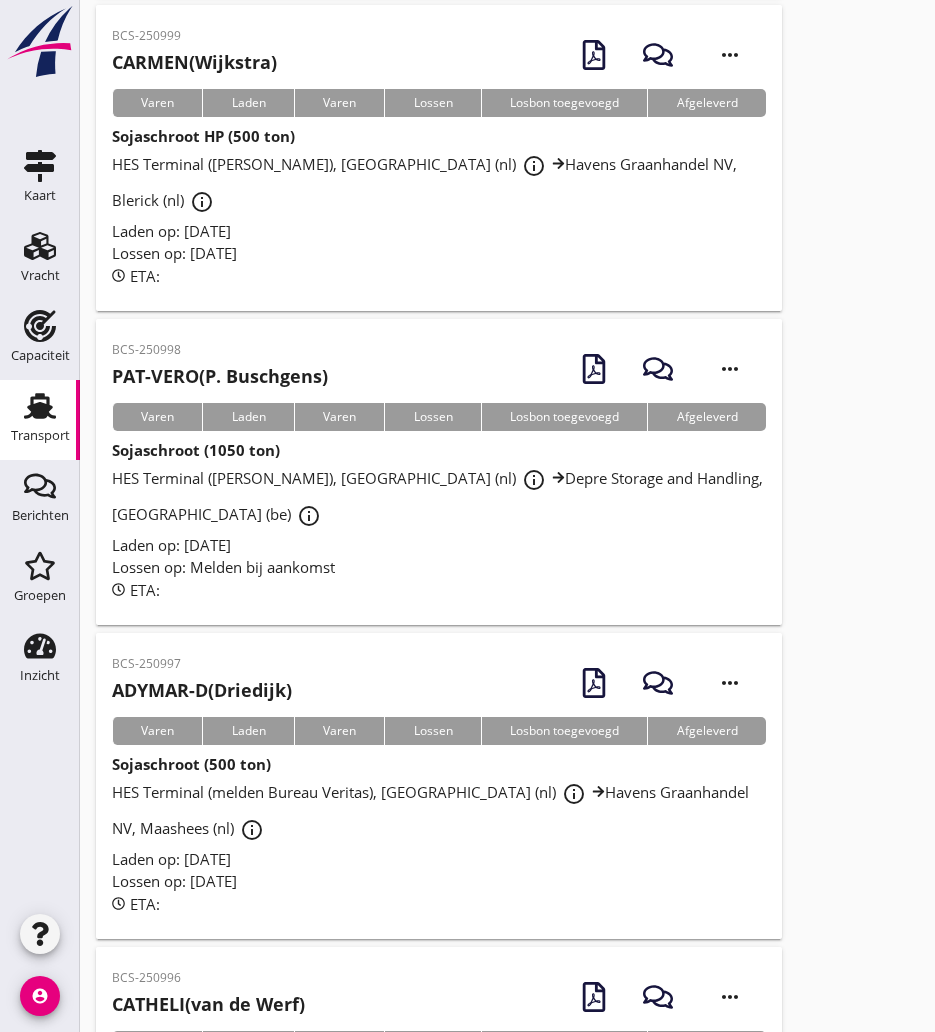click on "BCS-250998" at bounding box center (220, 350) 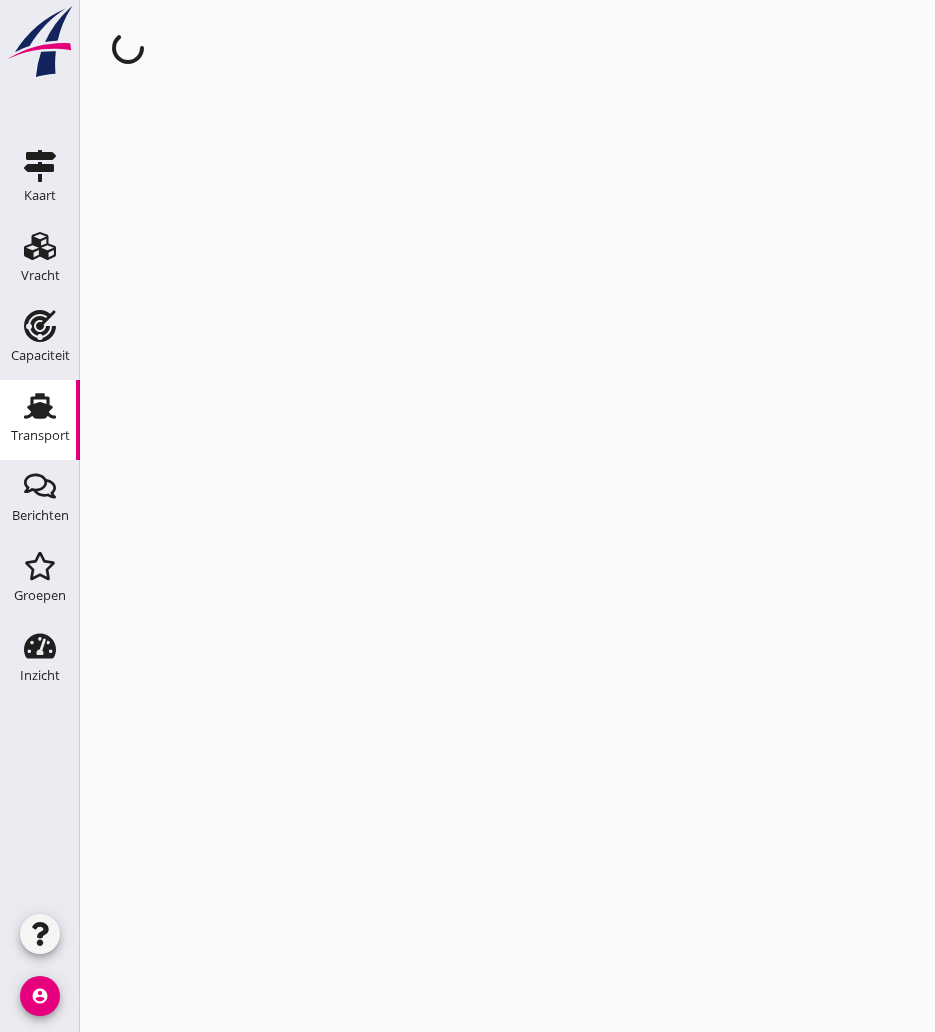 scroll, scrollTop: 0, scrollLeft: 0, axis: both 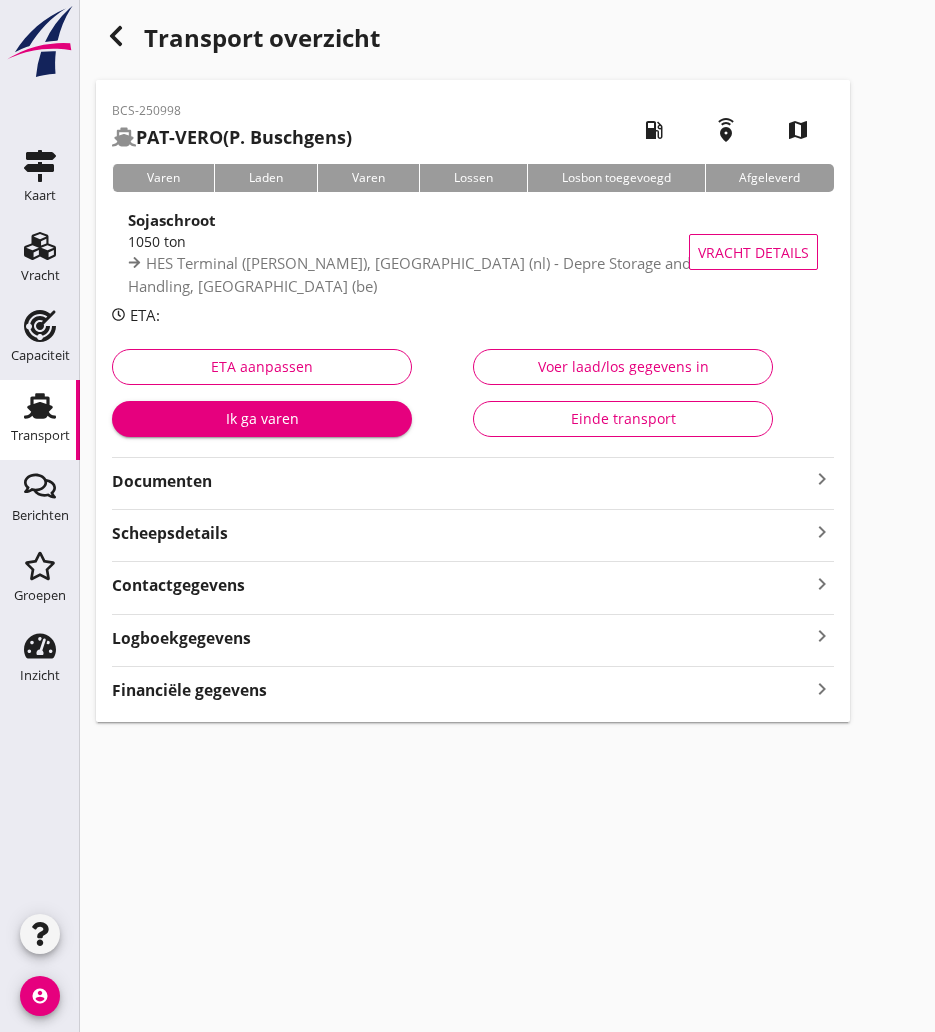 click on "Documenten" at bounding box center [461, 481] 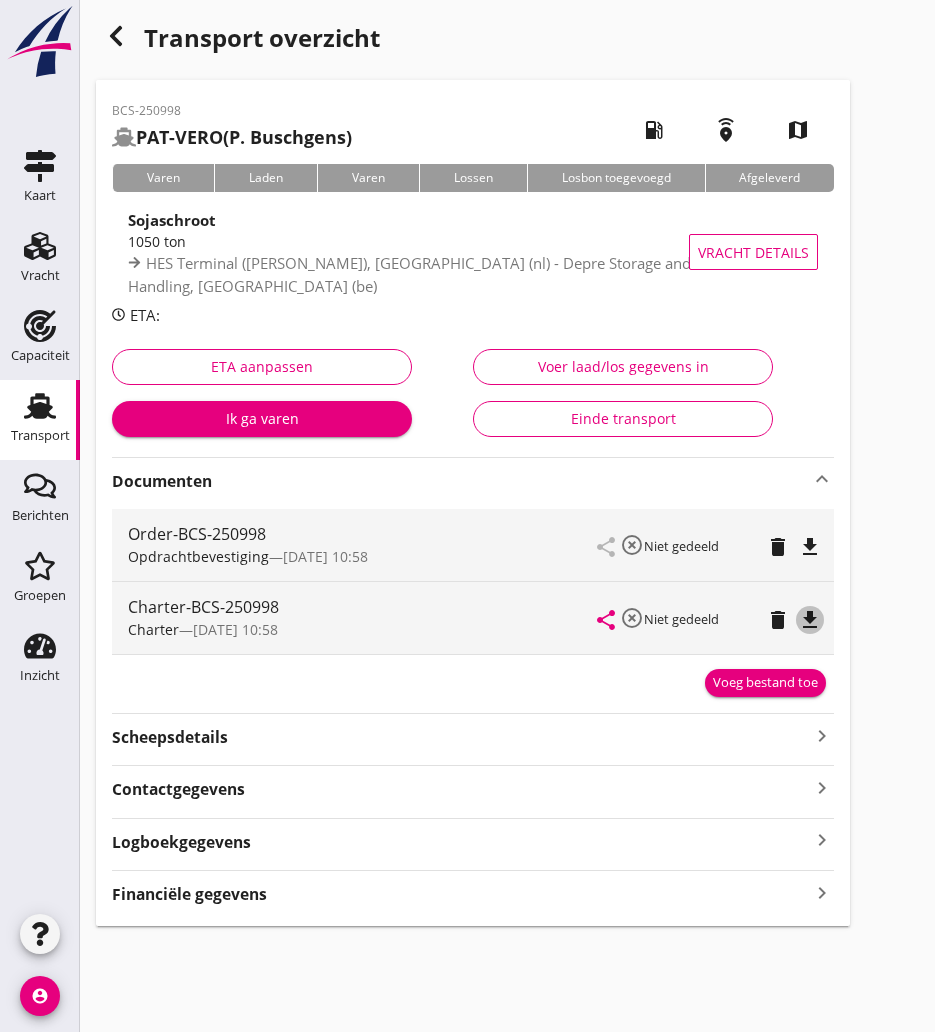 click on "file_download" at bounding box center (810, 620) 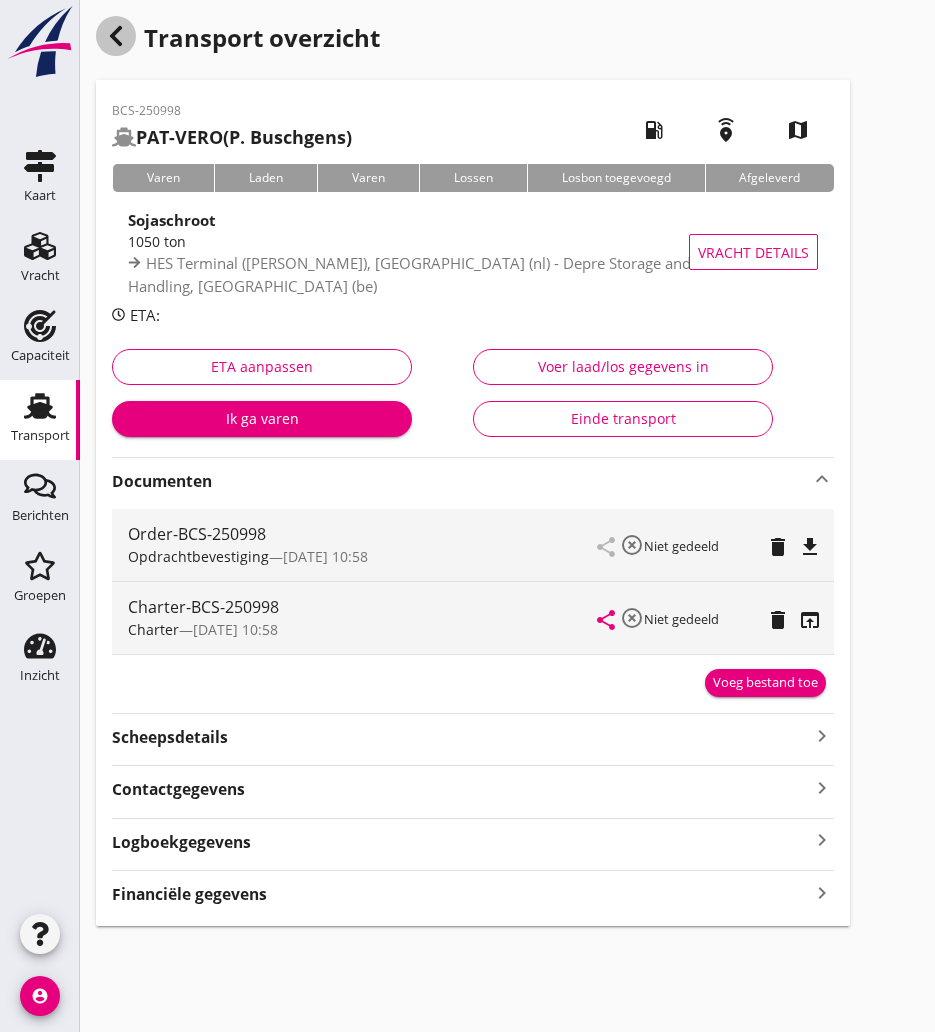 click 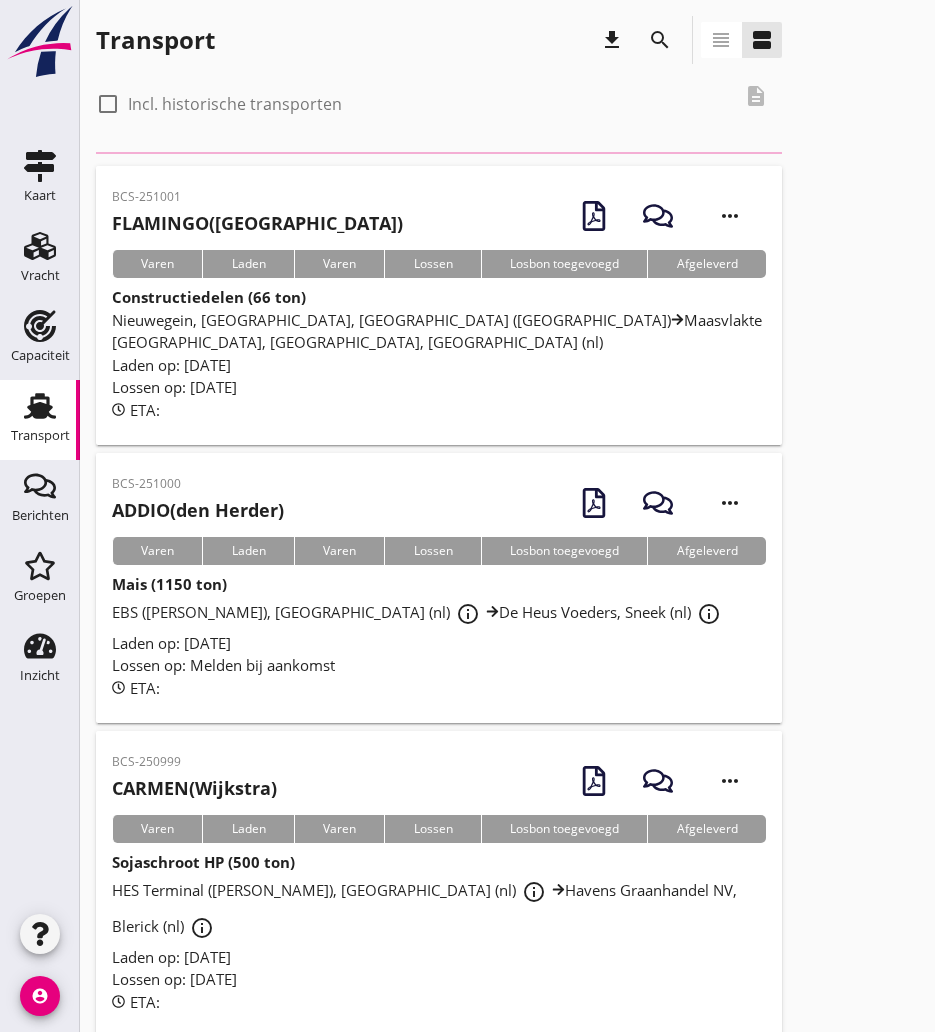 scroll, scrollTop: 100, scrollLeft: 0, axis: vertical 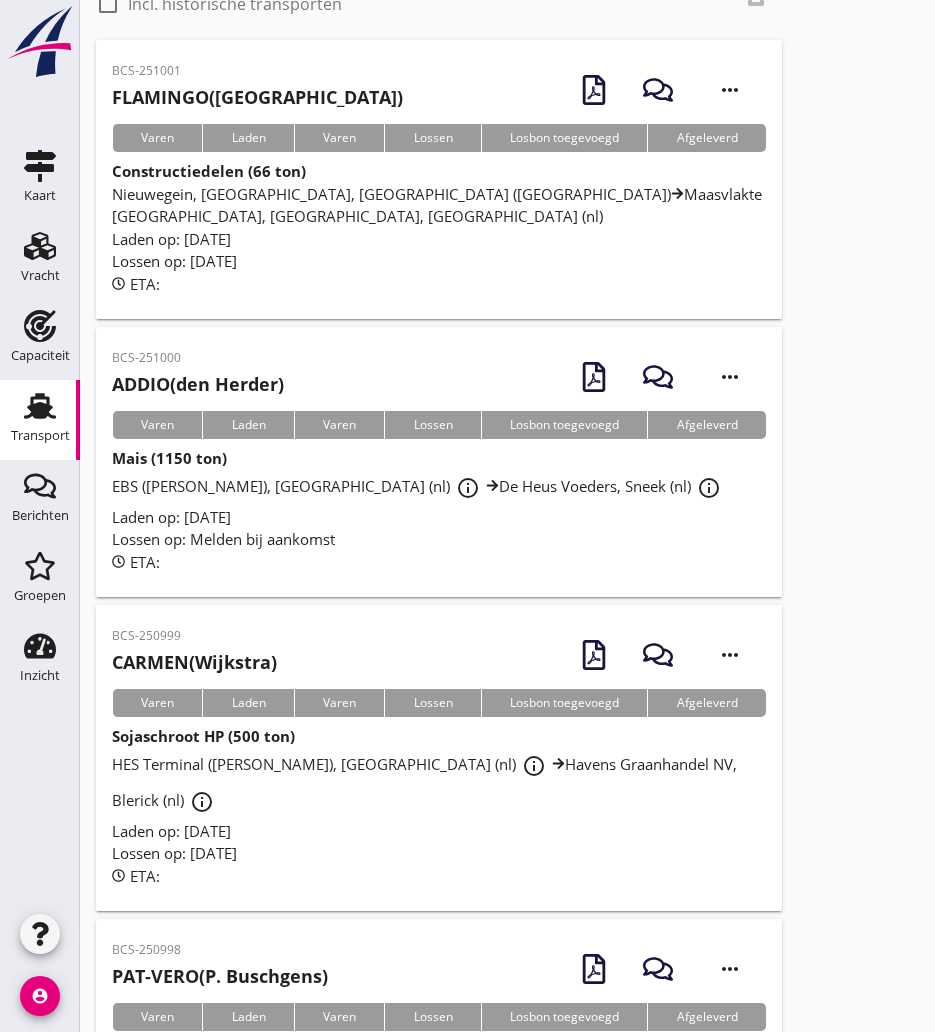 click on "[PERSON_NAME]  (Wijkstra)" at bounding box center (194, 662) 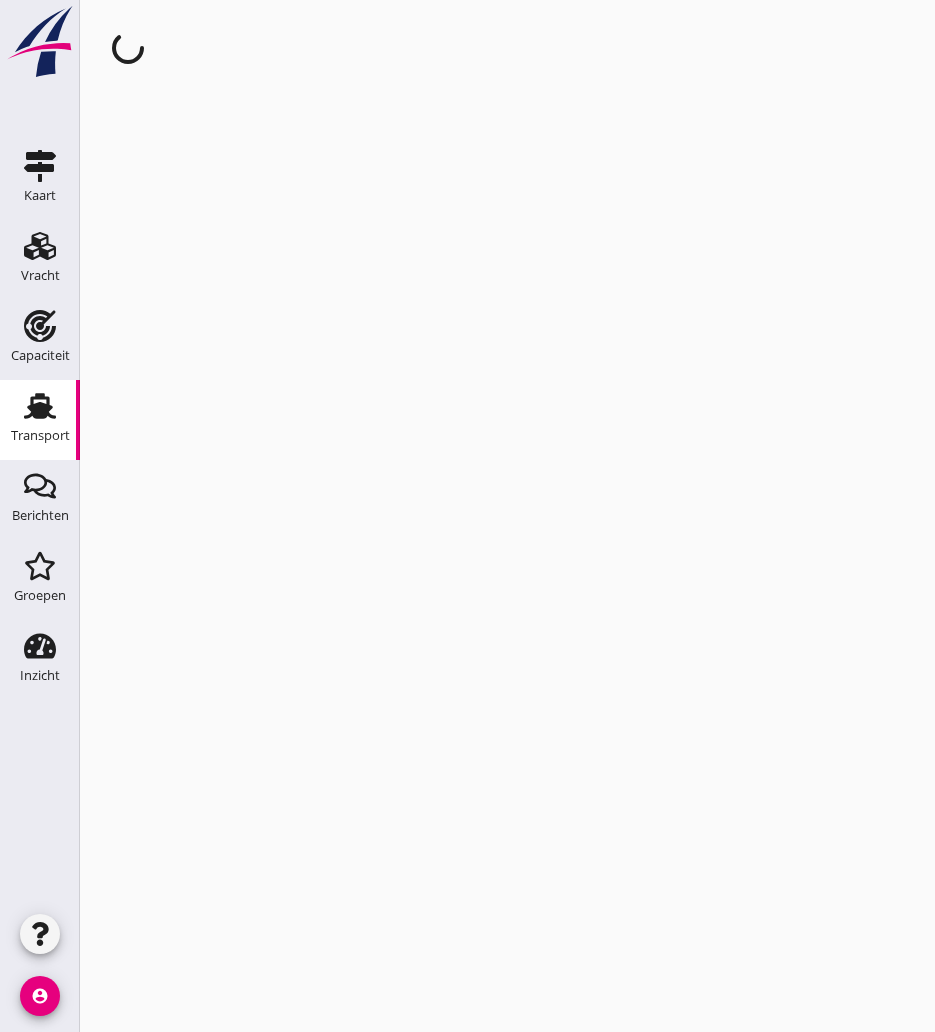 scroll, scrollTop: 0, scrollLeft: 0, axis: both 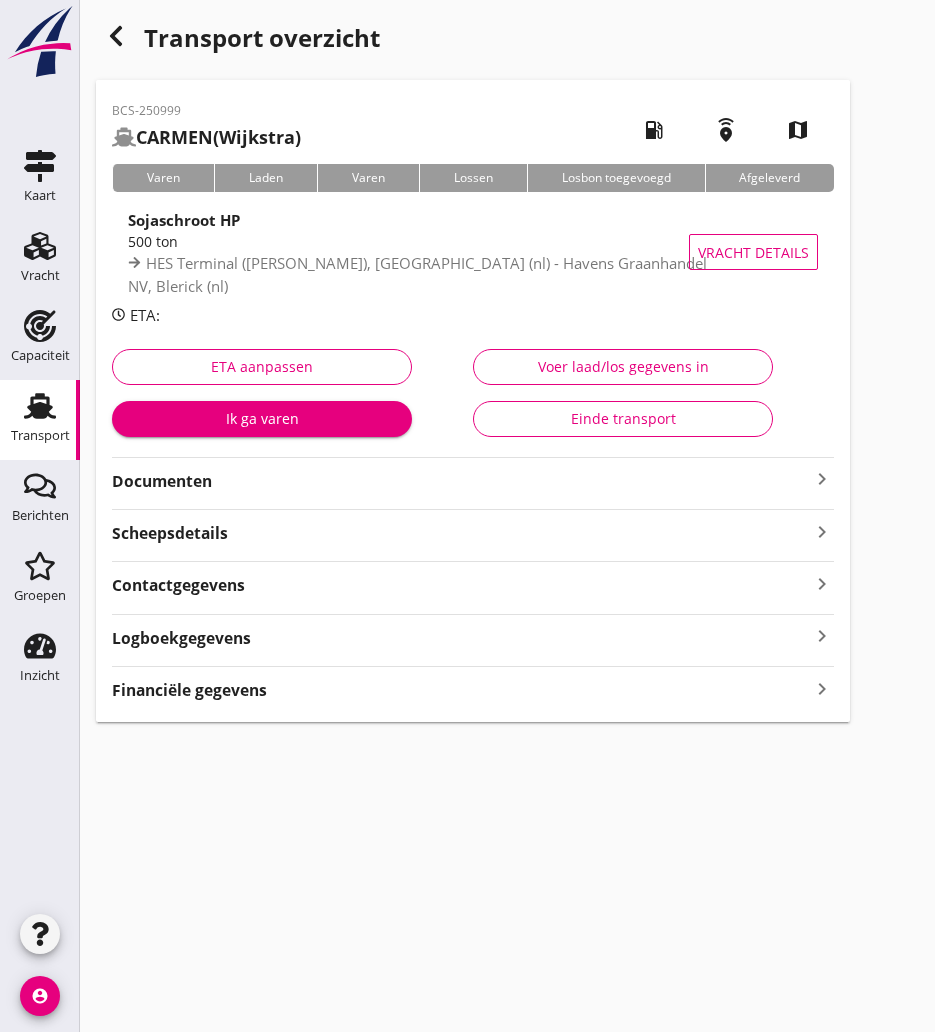 click on "Documenten" at bounding box center [461, 481] 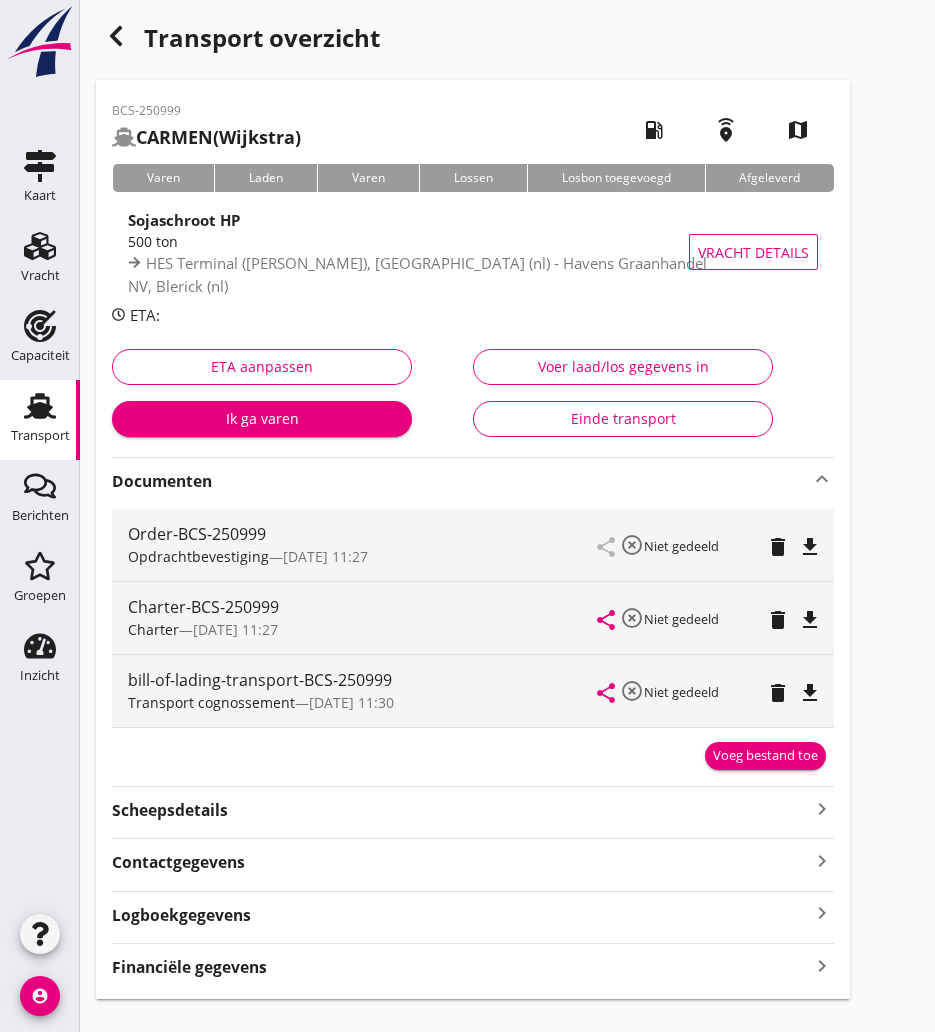 click on "file_download" at bounding box center [810, 620] 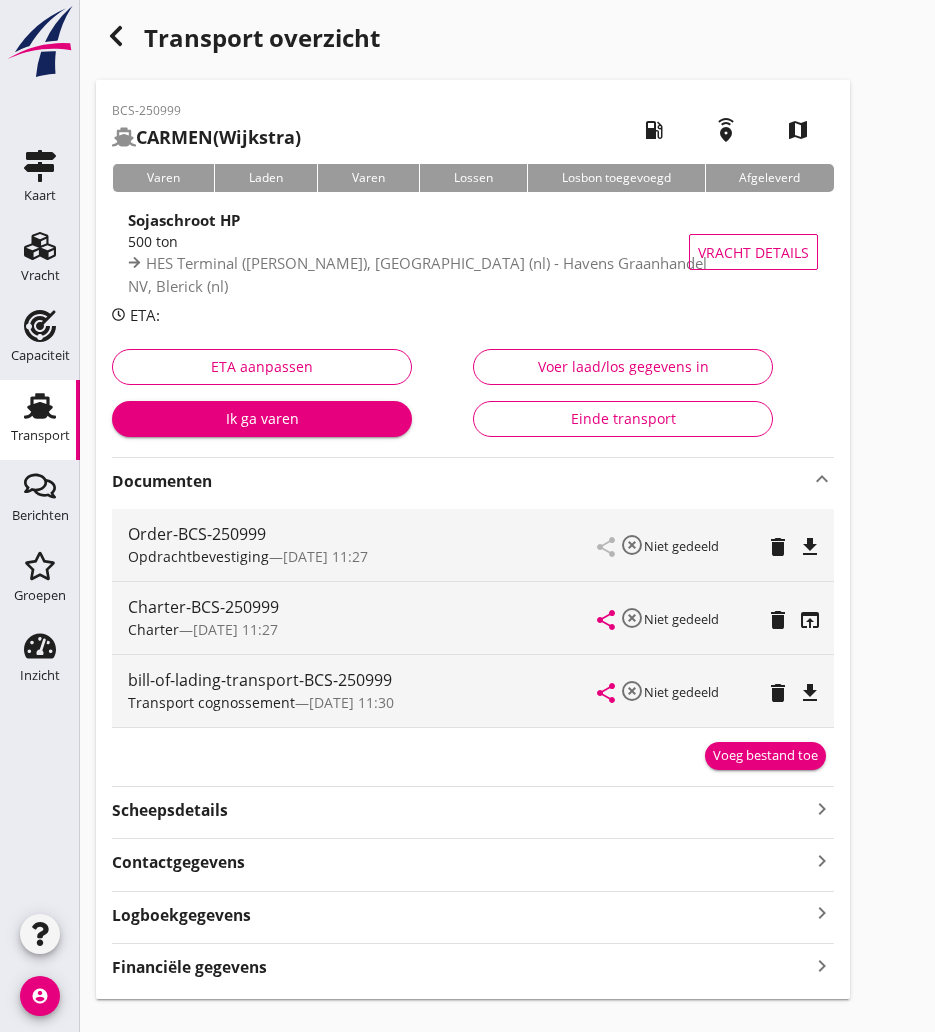 click 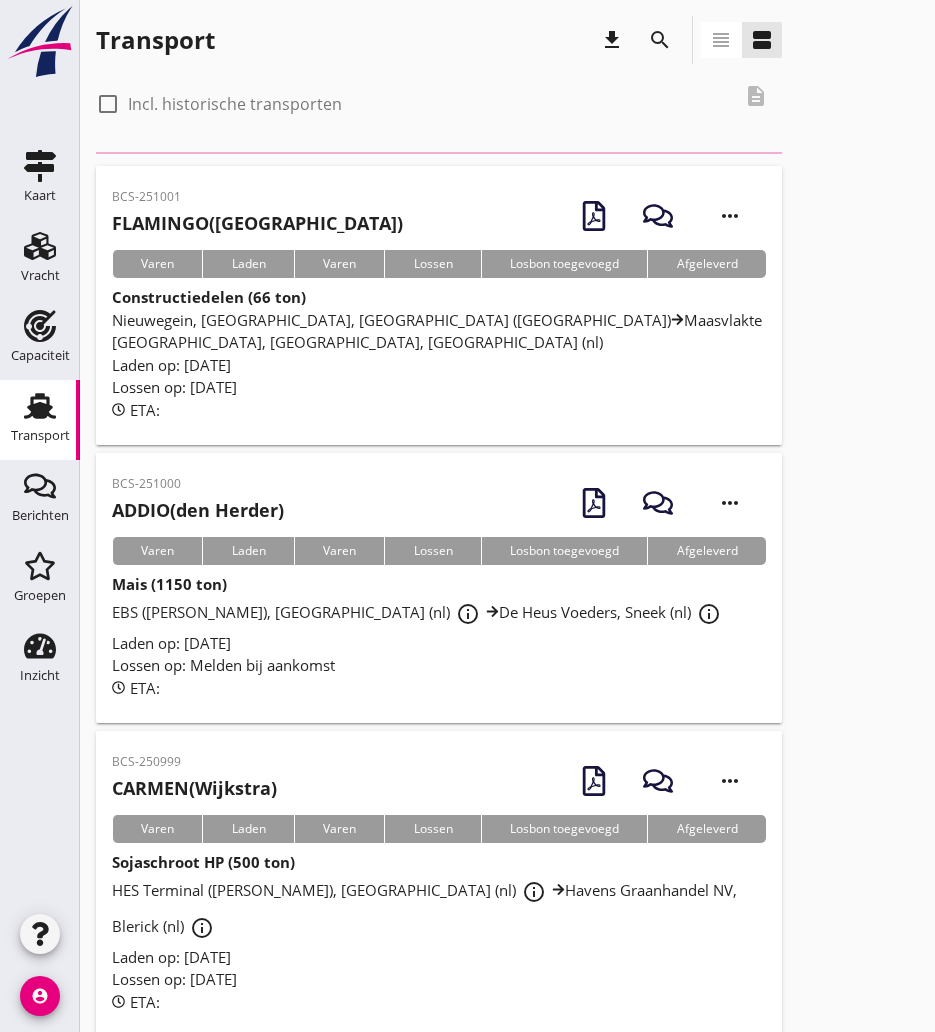 scroll, scrollTop: 100, scrollLeft: 0, axis: vertical 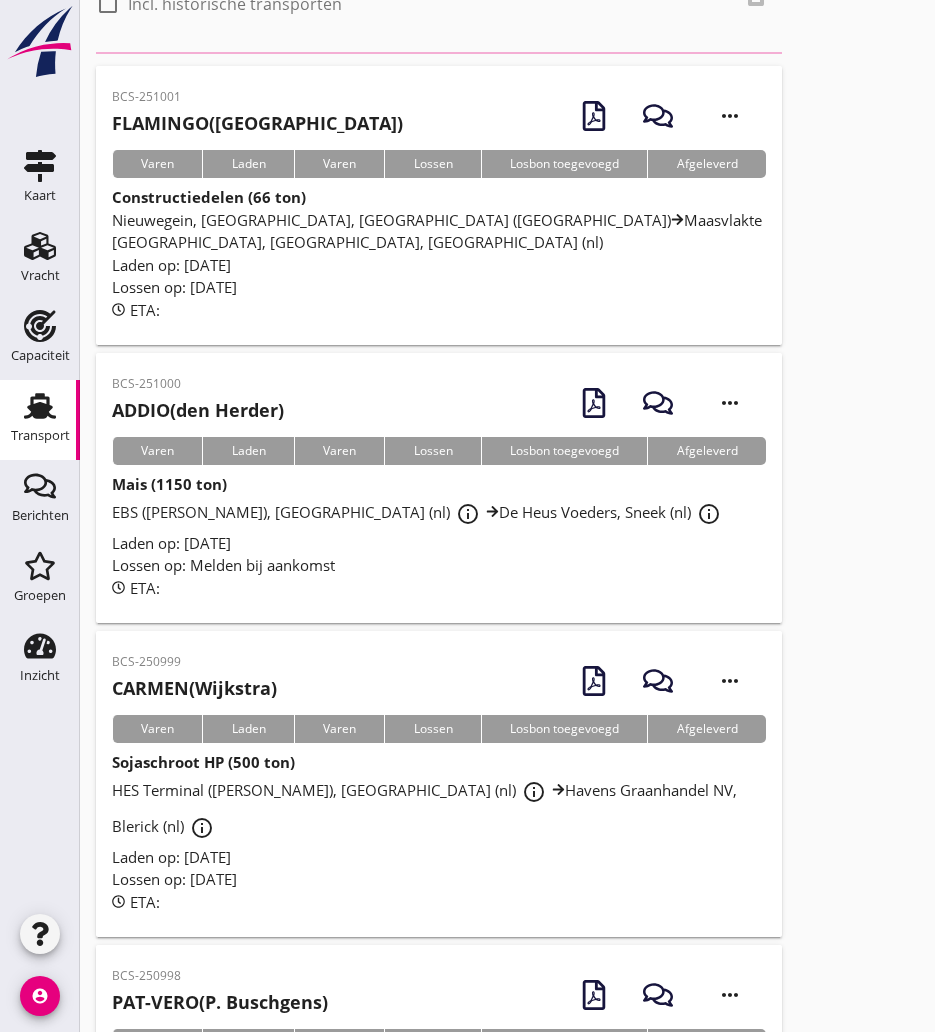 click on "BCS-251000" at bounding box center [198, 384] 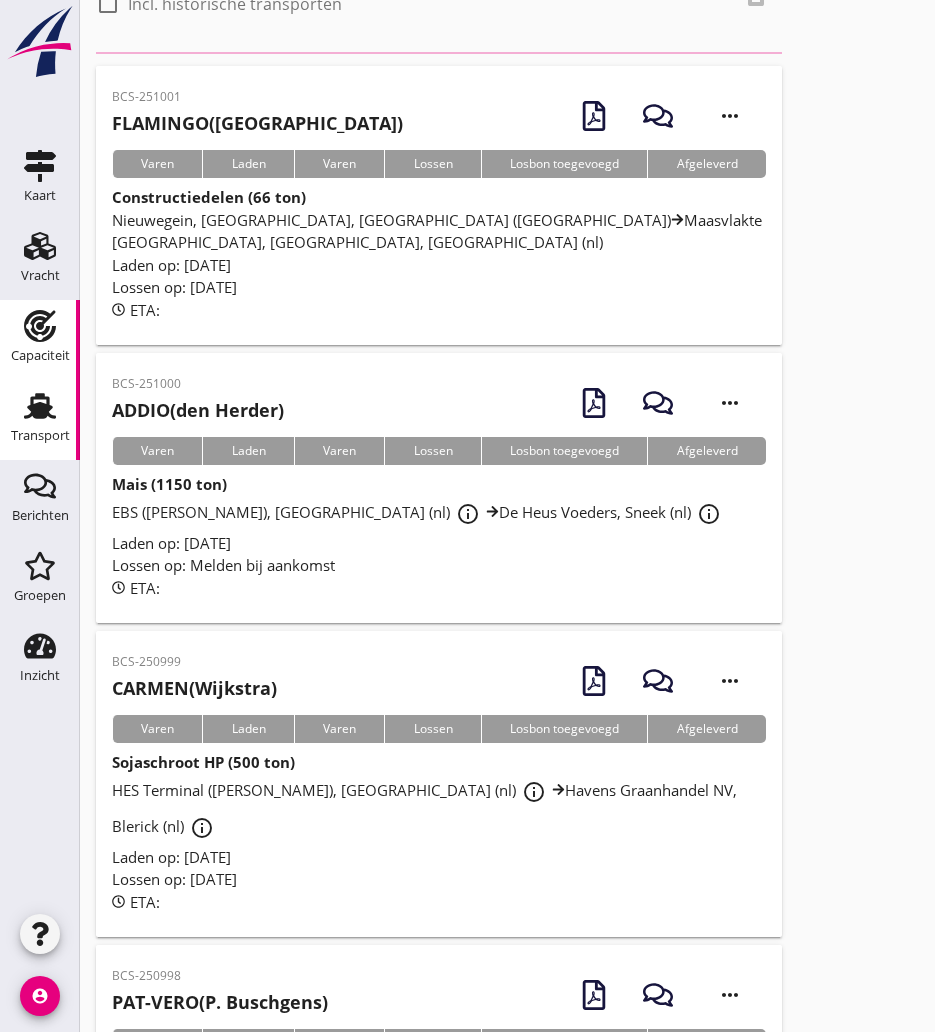scroll, scrollTop: 0, scrollLeft: 0, axis: both 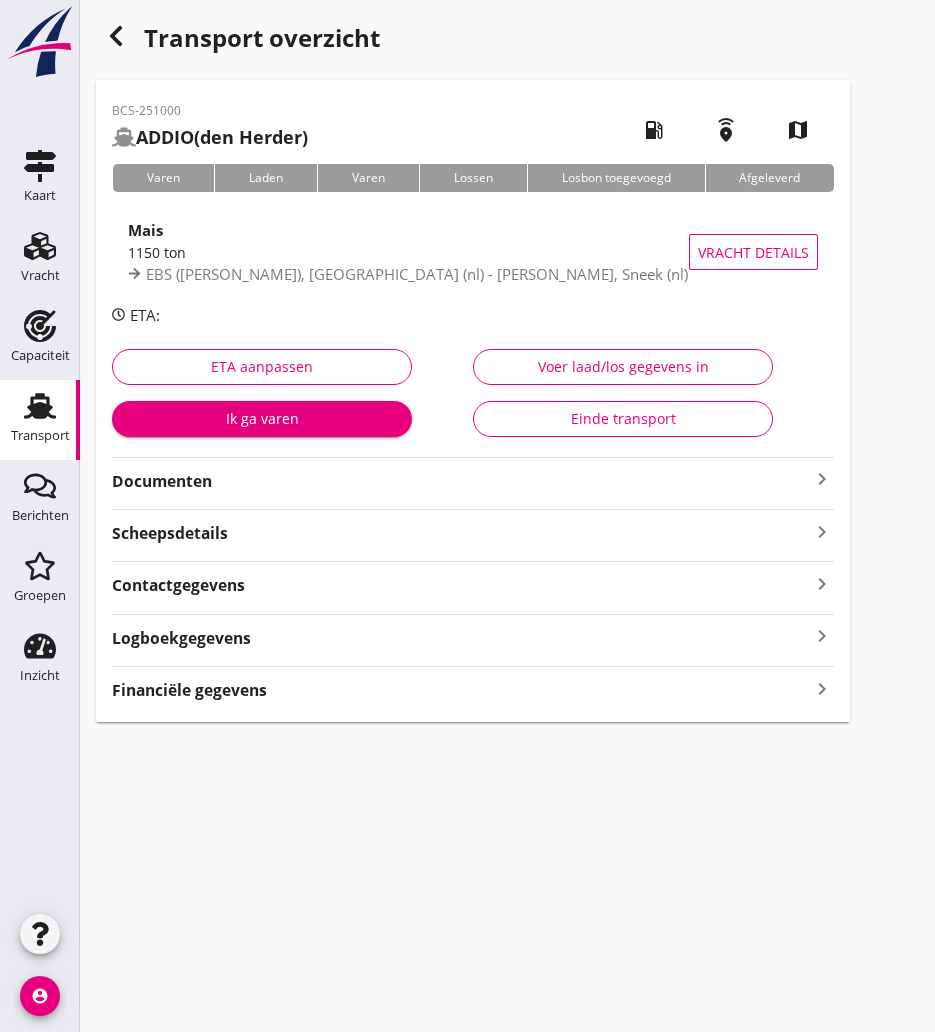 click at bounding box center (116, 36) 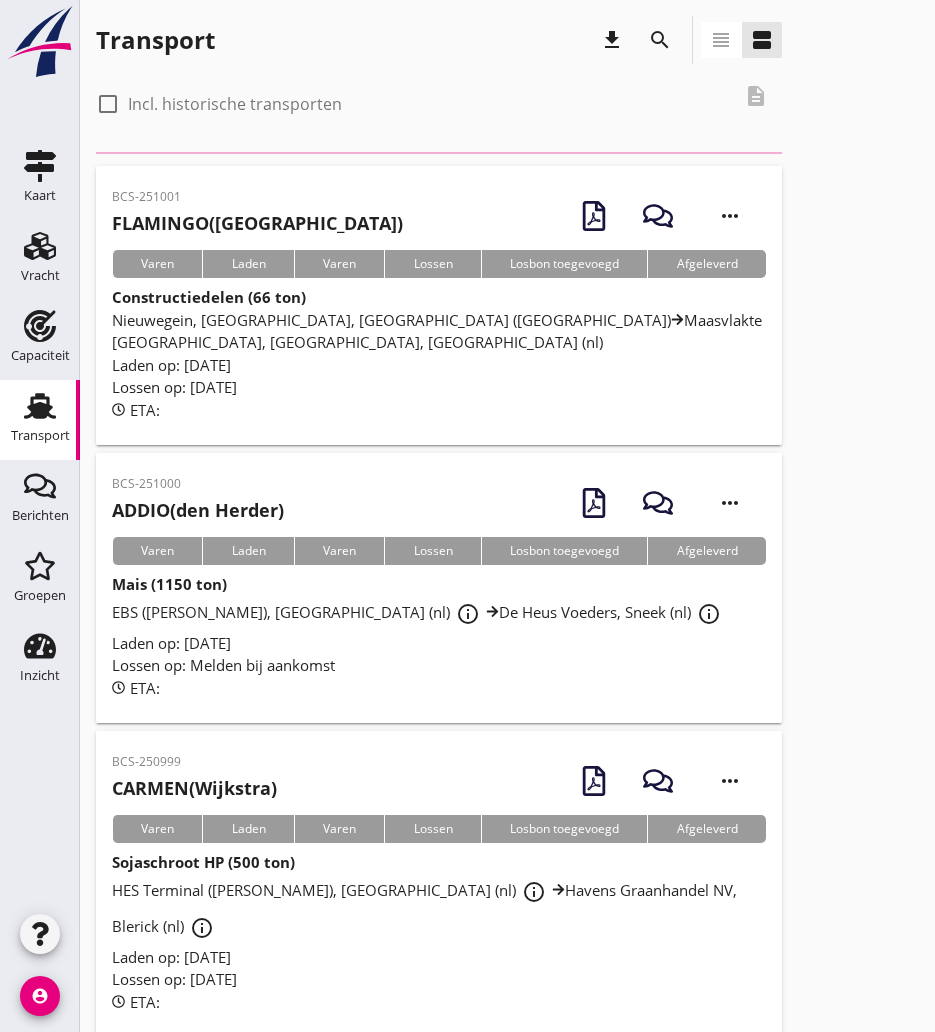 scroll, scrollTop: 100, scrollLeft: 0, axis: vertical 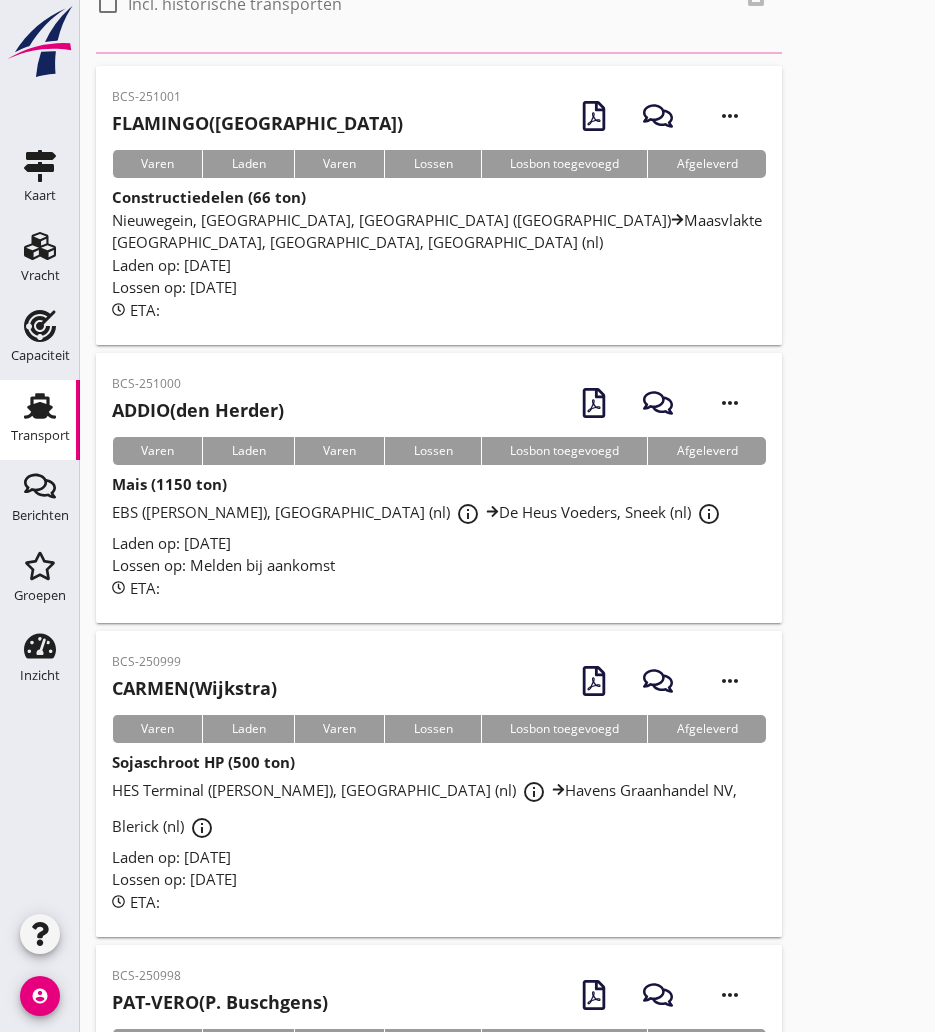 click on "[PERSON_NAME]  (Wijkstra)" at bounding box center (194, 688) 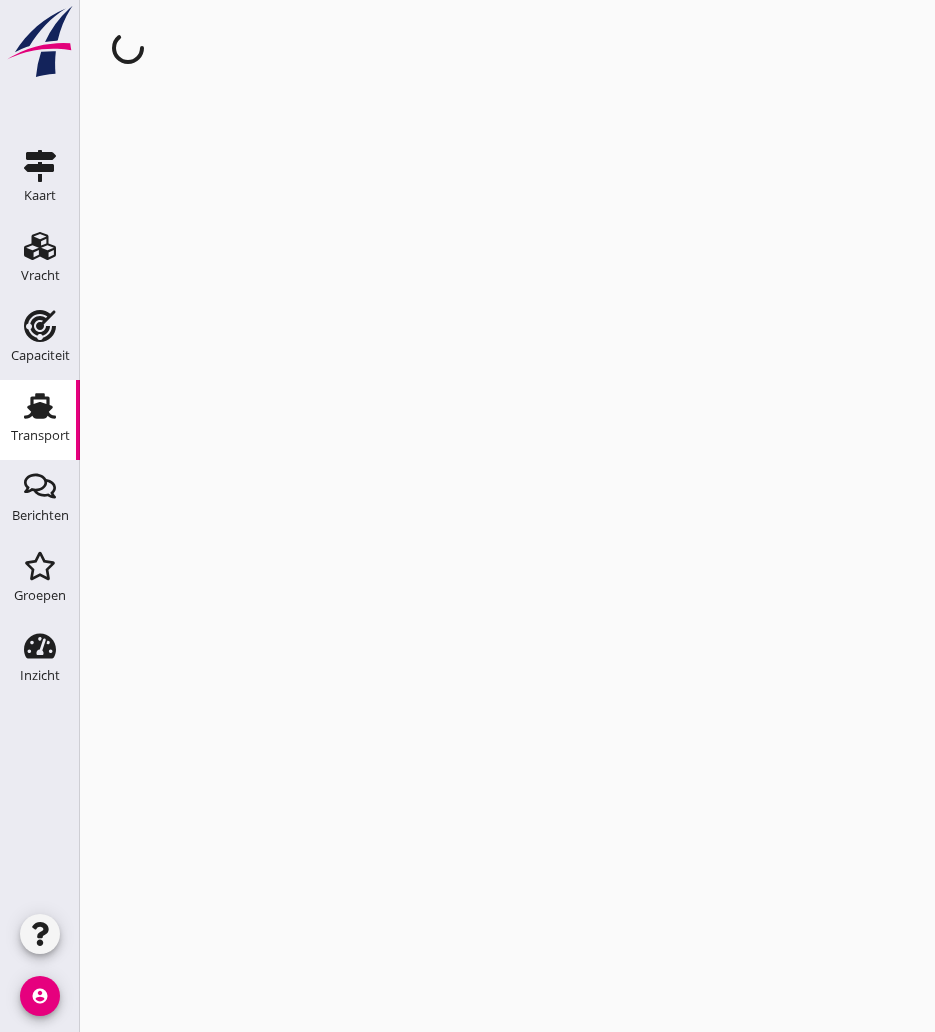 scroll, scrollTop: 0, scrollLeft: 0, axis: both 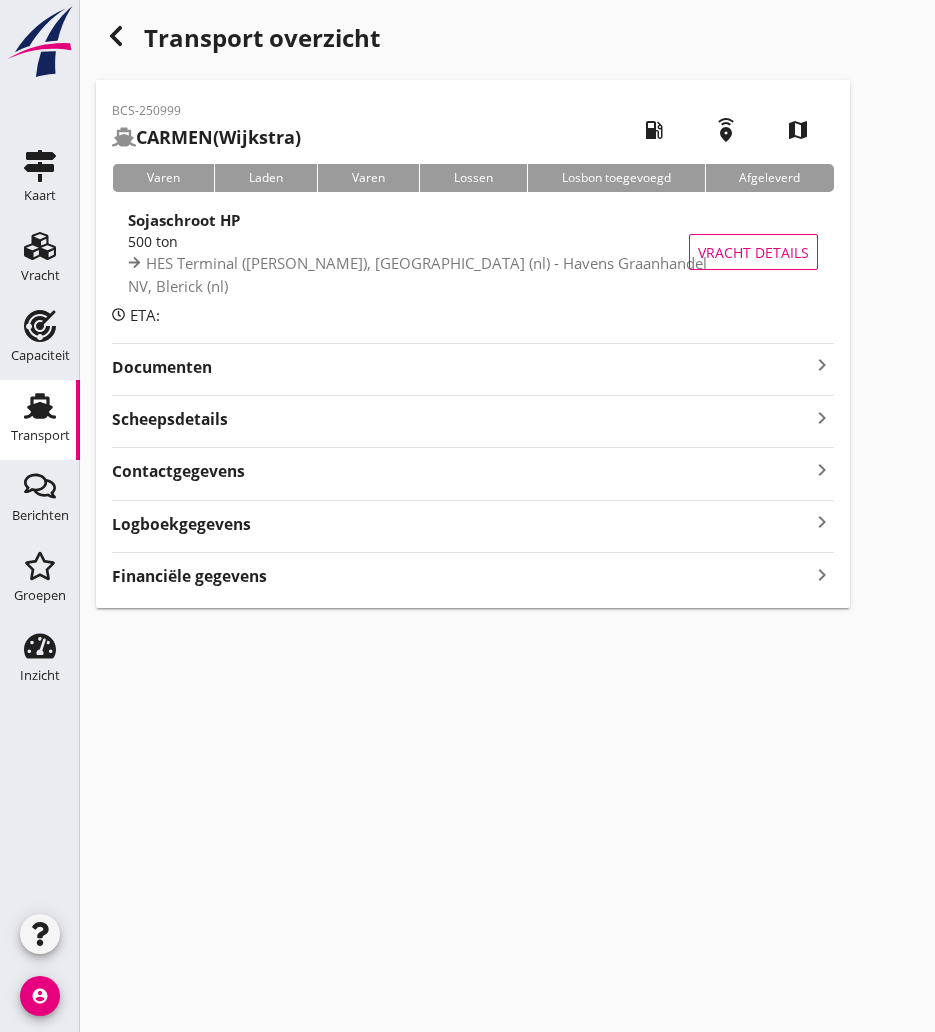 click on "Documenten" at bounding box center [461, 367] 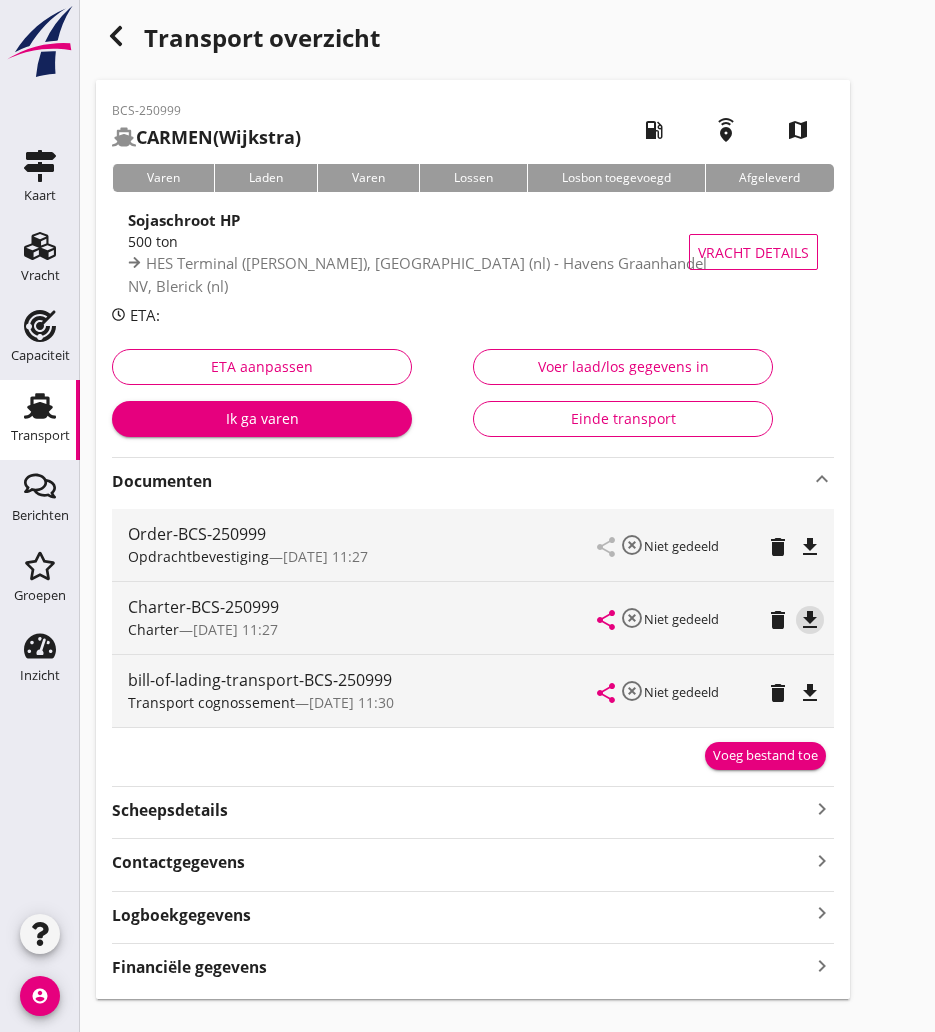 click on "file_download" at bounding box center (810, 620) 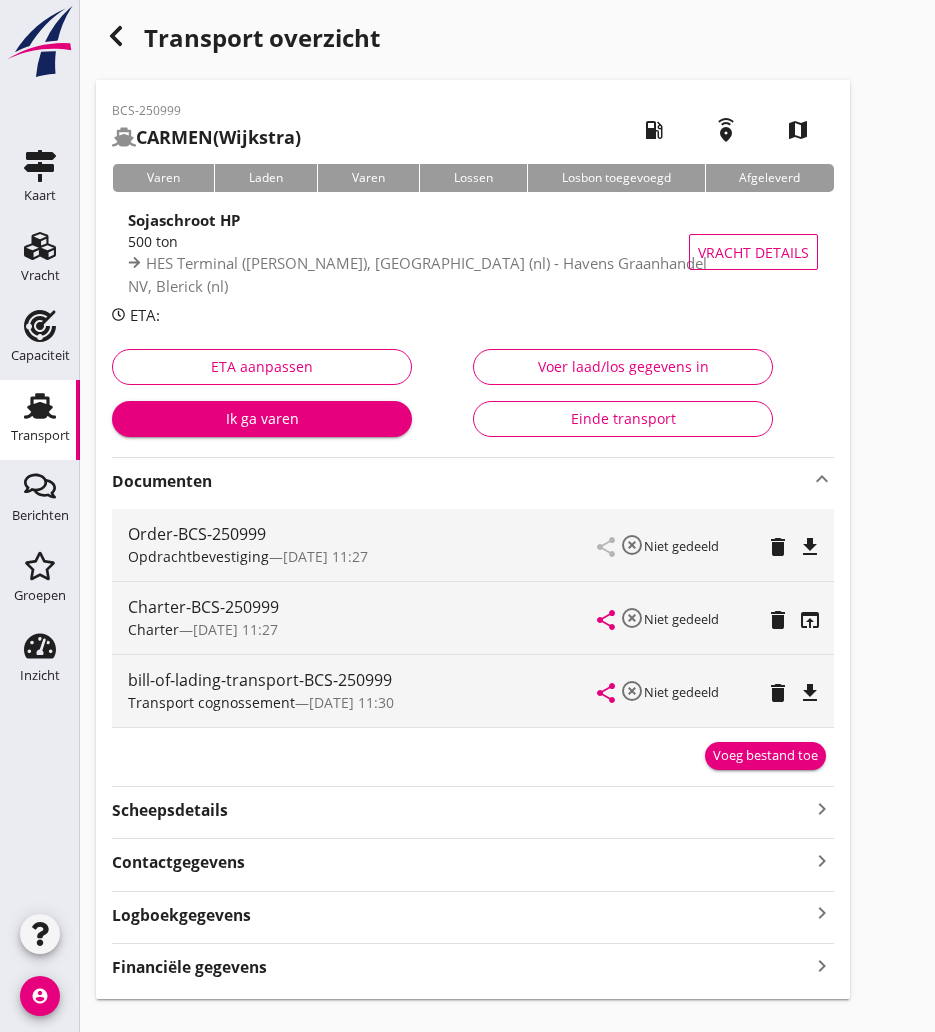 click 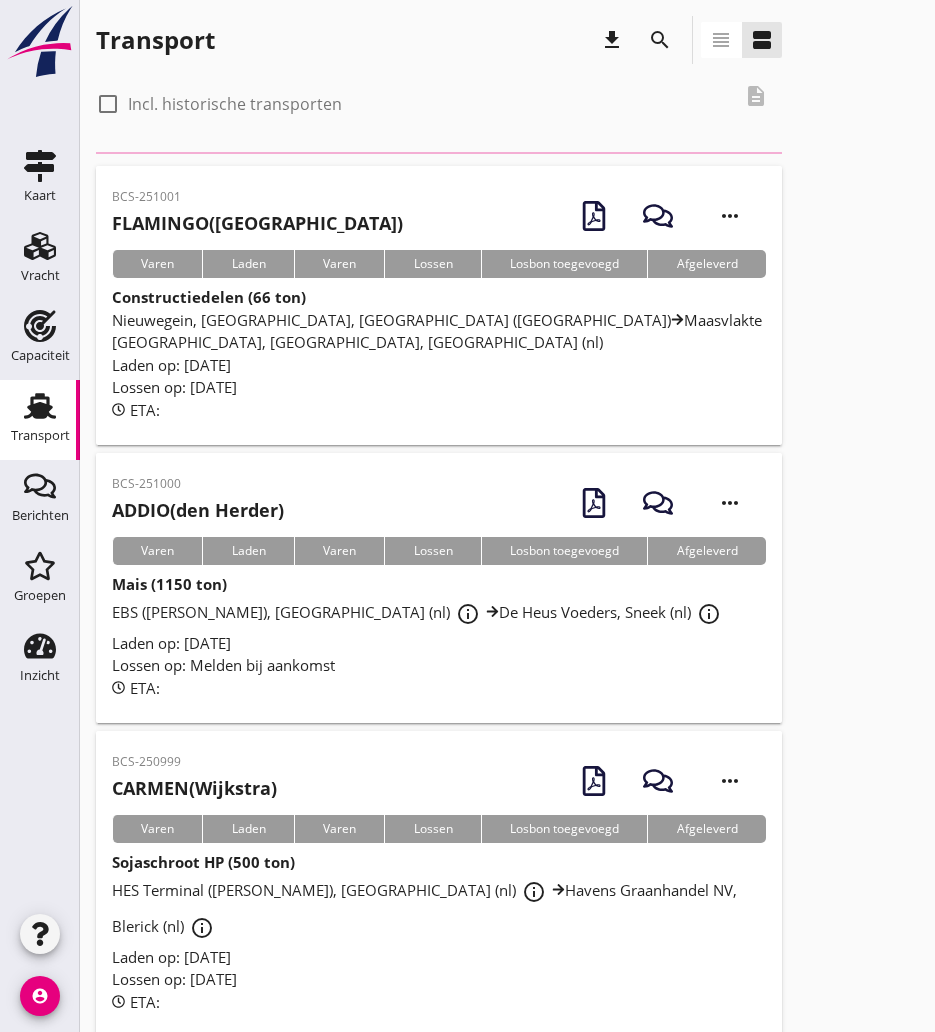 scroll, scrollTop: 100, scrollLeft: 0, axis: vertical 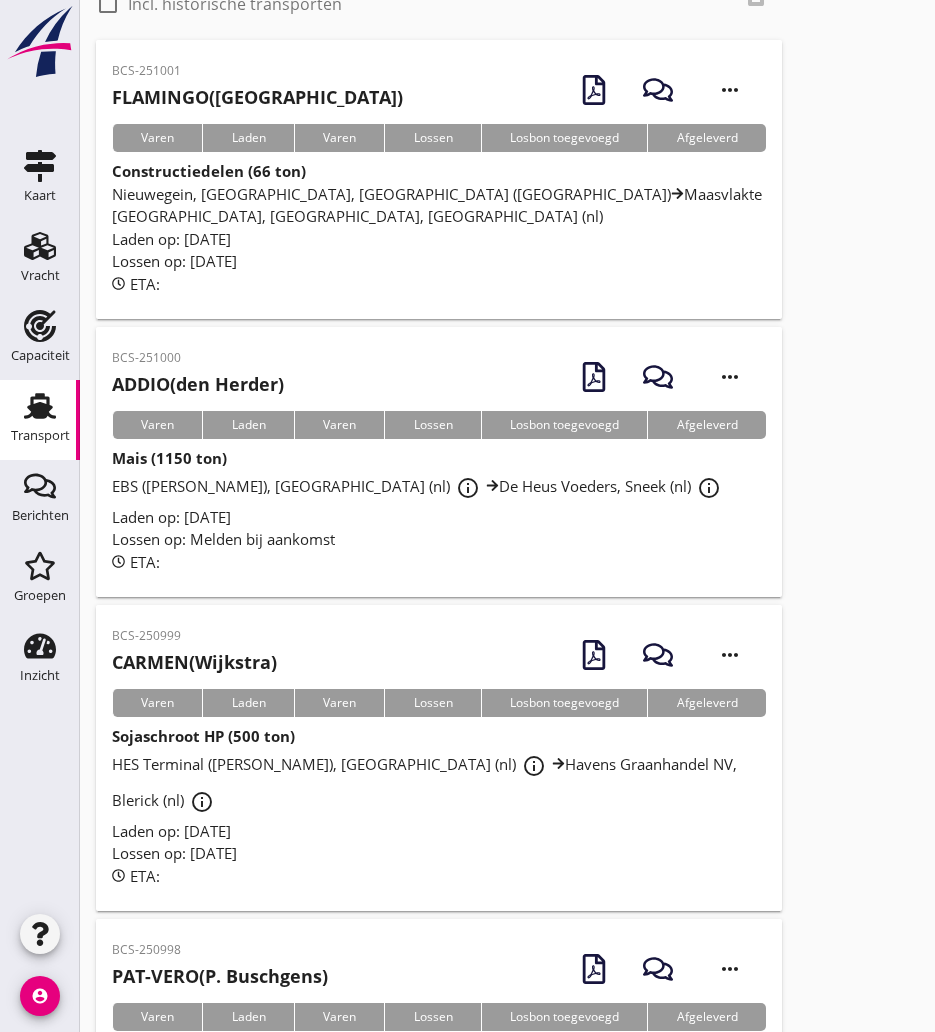 drag, startPoint x: 203, startPoint y: 390, endPoint x: 179, endPoint y: 372, distance: 30 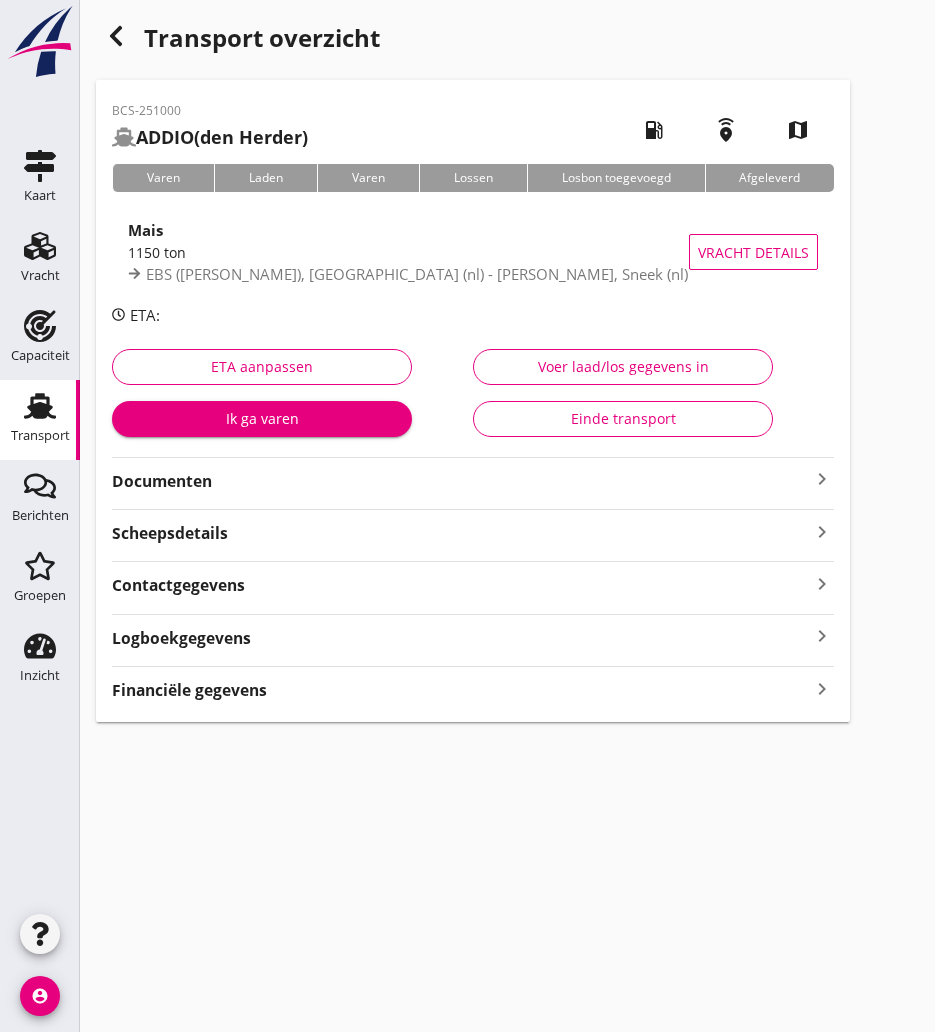 click on "ETA aanpassen" at bounding box center (262, 366) 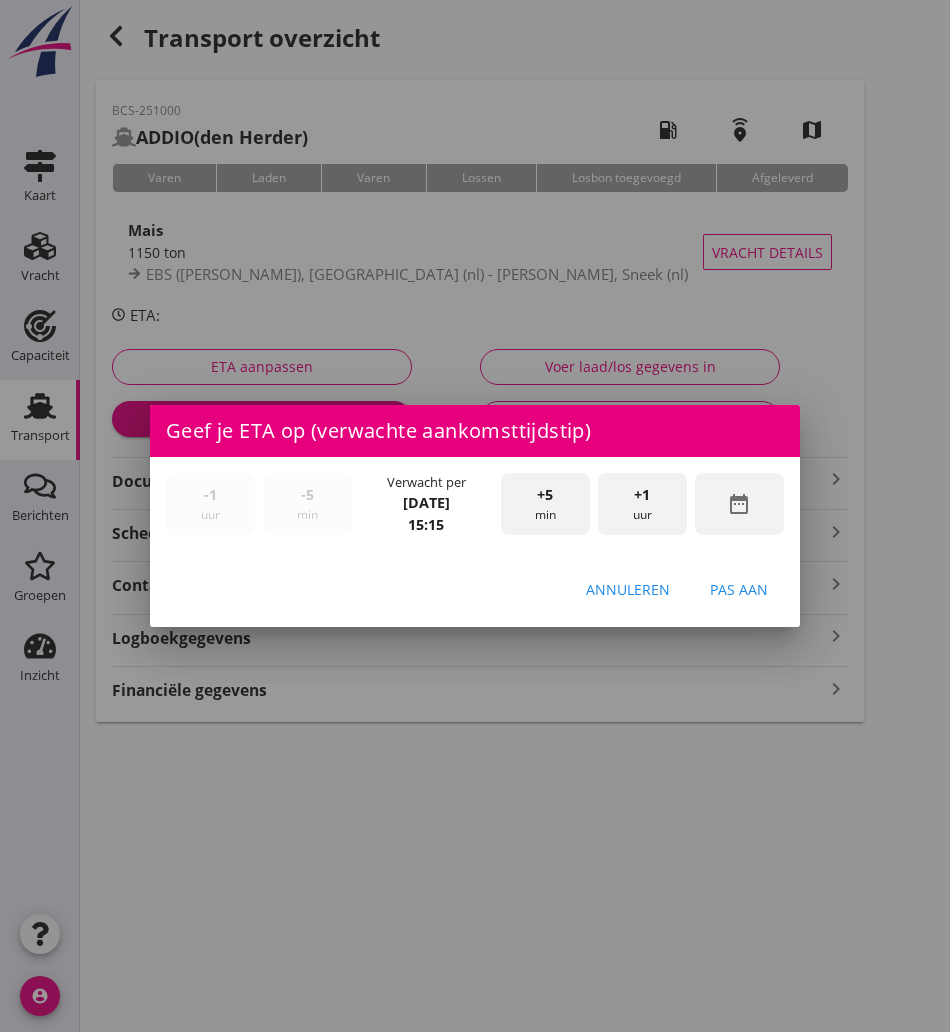 click on "Annuleren" at bounding box center (628, 589) 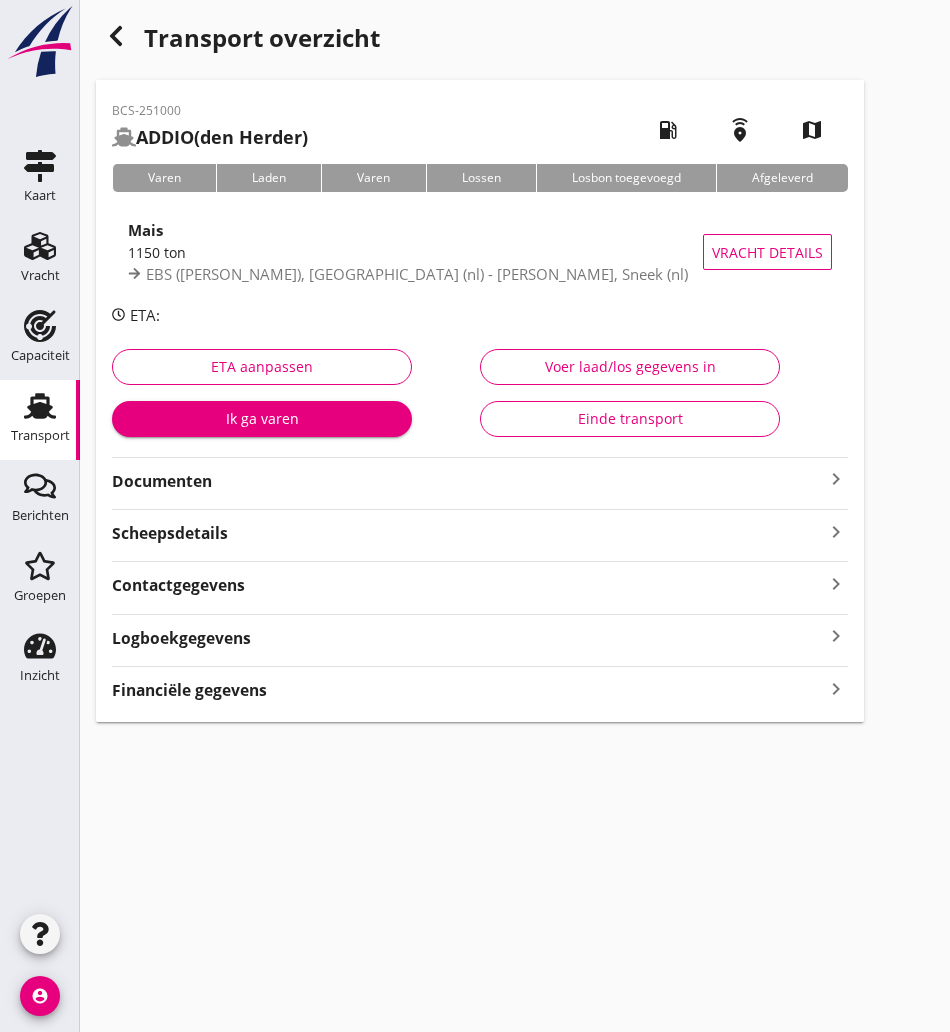 click on "Documenten" at bounding box center [468, 481] 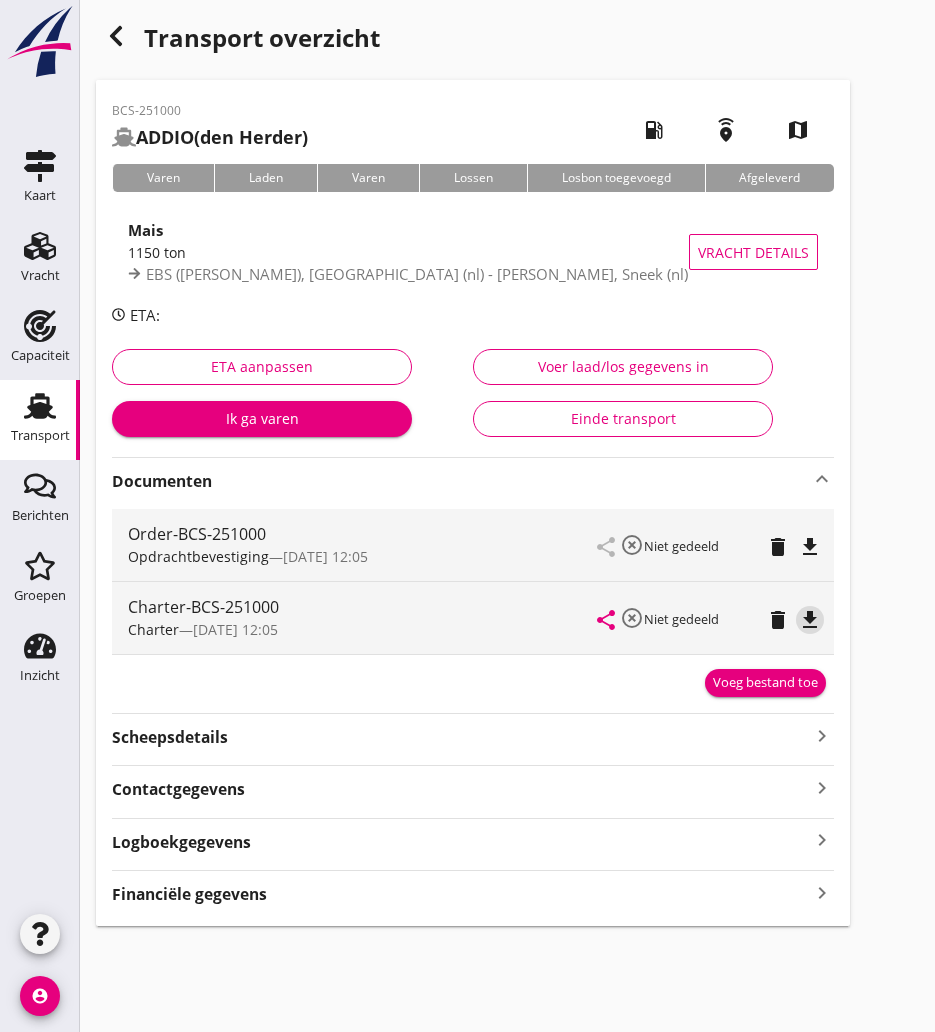 click on "file_download" at bounding box center (810, 620) 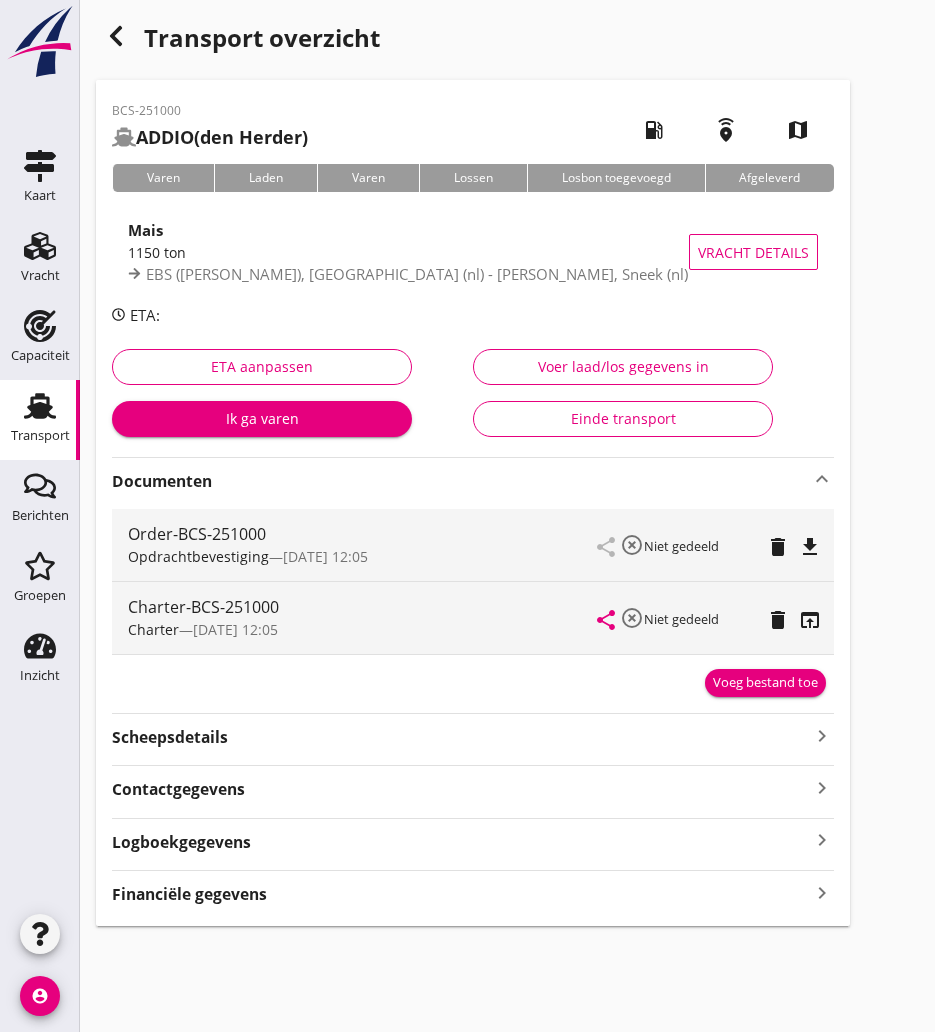 click 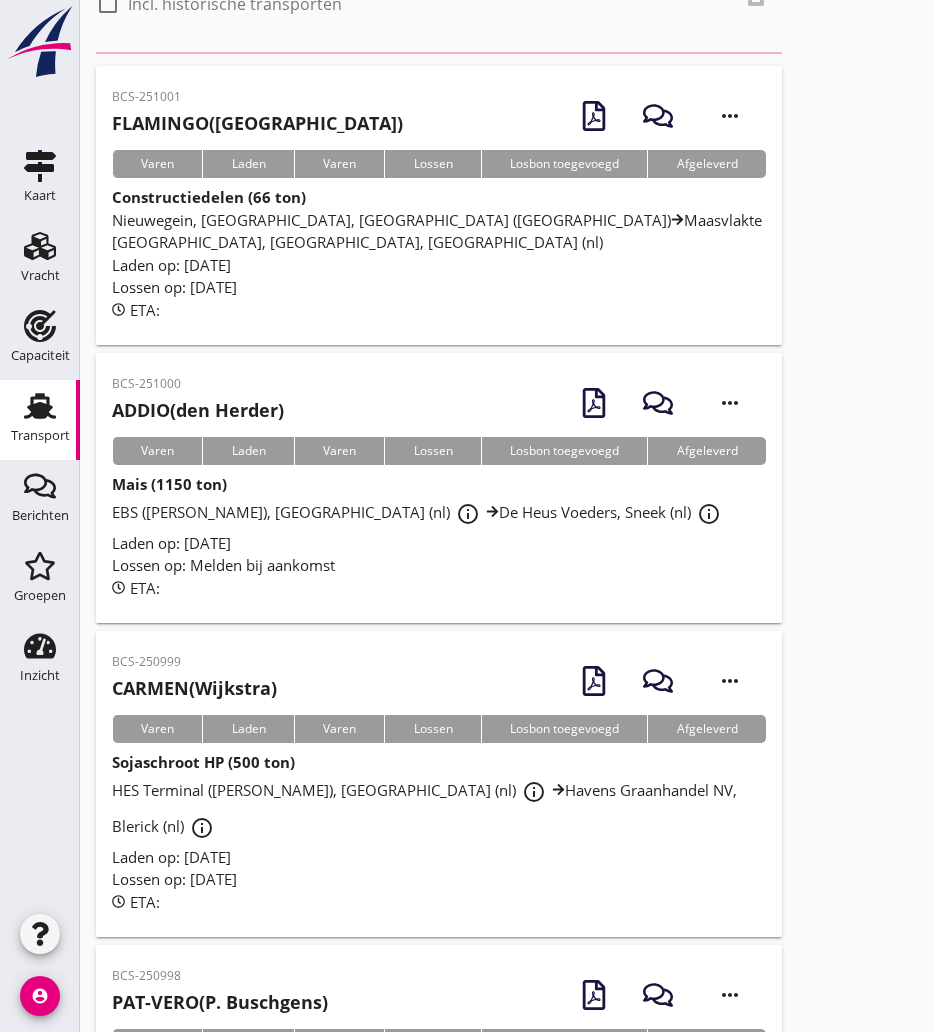 scroll, scrollTop: 0, scrollLeft: 0, axis: both 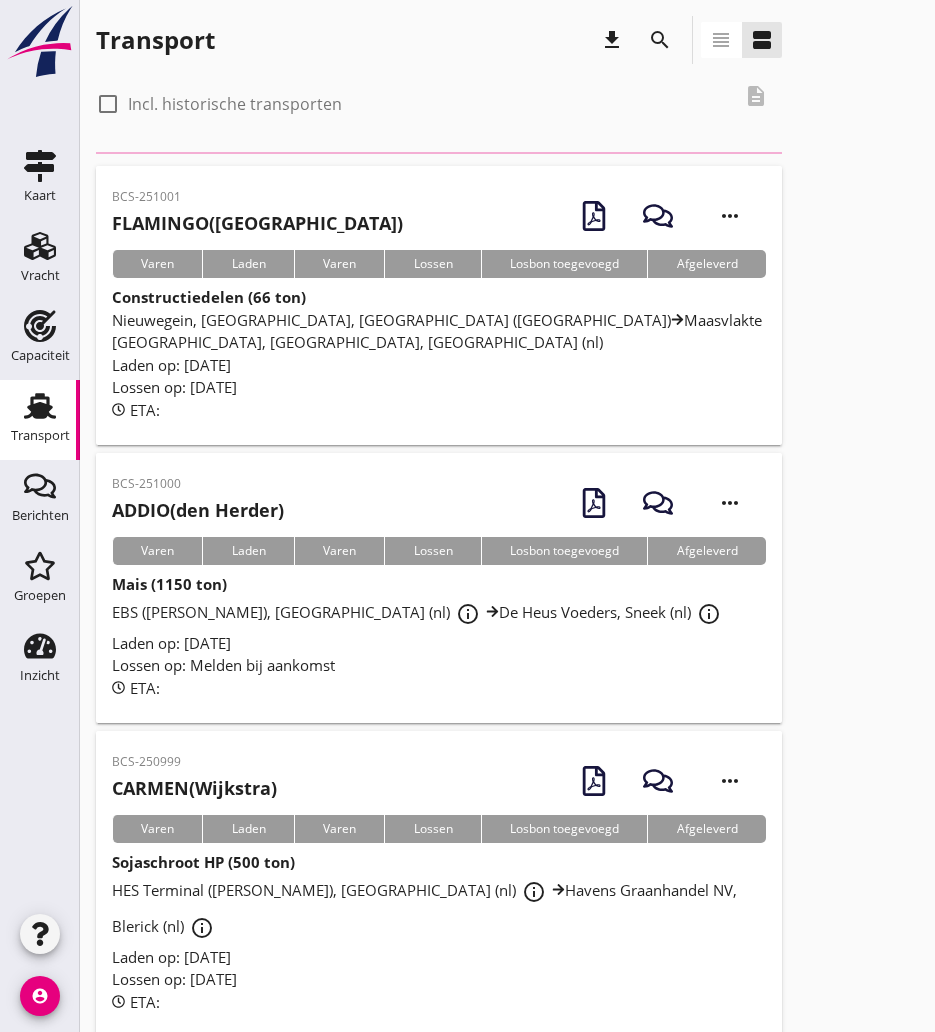 click on "search" at bounding box center (660, 40) 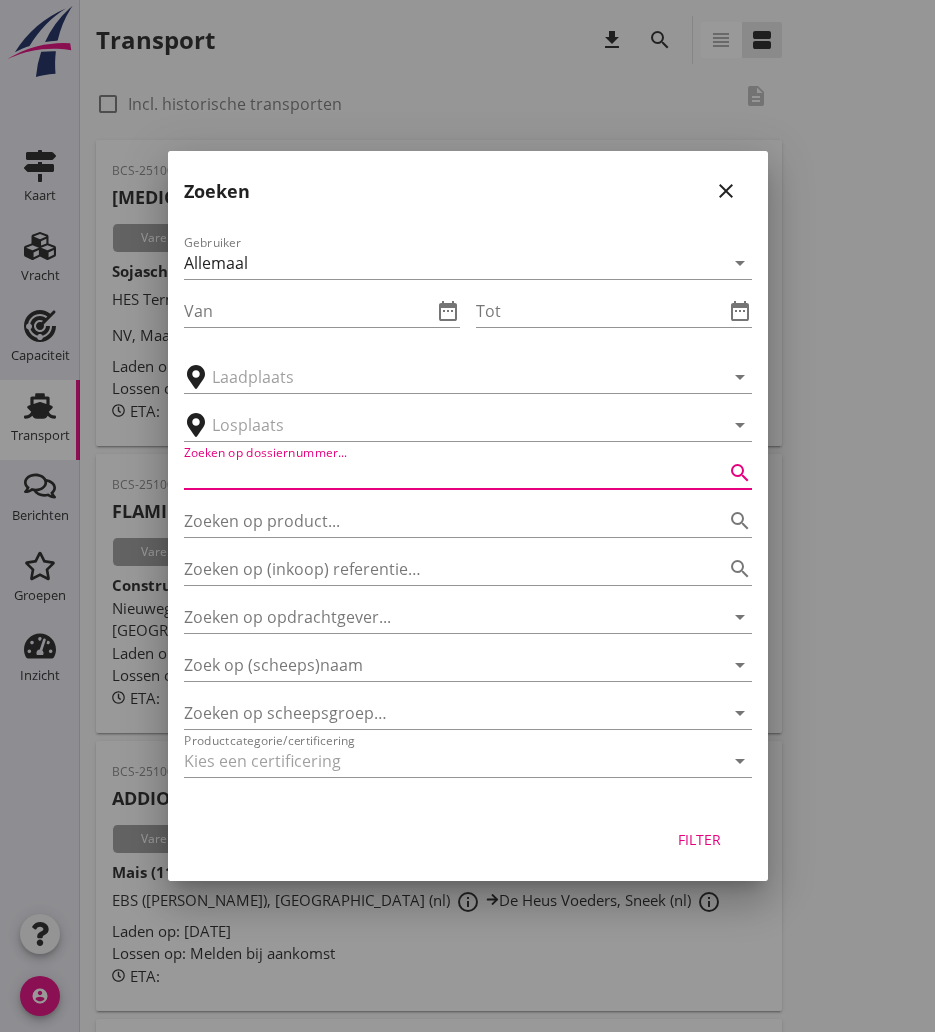 click at bounding box center (440, 473) 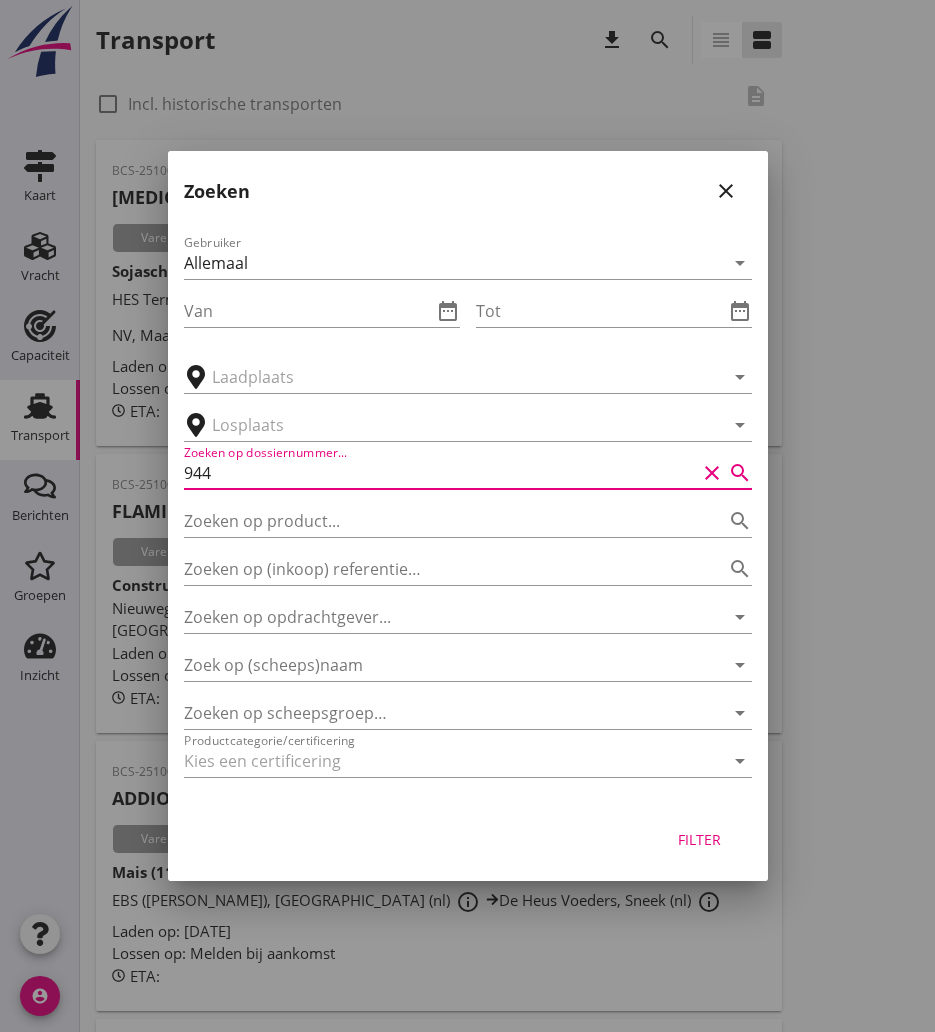 type on "944" 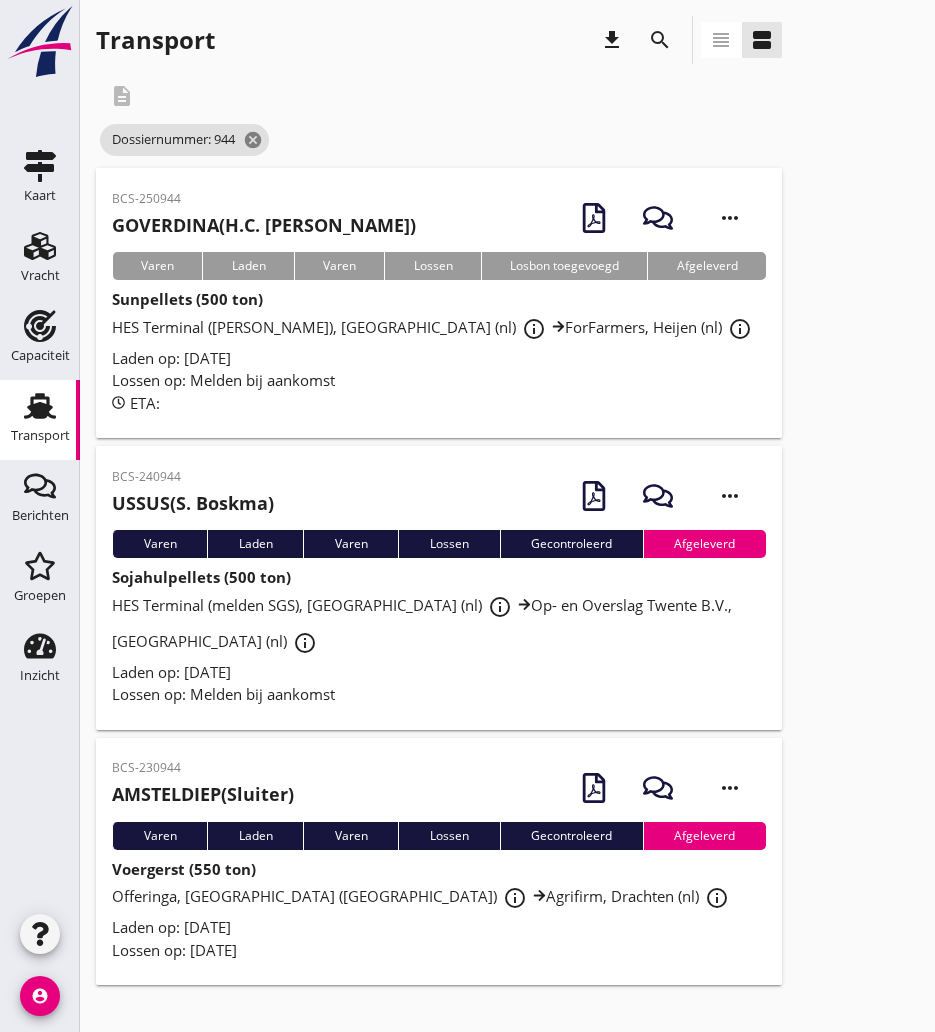 drag, startPoint x: 213, startPoint y: 281, endPoint x: 213, endPoint y: 229, distance: 52 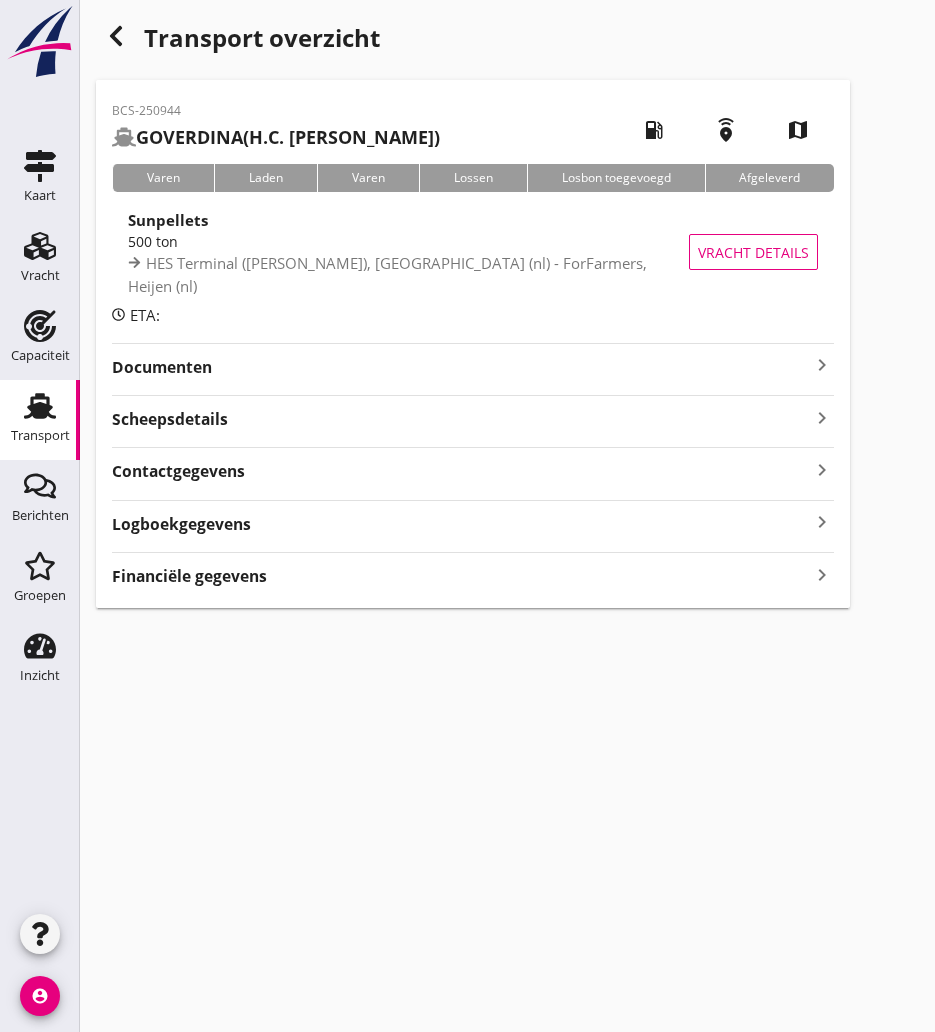 click on "Documenten" at bounding box center (461, 367) 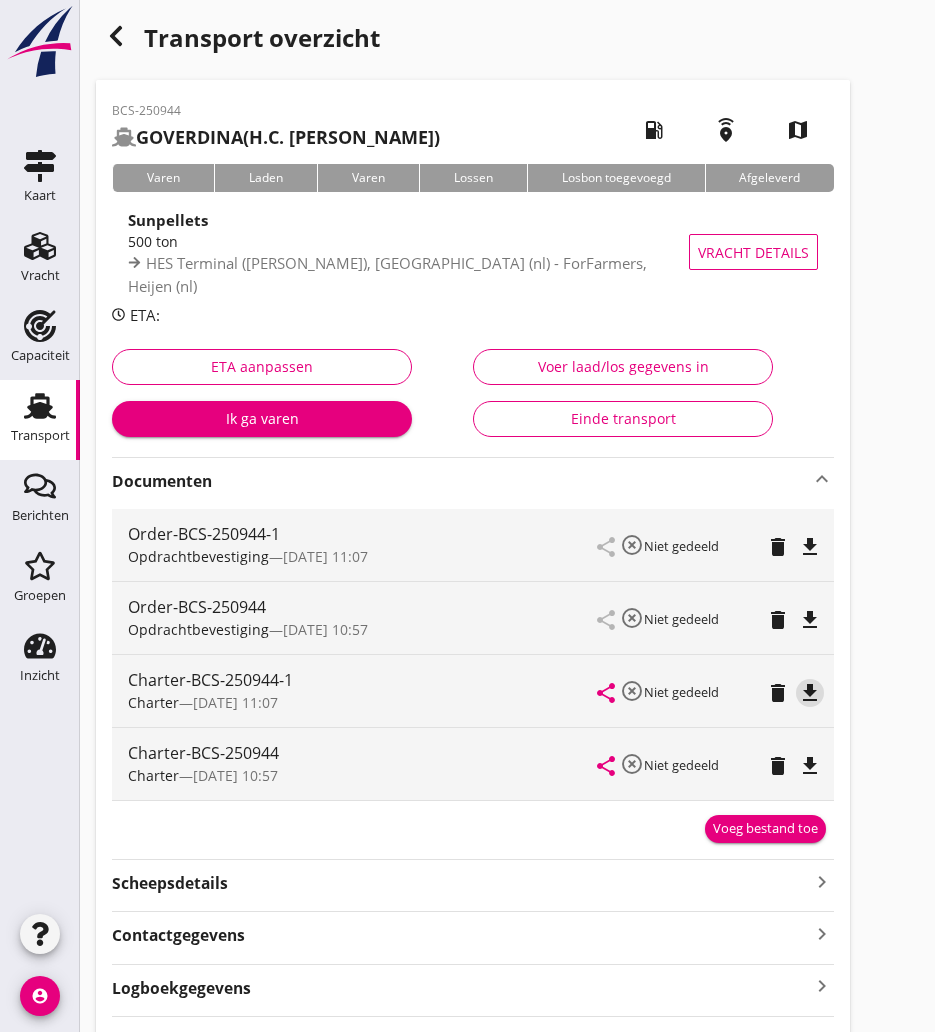 click on "file_download" at bounding box center (810, 693) 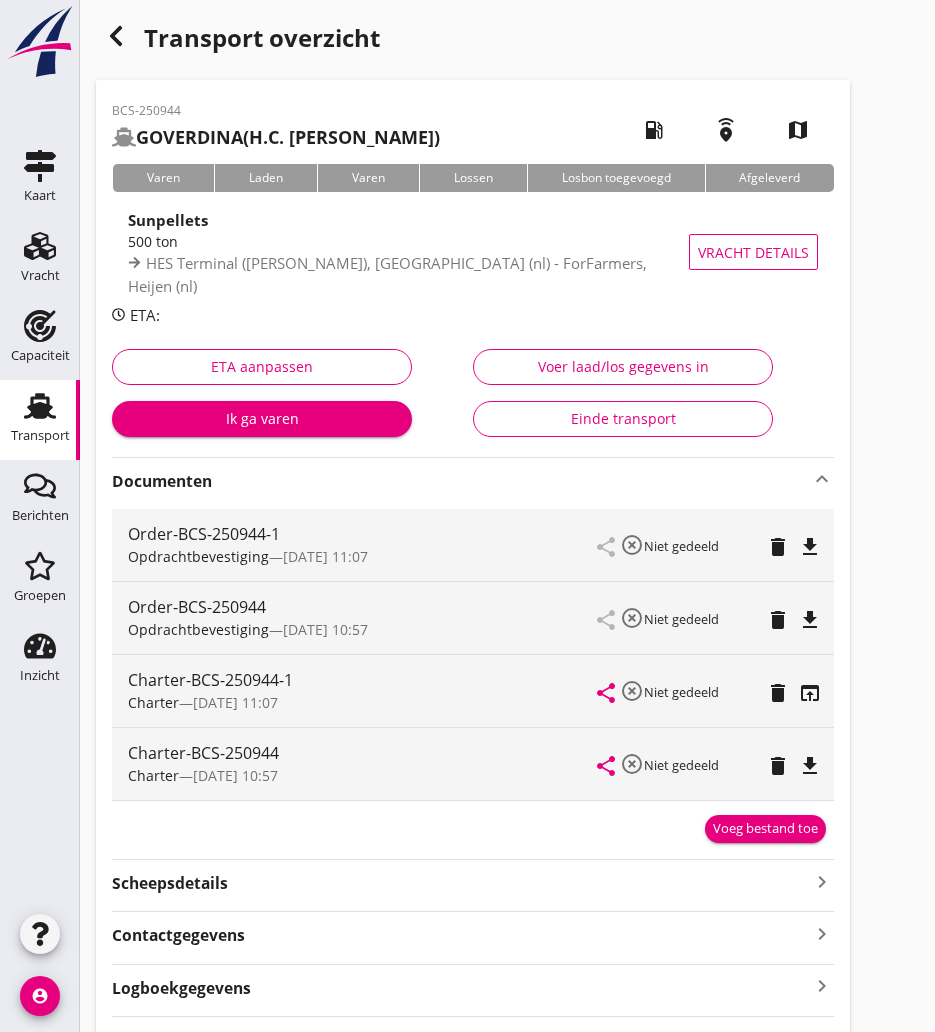 click 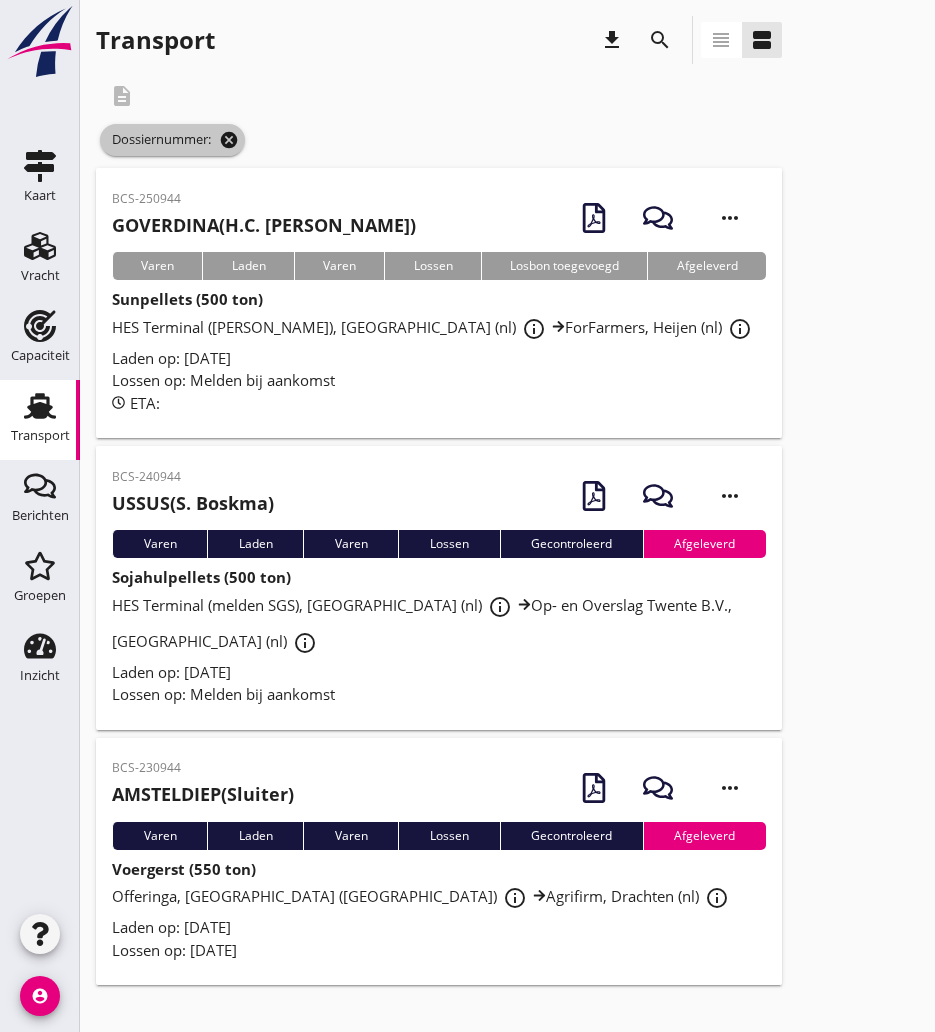 click on "cancel" at bounding box center [229, 140] 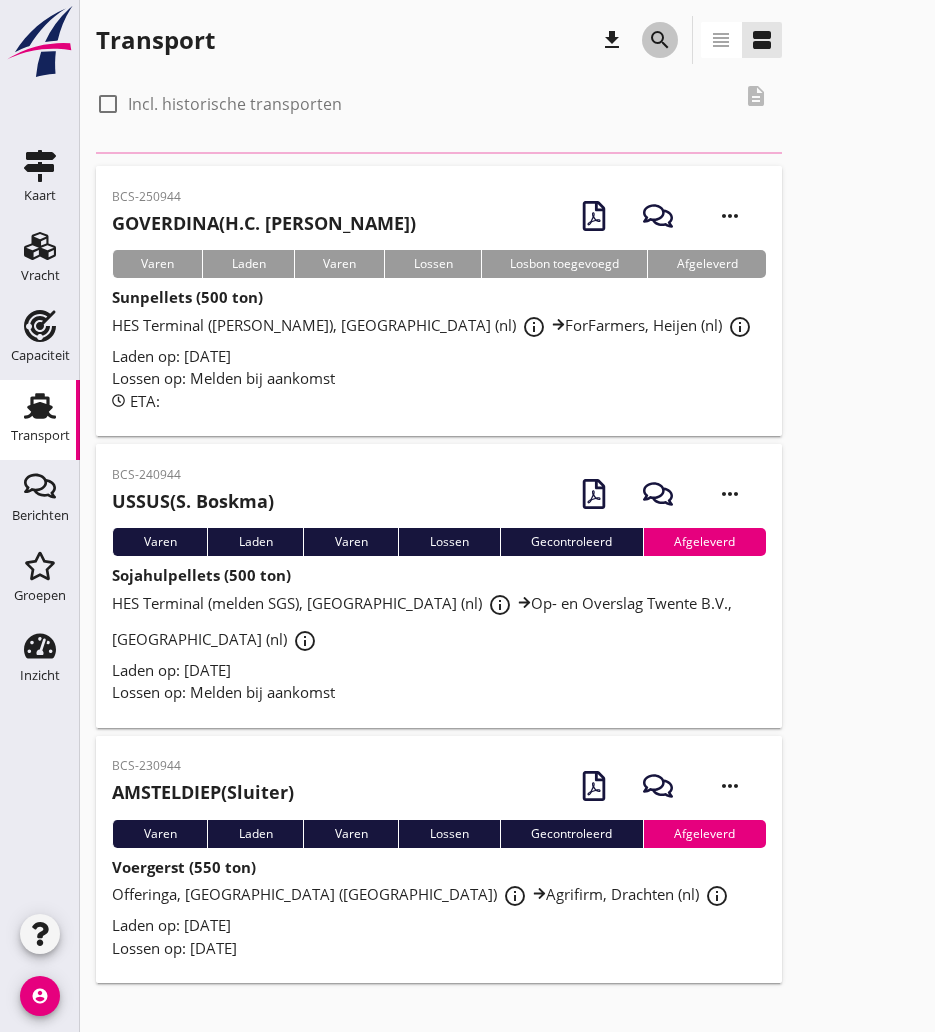 click on "search" at bounding box center (660, 40) 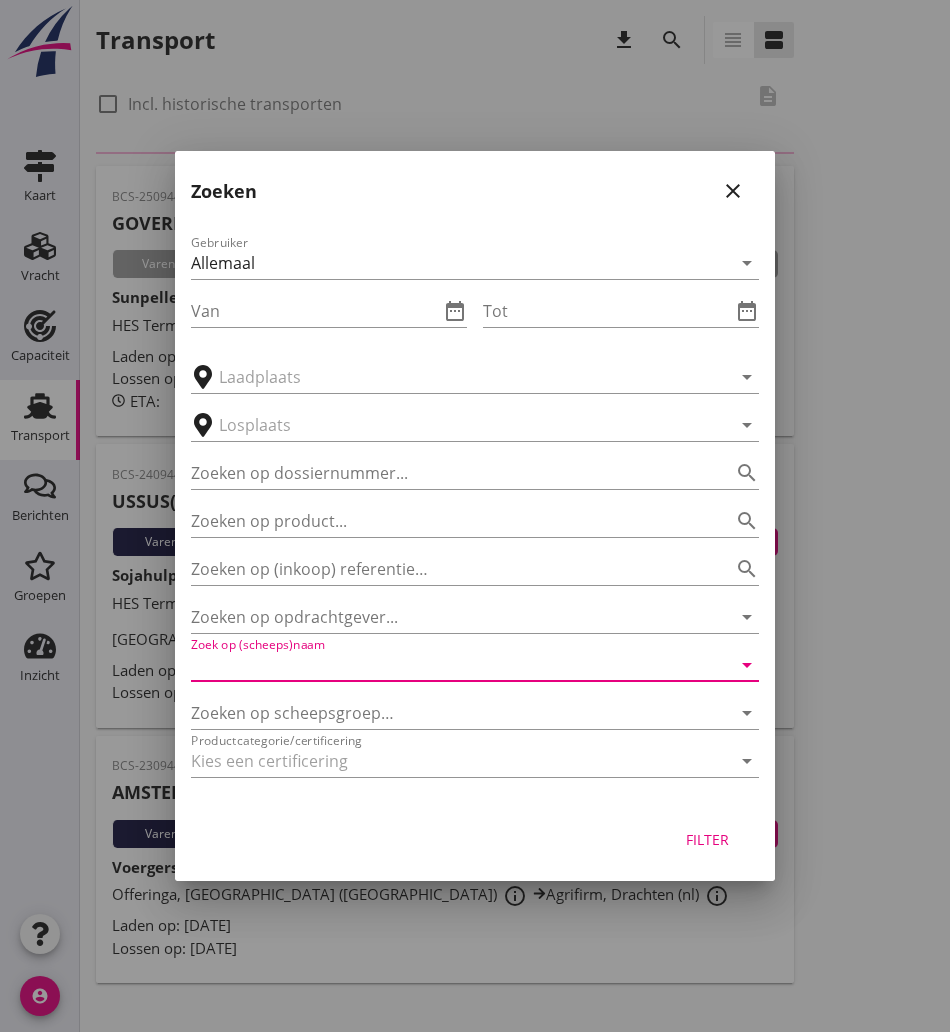 click at bounding box center [447, 665] 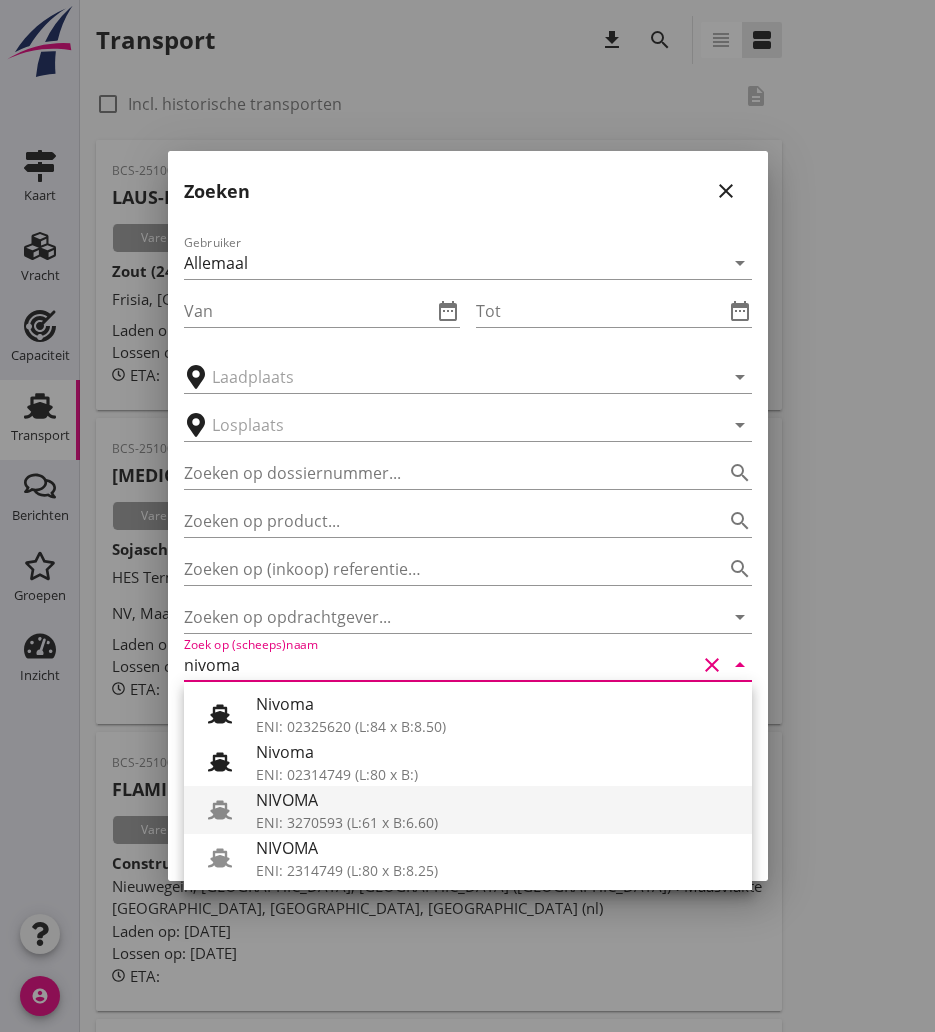 click on "NIVOMA" at bounding box center (496, 800) 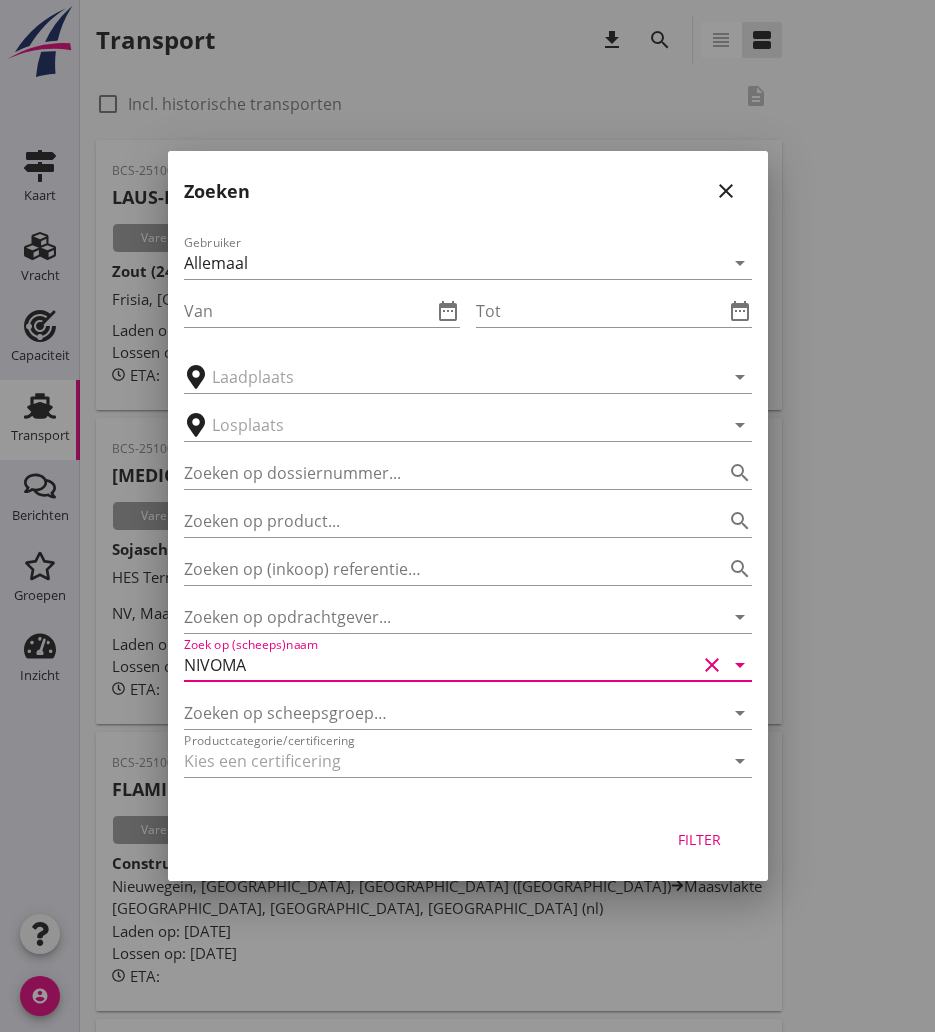click on "Filter" at bounding box center (700, 839) 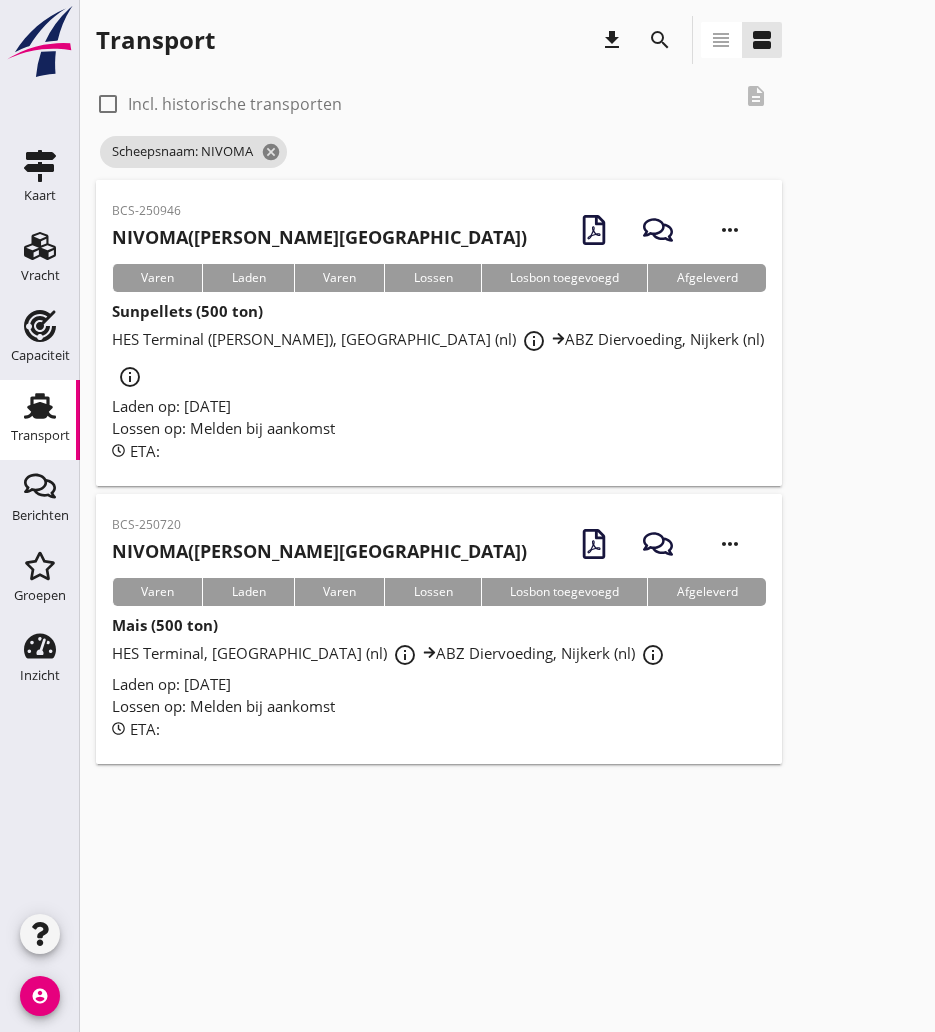 click on "BCS-250946  NIVOMA  ([PERSON_NAME]) more_horiz" at bounding box center [439, 230] 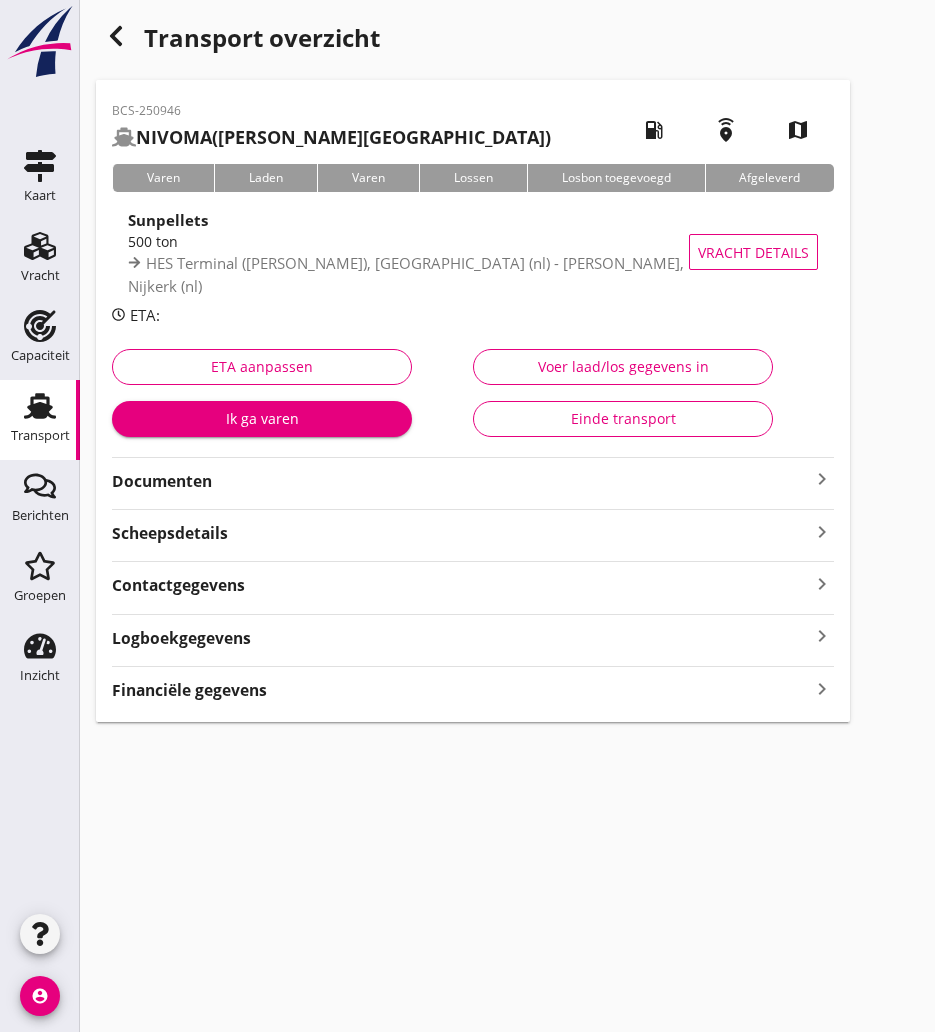 click at bounding box center [116, 36] 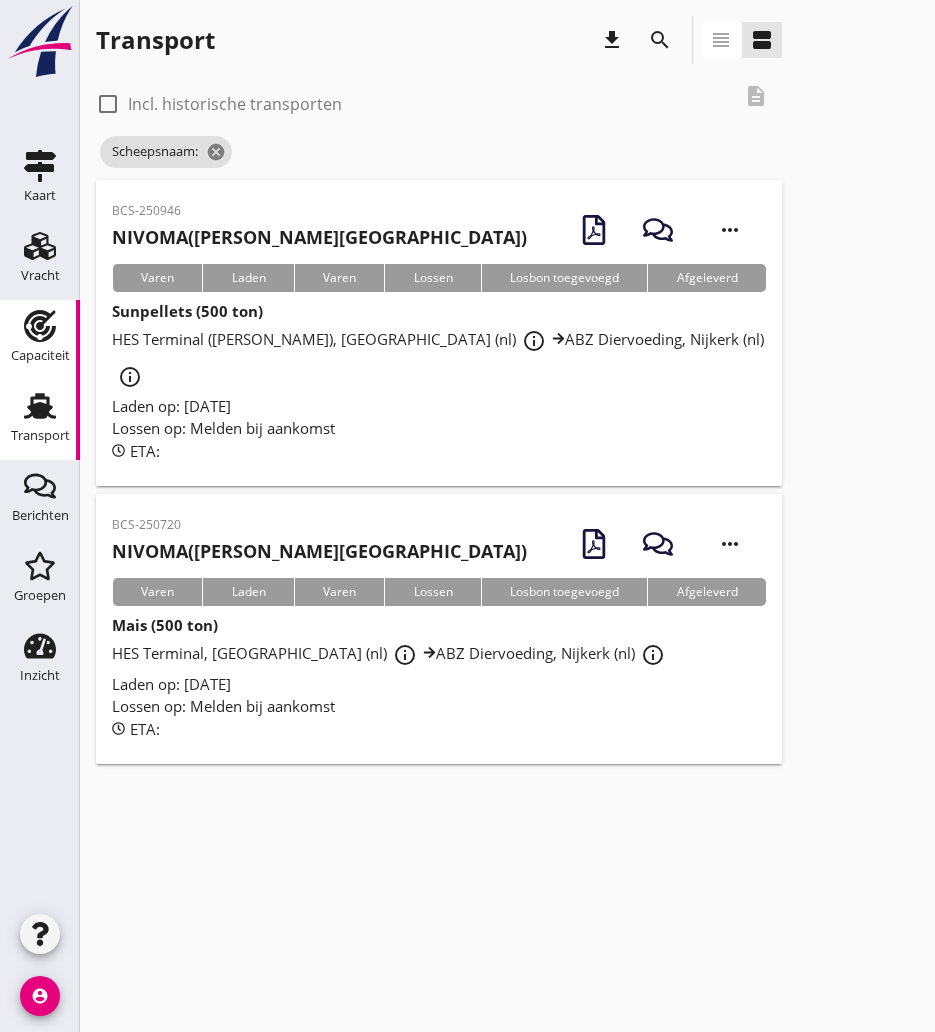 drag, startPoint x: 42, startPoint y: 340, endPoint x: 70, endPoint y: 322, distance: 33.286633 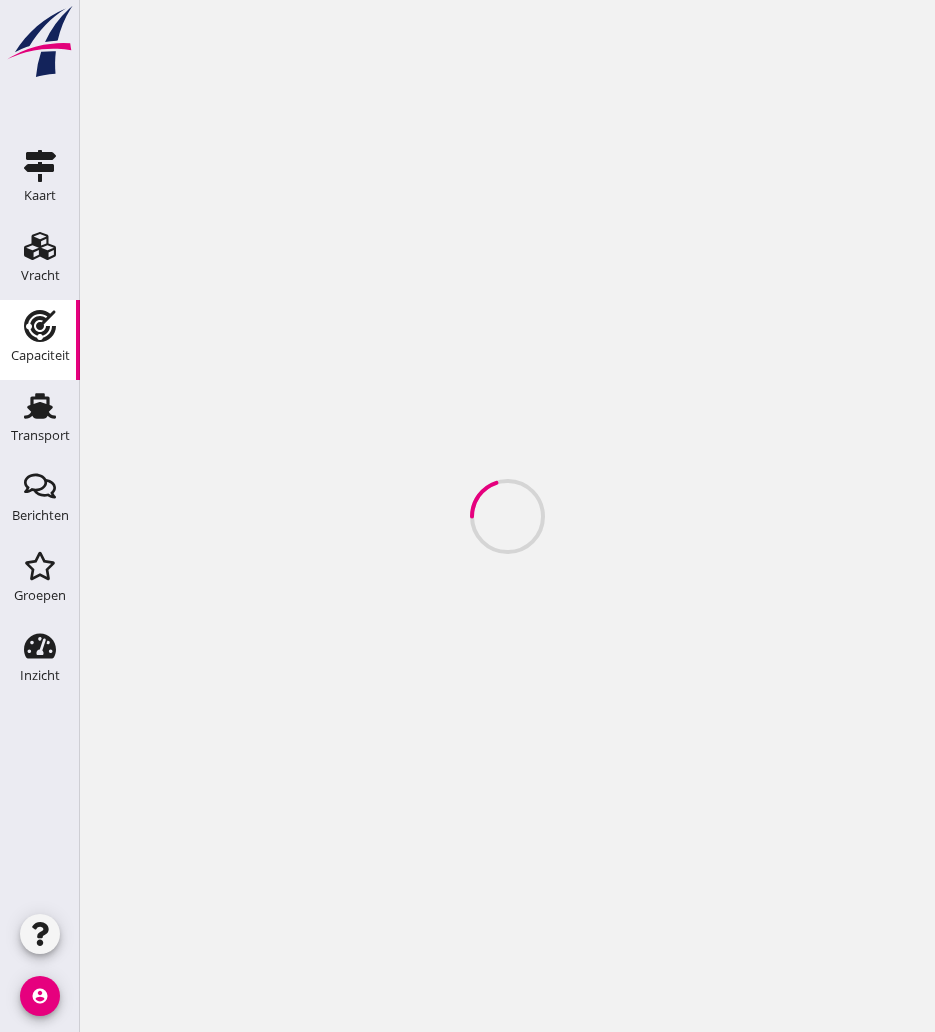 scroll, scrollTop: 0, scrollLeft: 0, axis: both 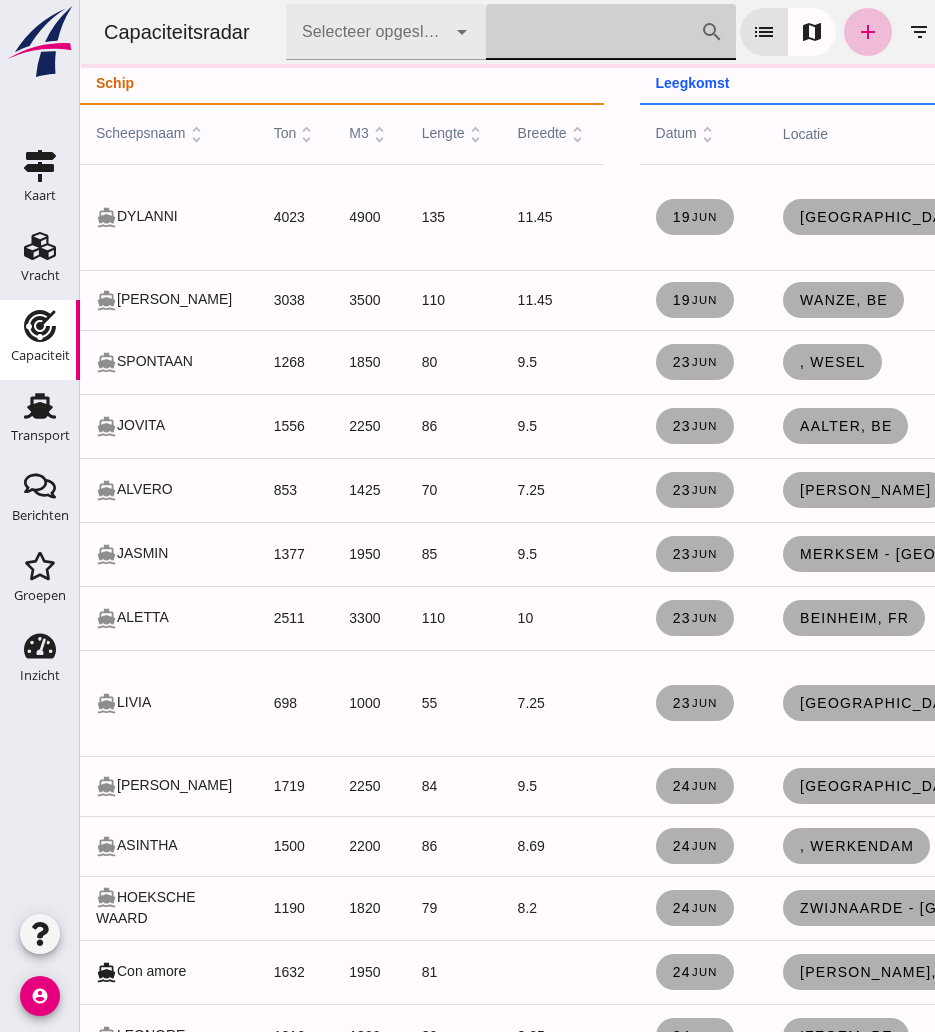 drag, startPoint x: 560, startPoint y: 34, endPoint x: 144, endPoint y: 228, distance: 459.012 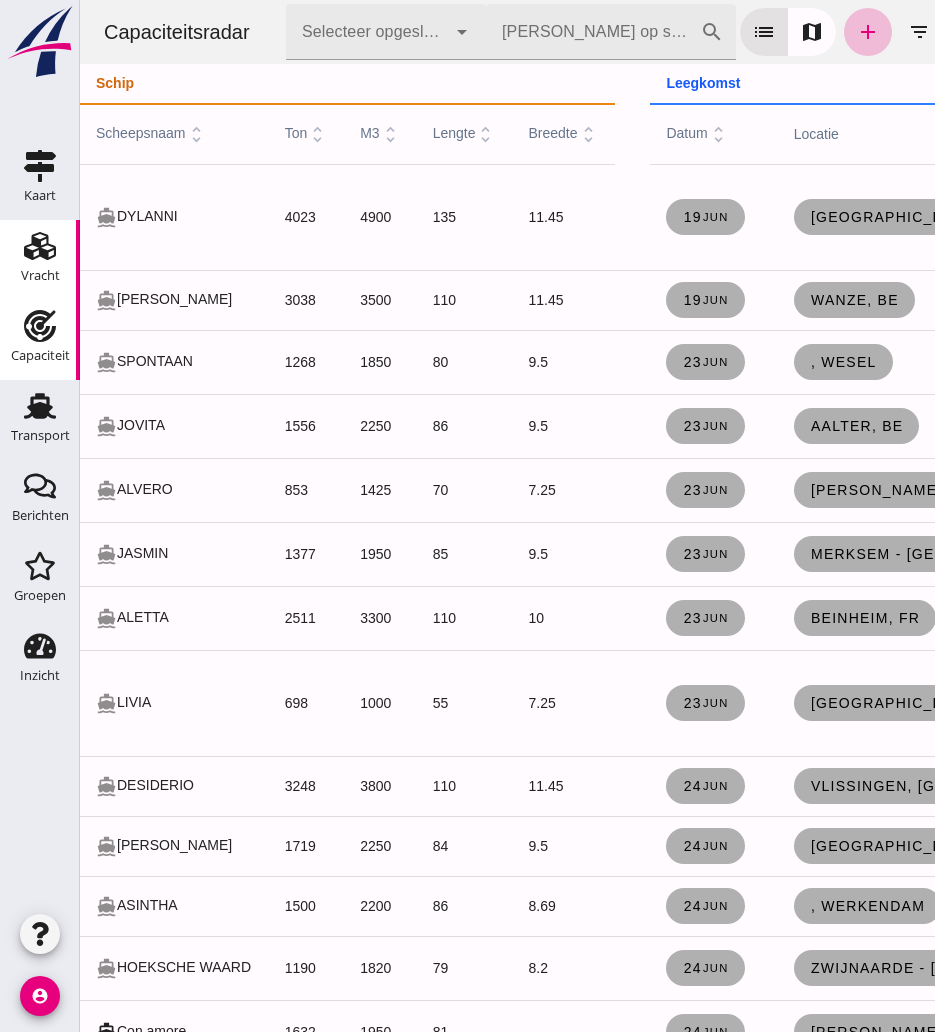 drag, startPoint x: 54, startPoint y: 256, endPoint x: 21, endPoint y: 250, distance: 33.54102 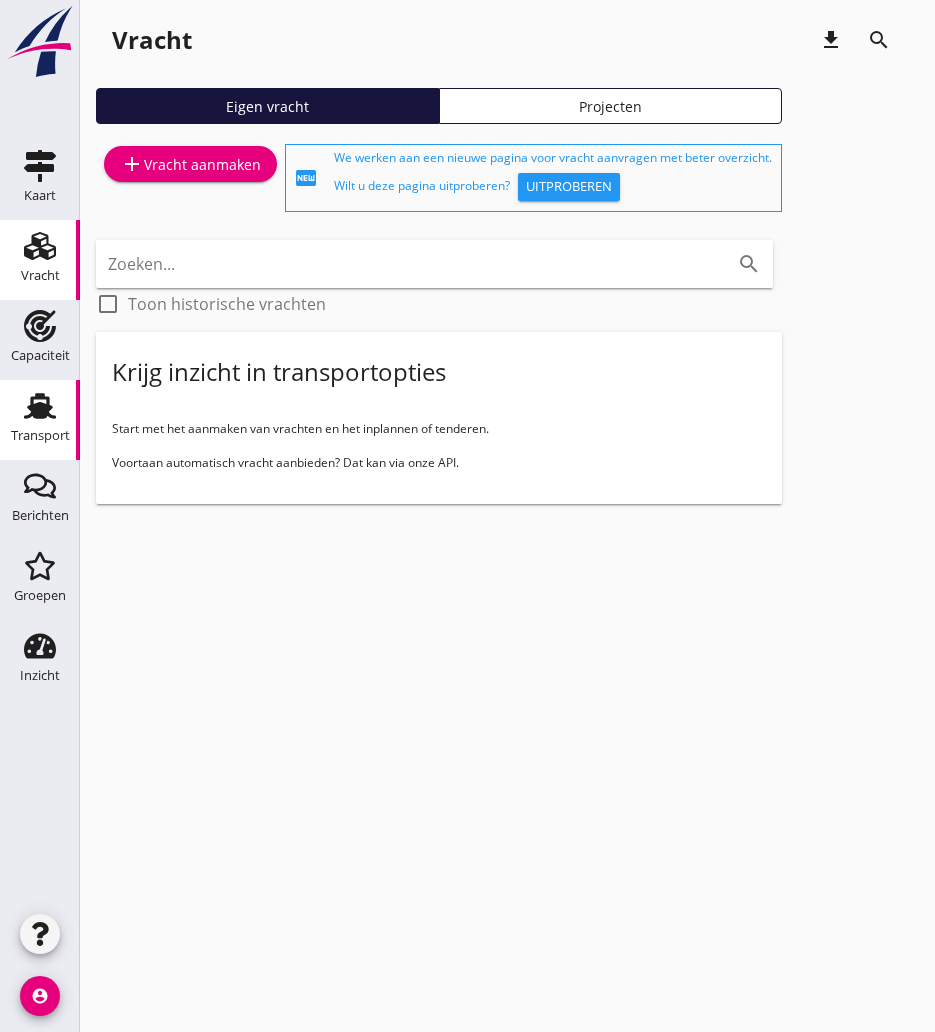 click on "Transport" at bounding box center [40, 436] 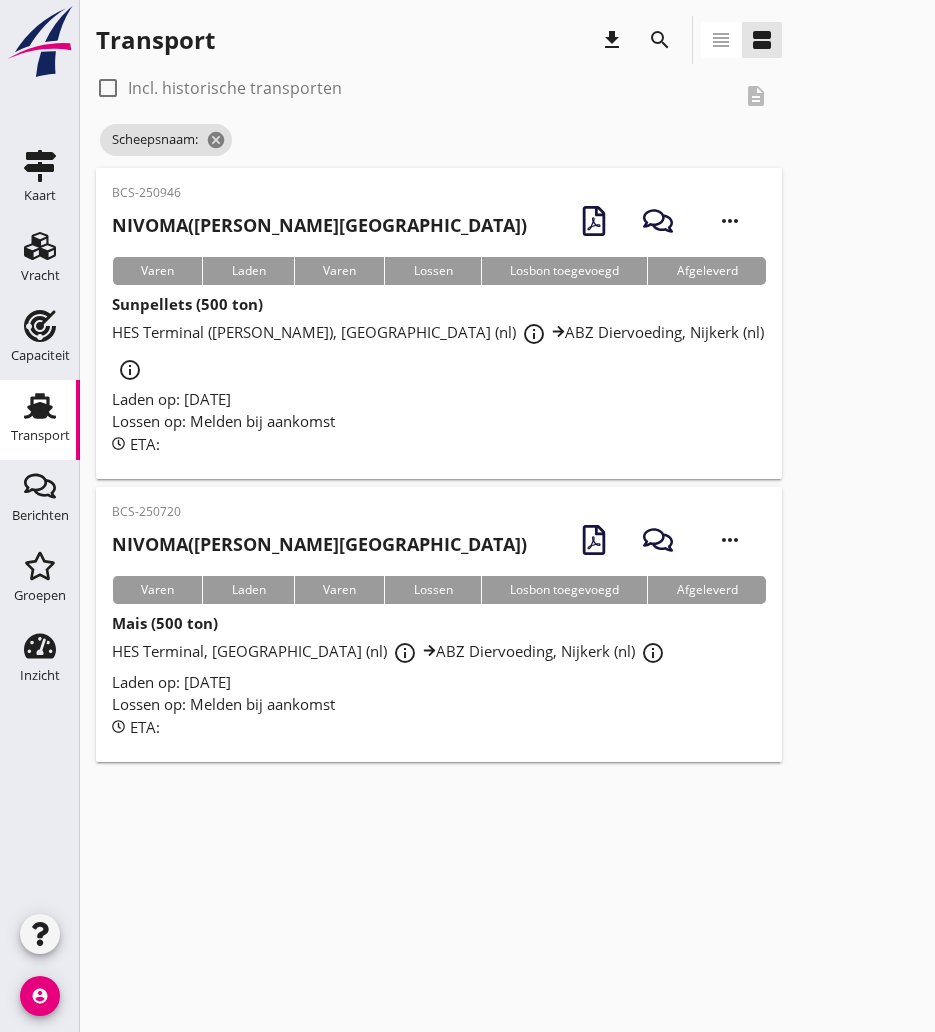 click on "search" at bounding box center [660, 40] 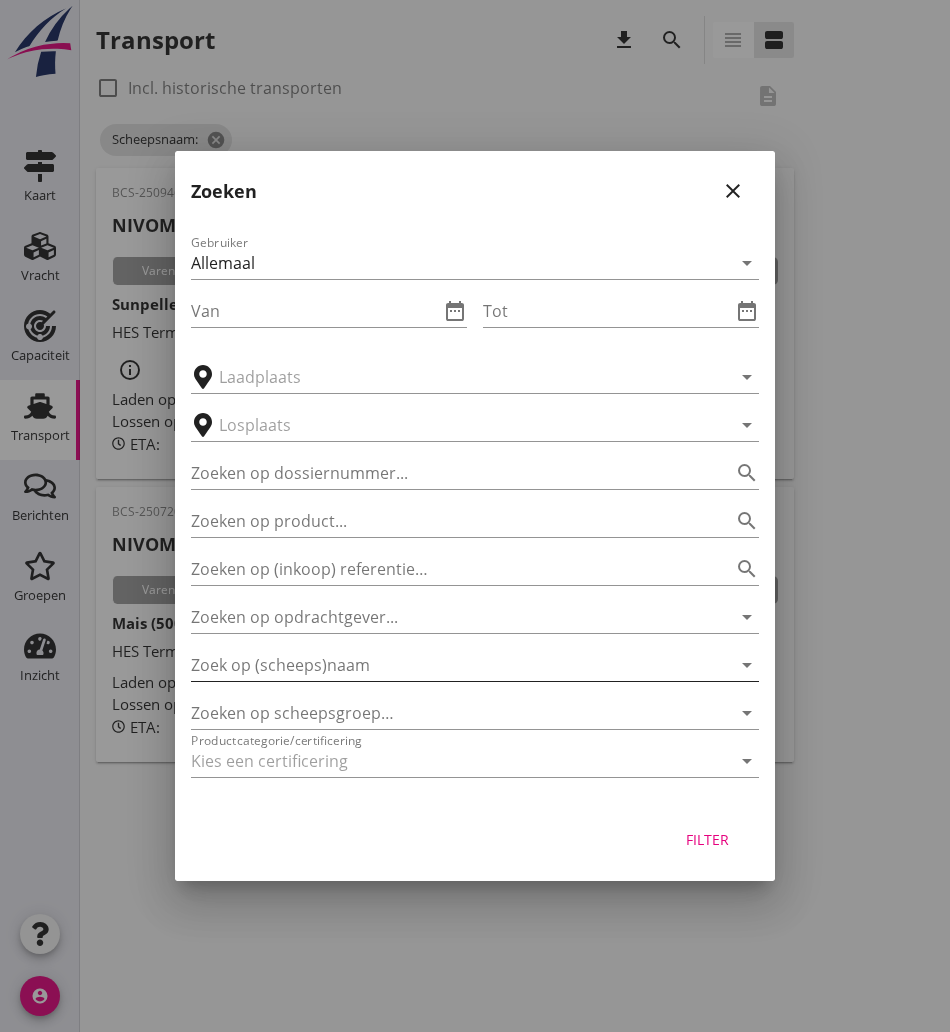 click at bounding box center (447, 665) 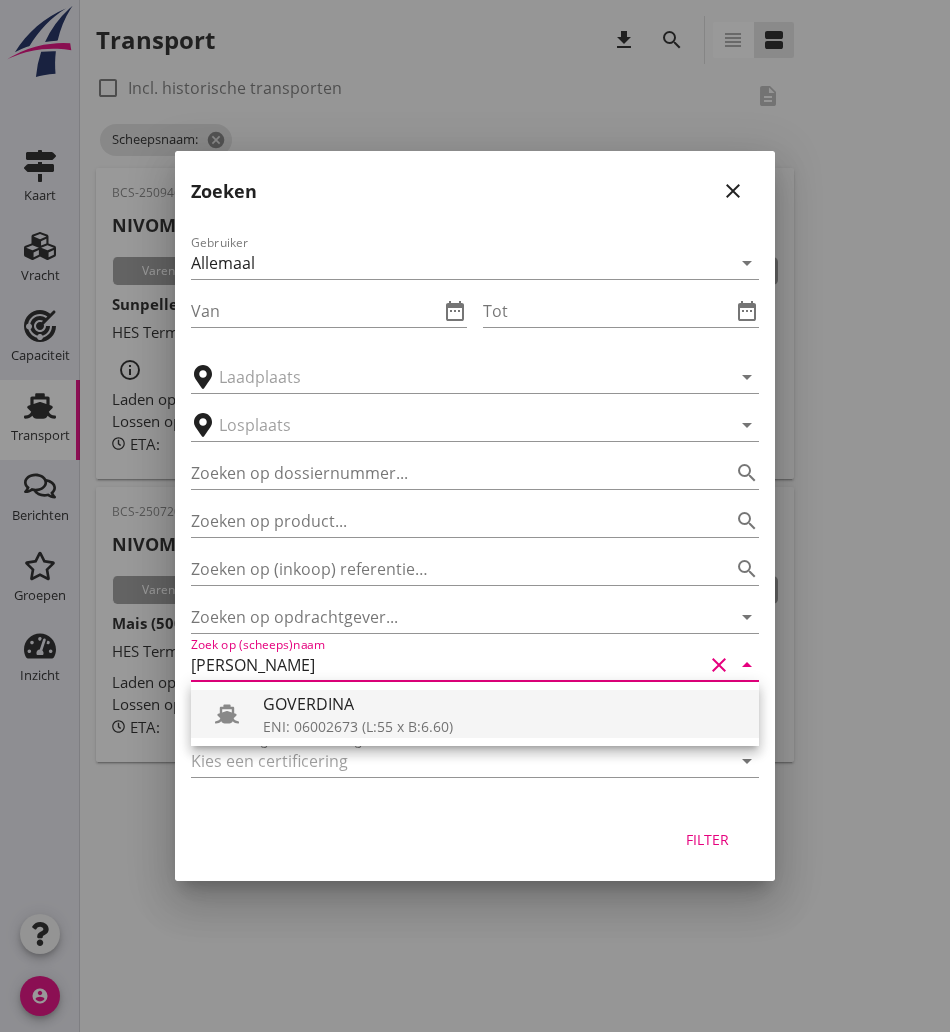 click at bounding box center (235, 714) 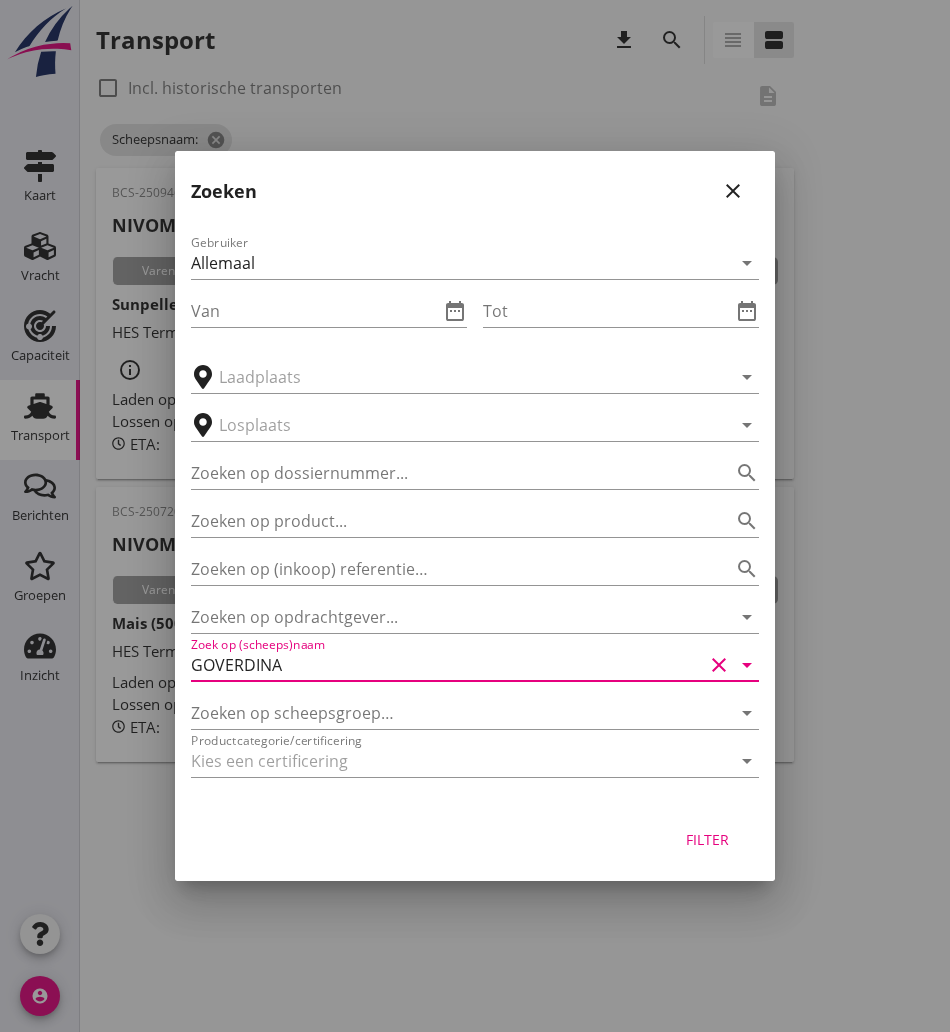 click on "Filter" at bounding box center [475, 843] 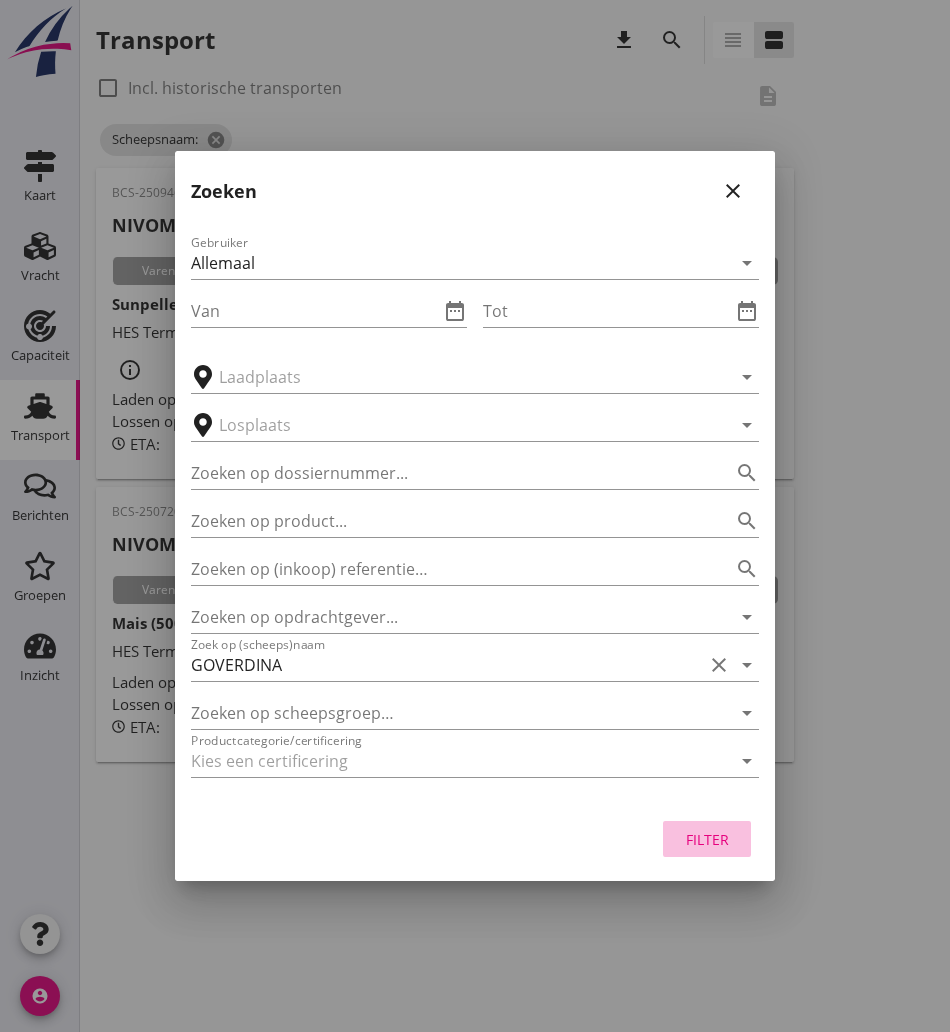click on "Filter" at bounding box center [707, 839] 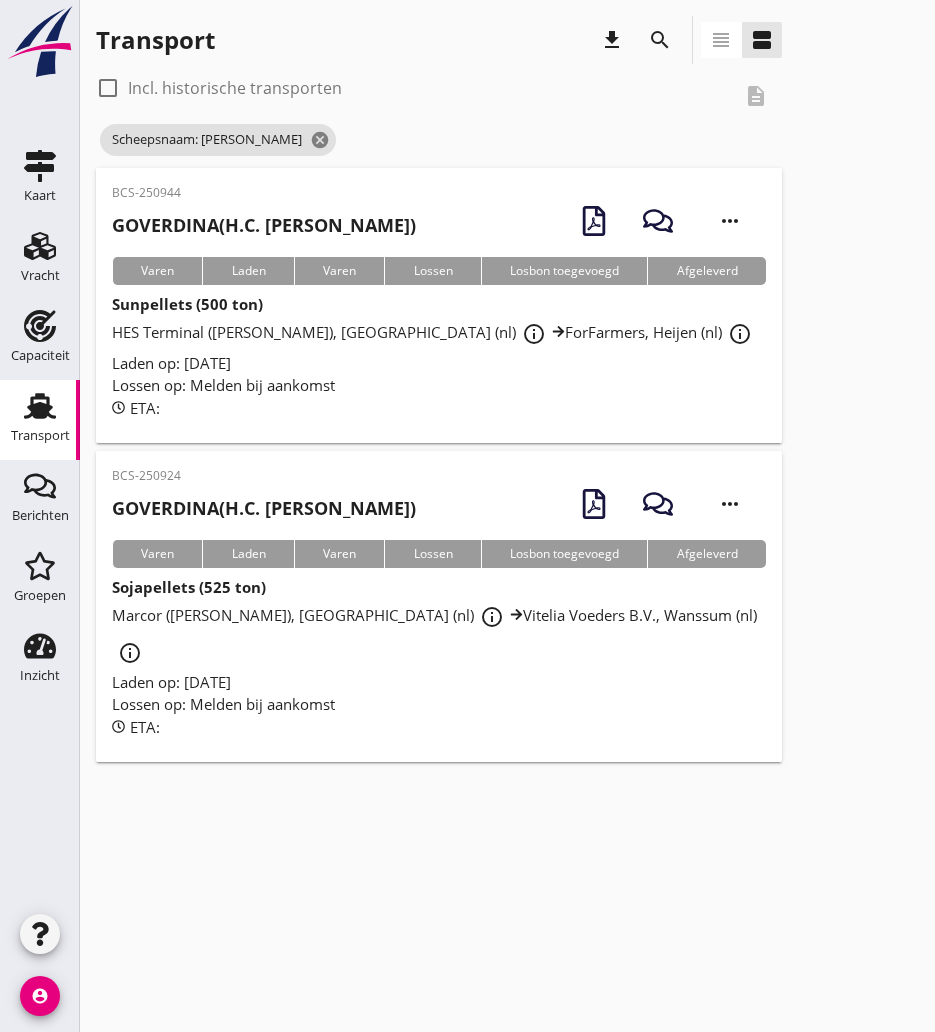 click on "BCS-250944  [PERSON_NAME]  (H.C. [PERSON_NAME])" at bounding box center (264, 216) 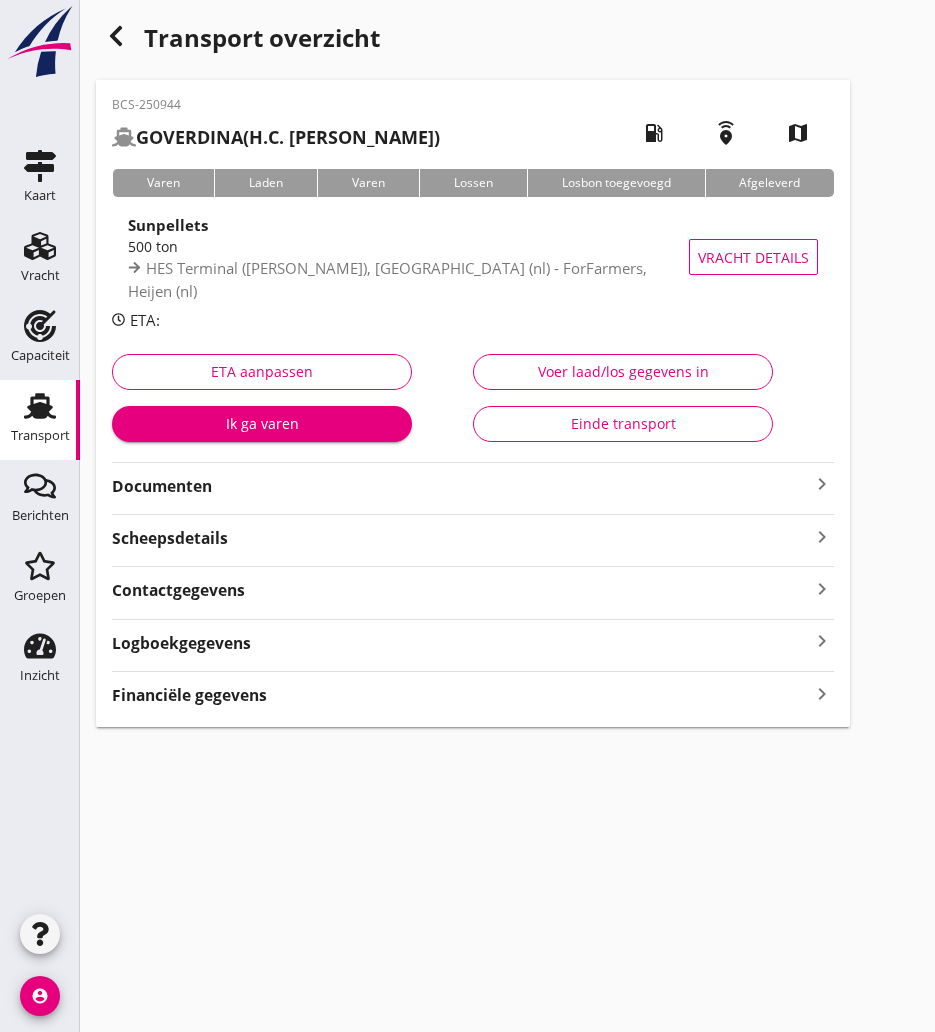 click on "ETA aanpassen" at bounding box center [262, 371] 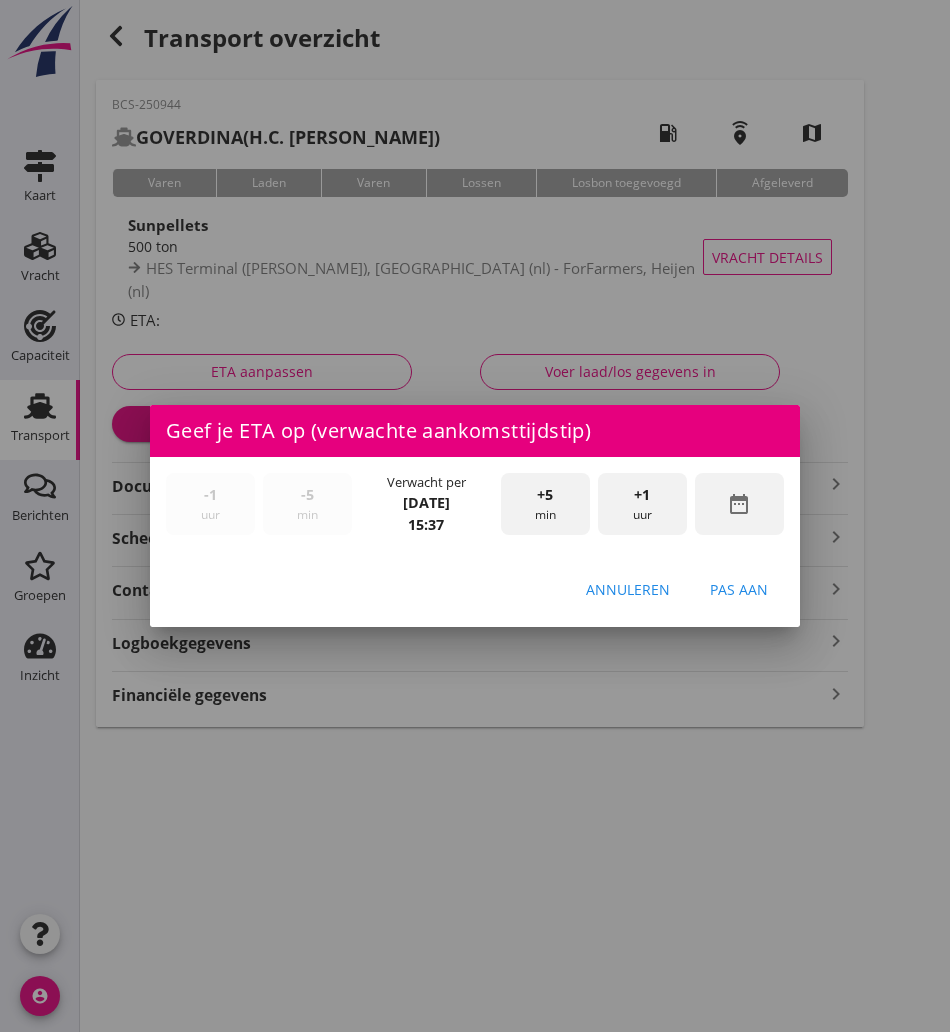 click on "Annuleren" at bounding box center [628, 589] 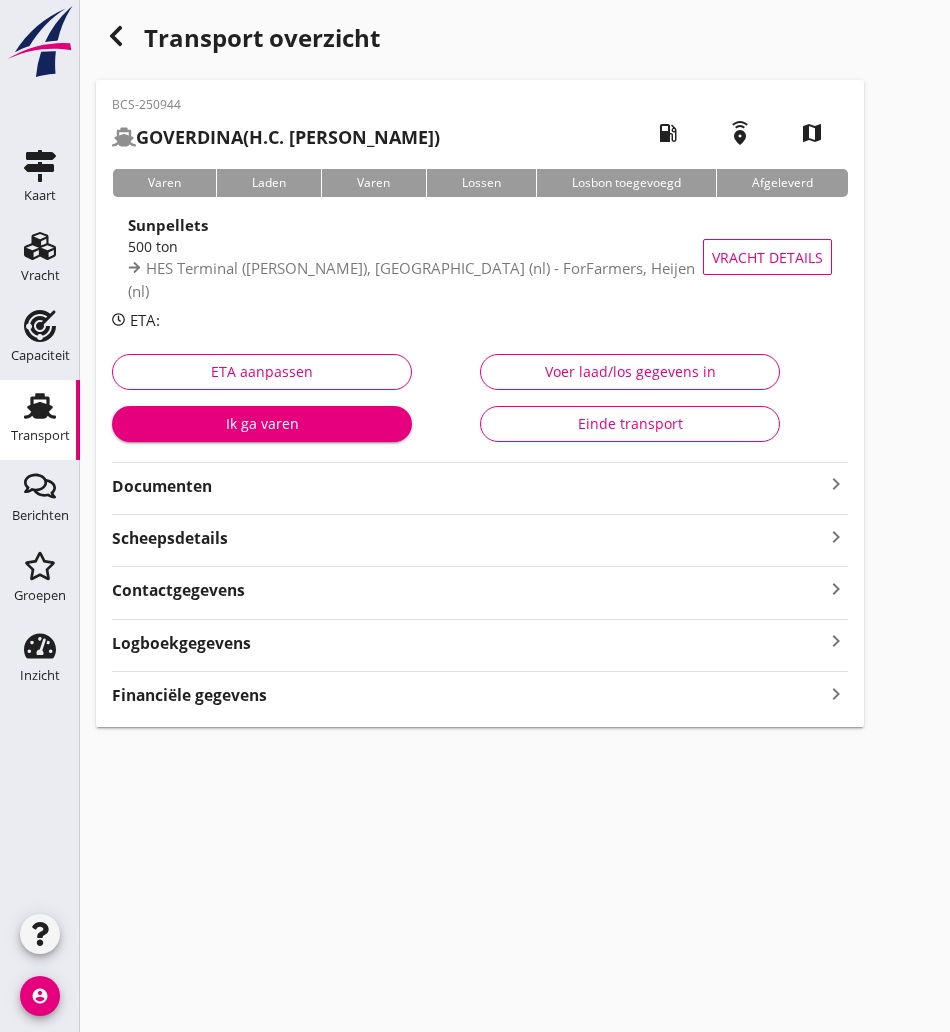 click on "Documenten" at bounding box center [468, 486] 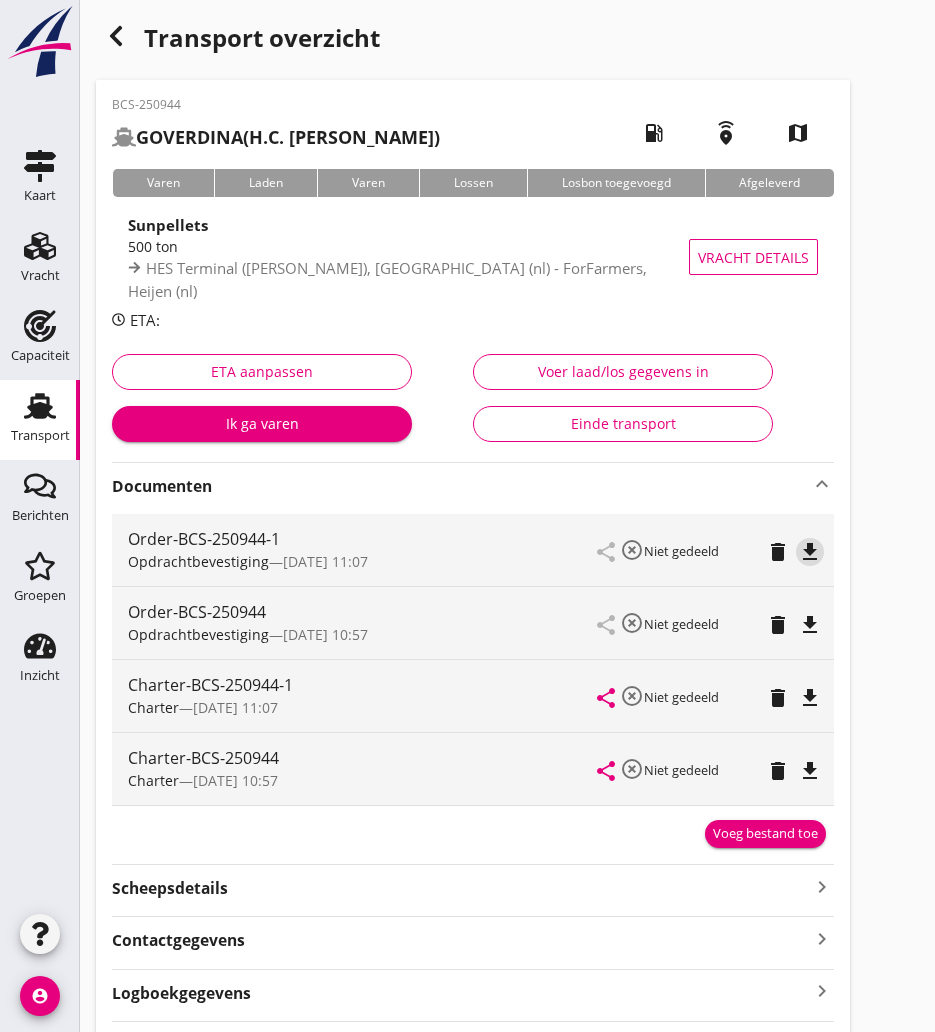 drag, startPoint x: 813, startPoint y: 554, endPoint x: 808, endPoint y: 566, distance: 13 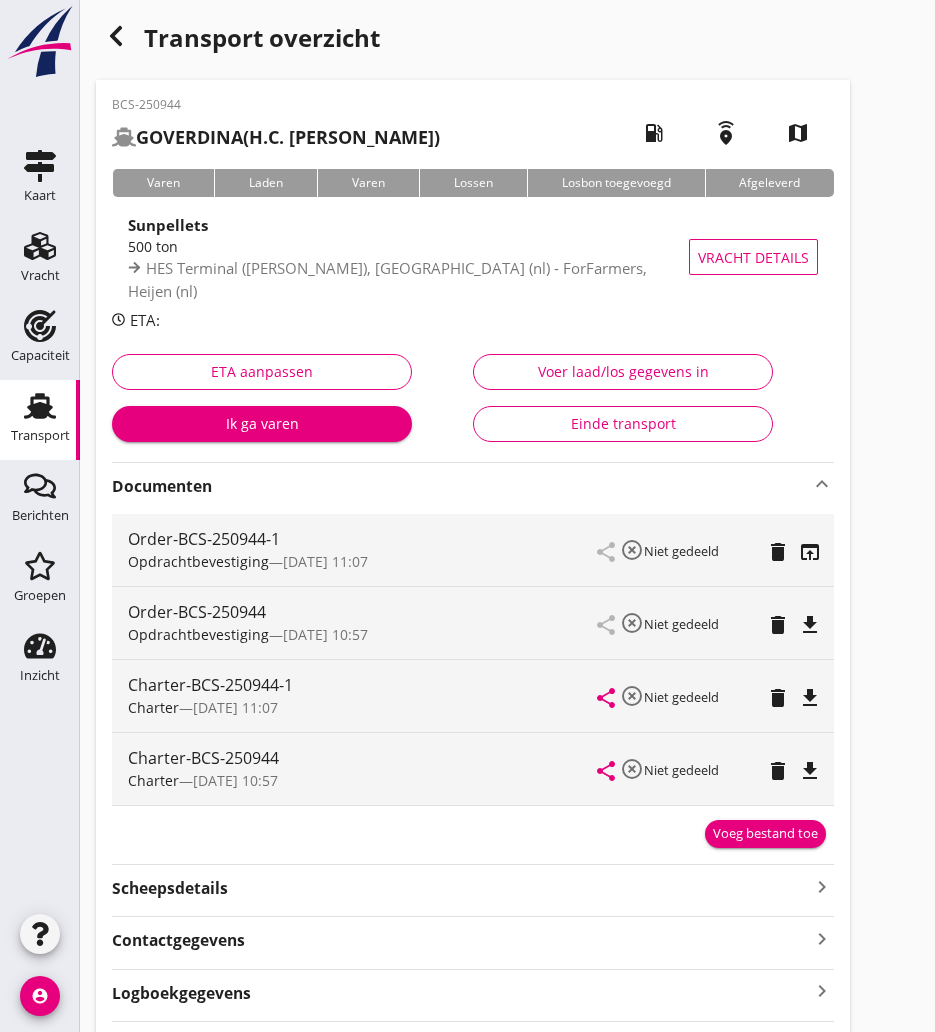 click on "file_download" at bounding box center (810, 698) 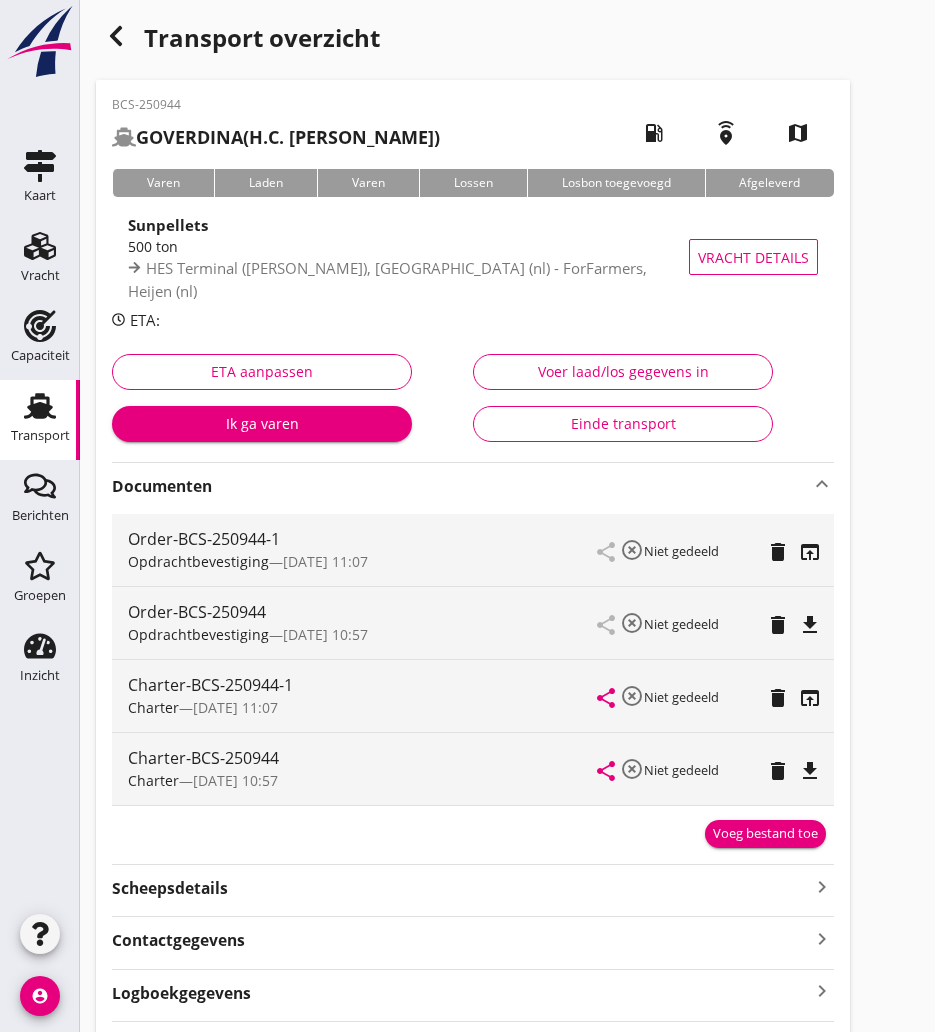 click 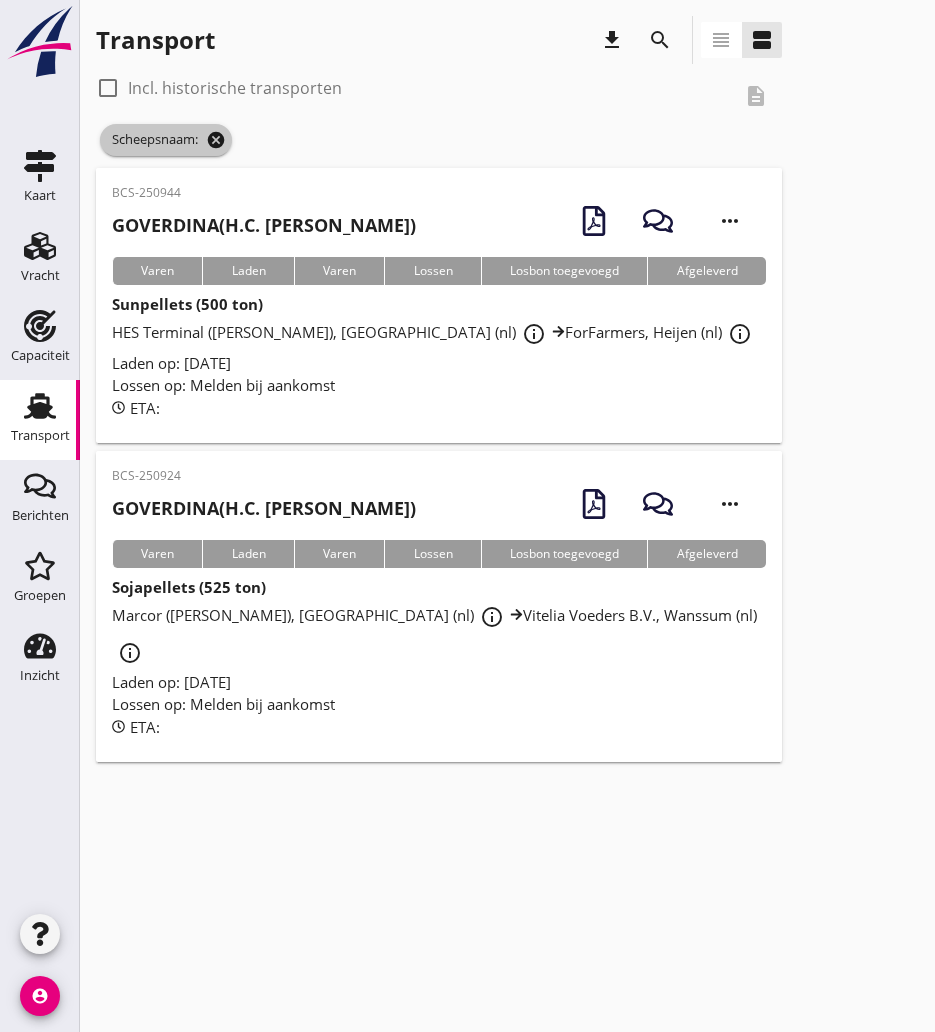 click on "cancel" at bounding box center (216, 140) 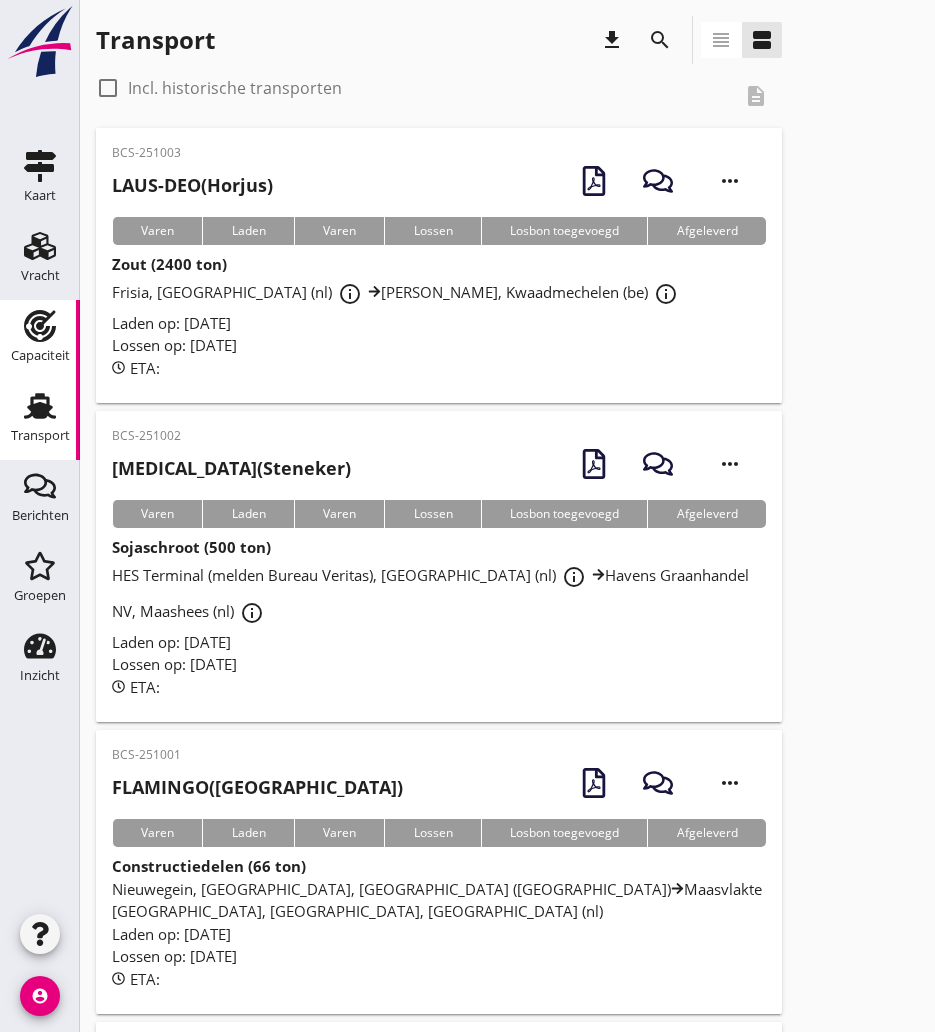click on "Capaciteit  Capaciteit" at bounding box center [40, 340] 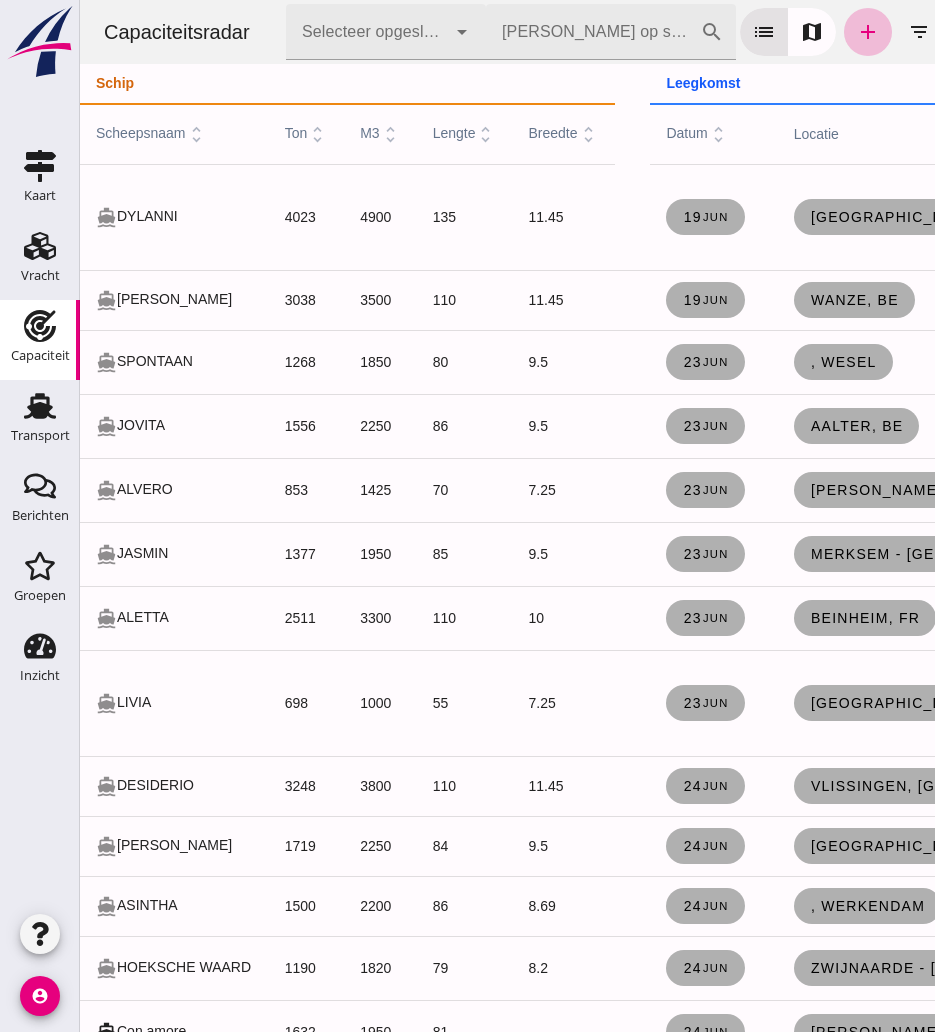 click on "[PERSON_NAME] op scheepsnaam" 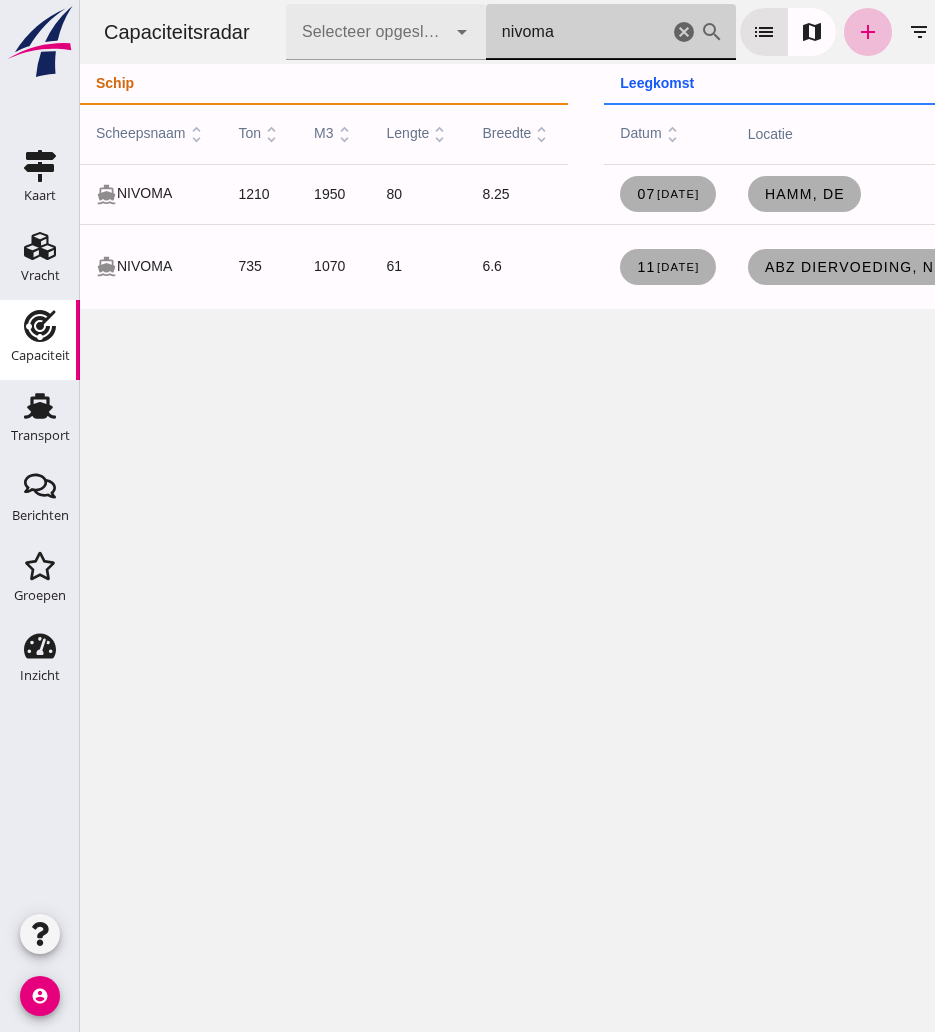 type on "nivoma" 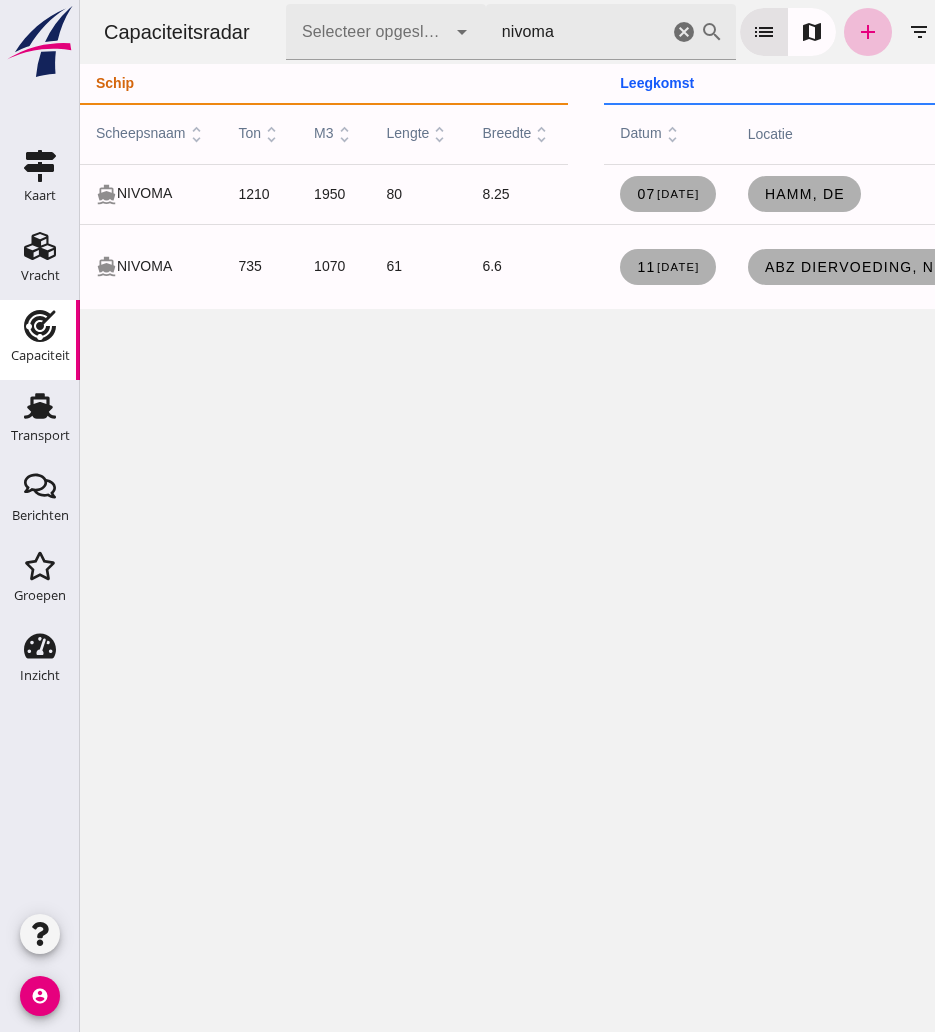 click on "nivoma" 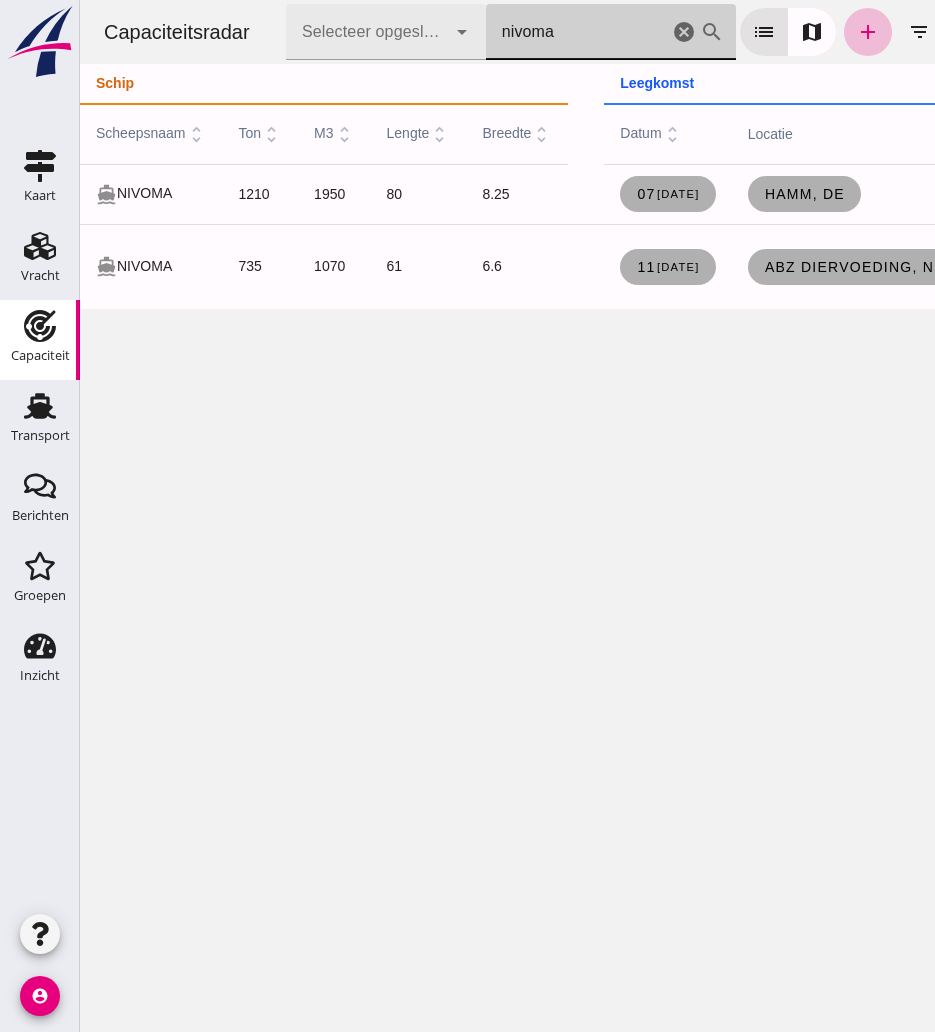 drag, startPoint x: 682, startPoint y: 29, endPoint x: 109, endPoint y: 147, distance: 585.0239 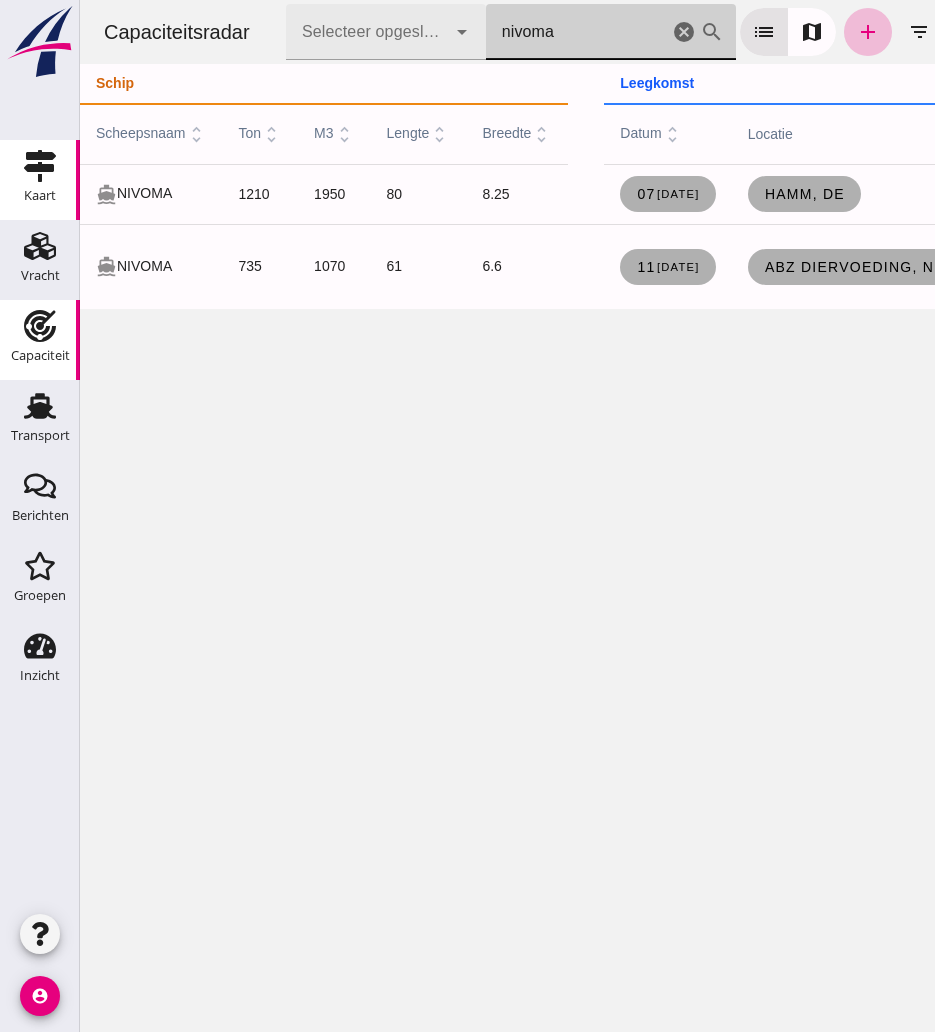type 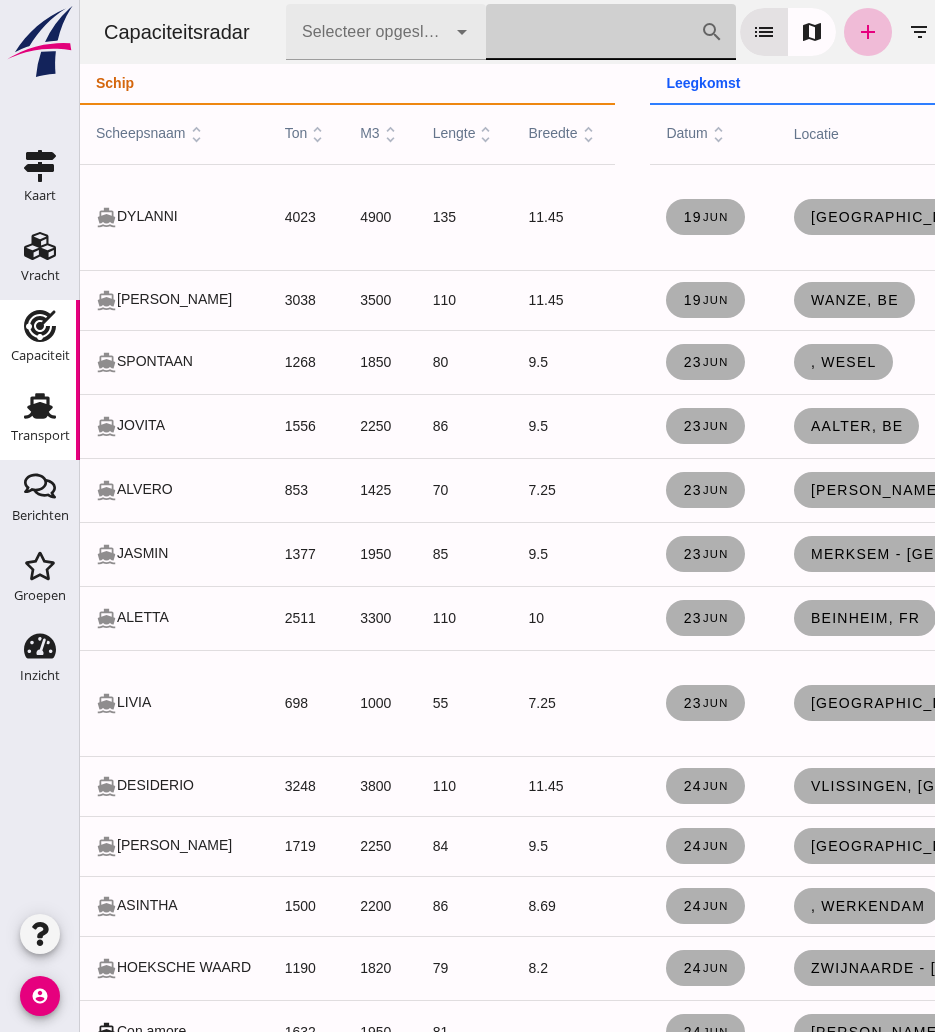 click on "Transport  Transport" at bounding box center [40, 420] 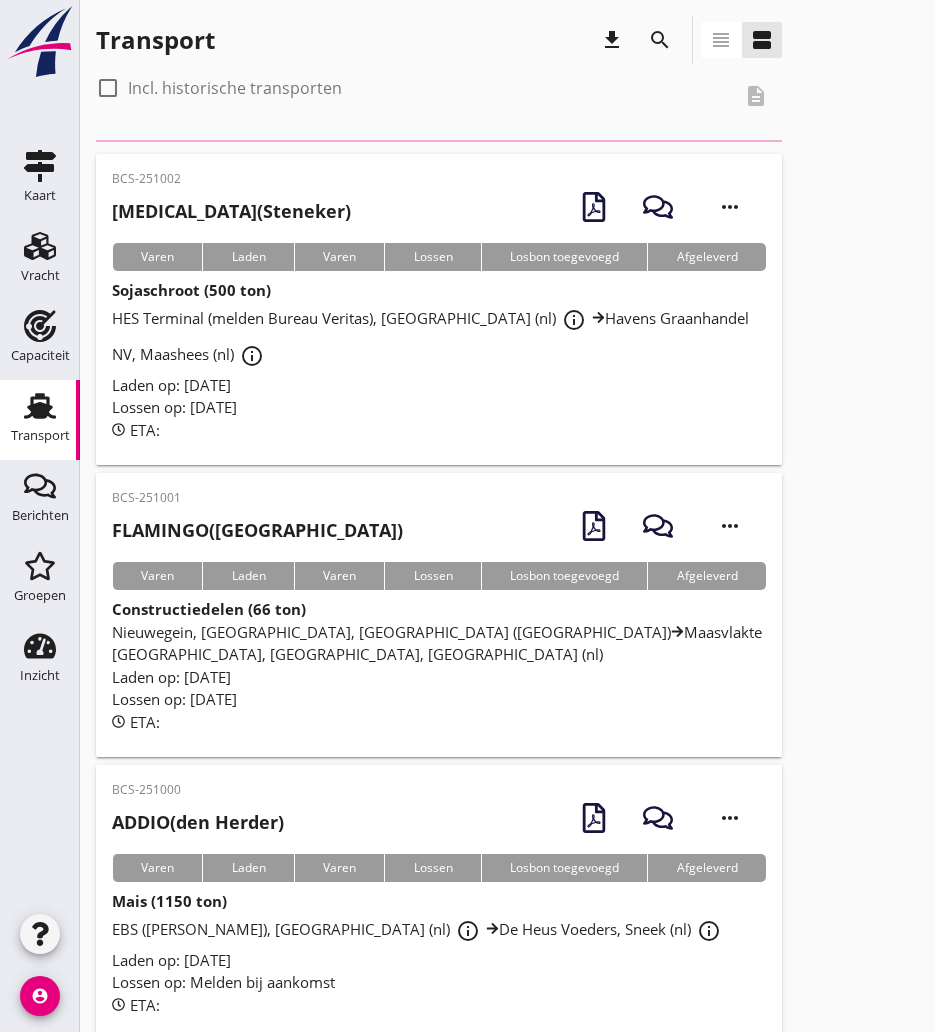 click on "search" at bounding box center [660, 40] 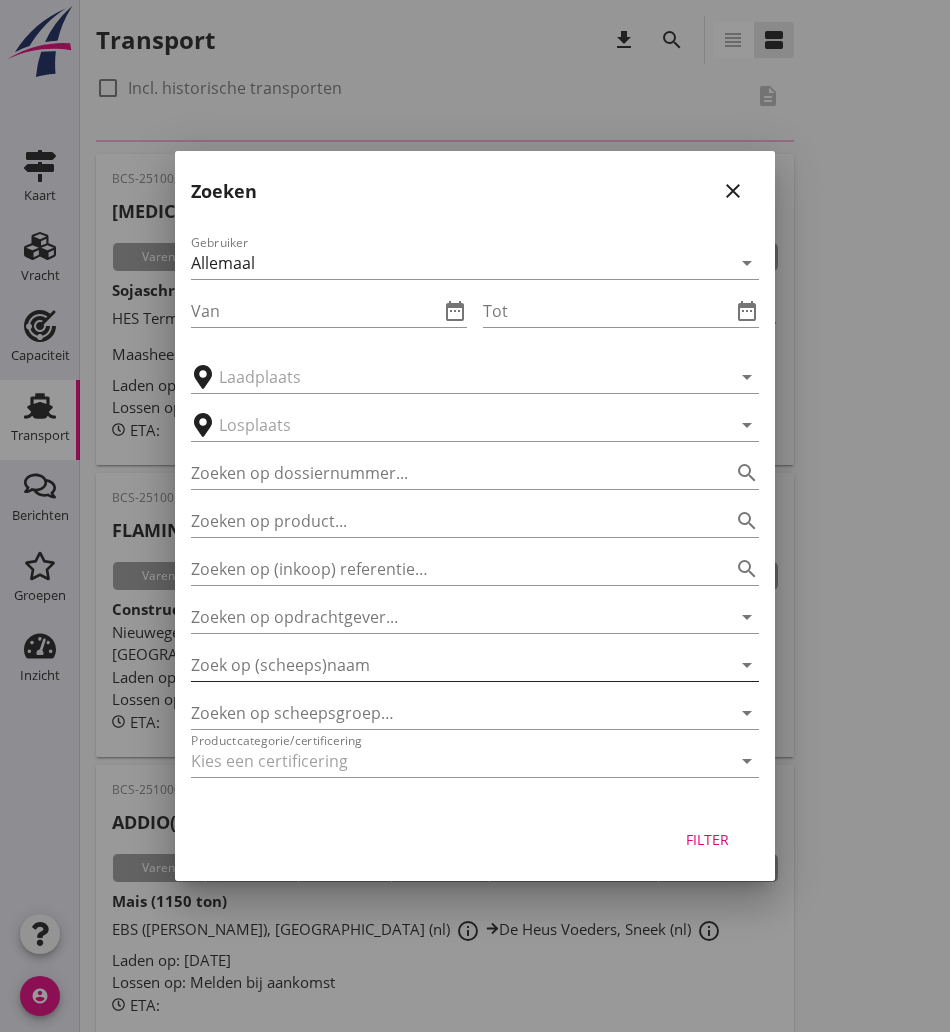 click at bounding box center [447, 665] 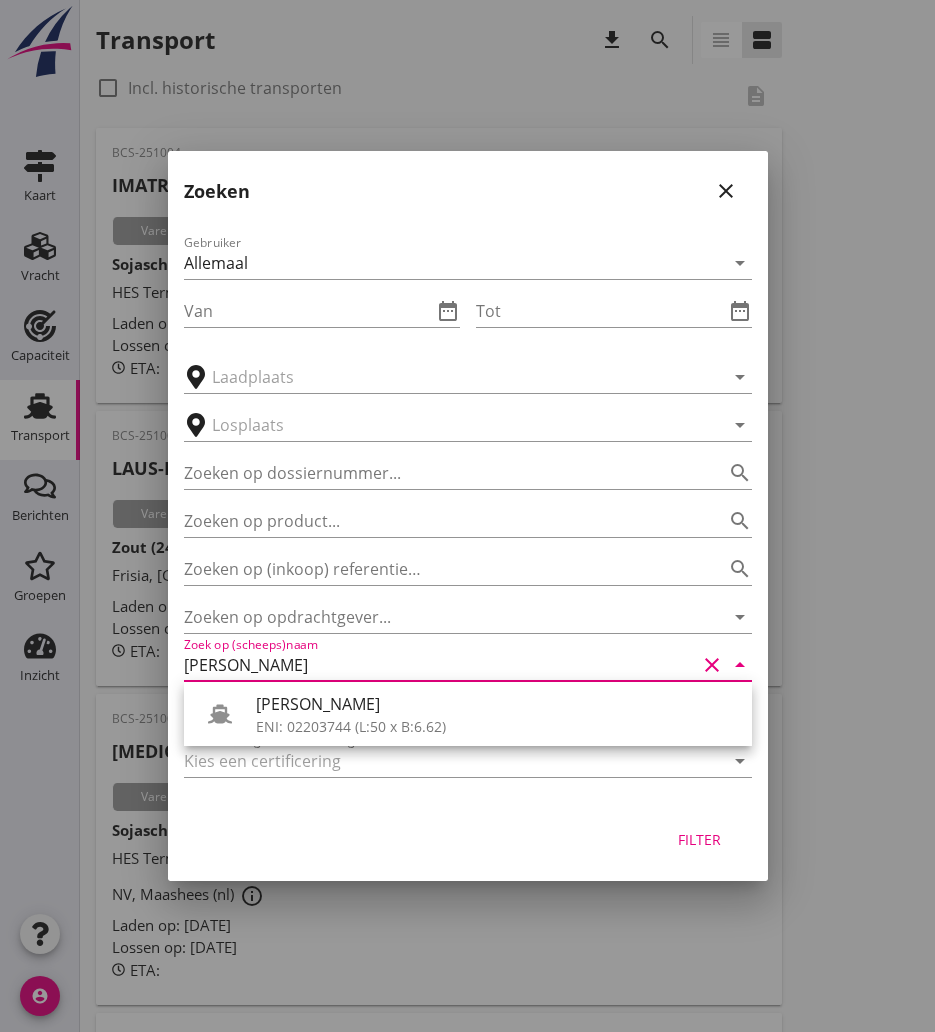 click on "[PERSON_NAME]" at bounding box center [496, 704] 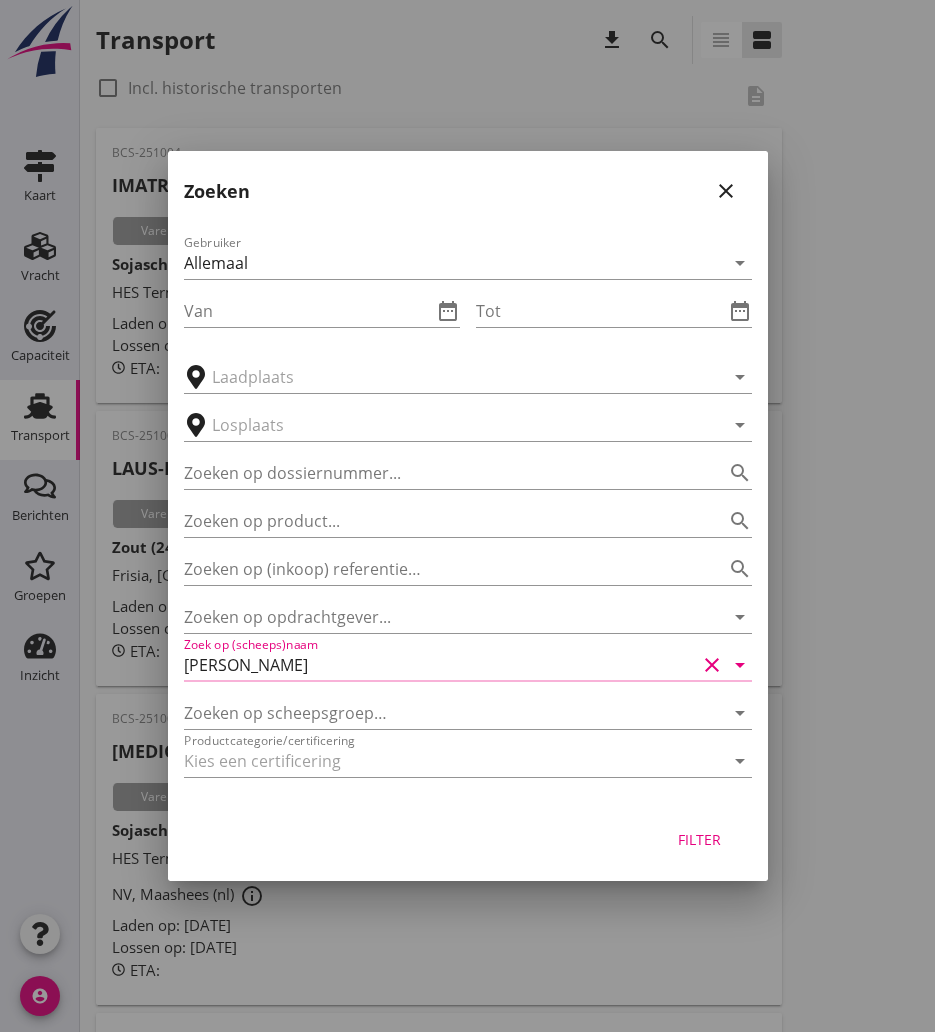 click on "Filter" at bounding box center (700, 839) 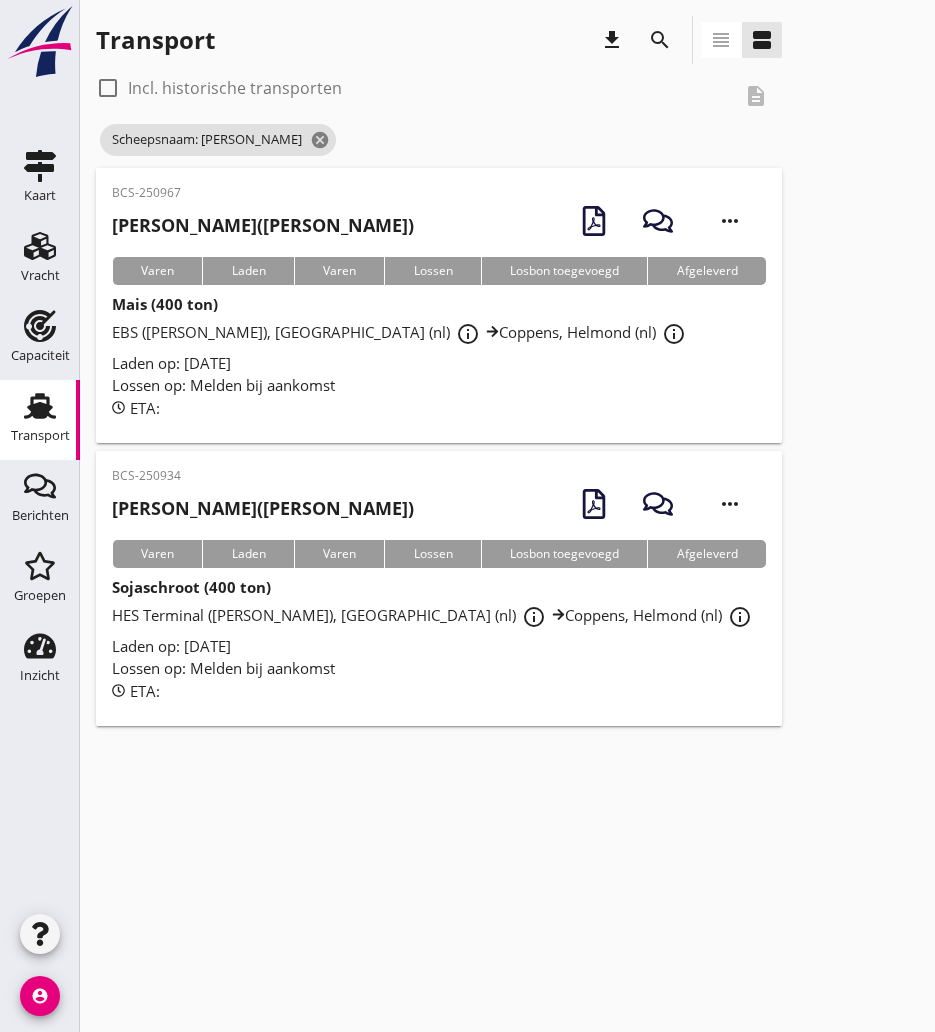 click on "[PERSON_NAME]  ([PERSON_NAME])" at bounding box center (263, 225) 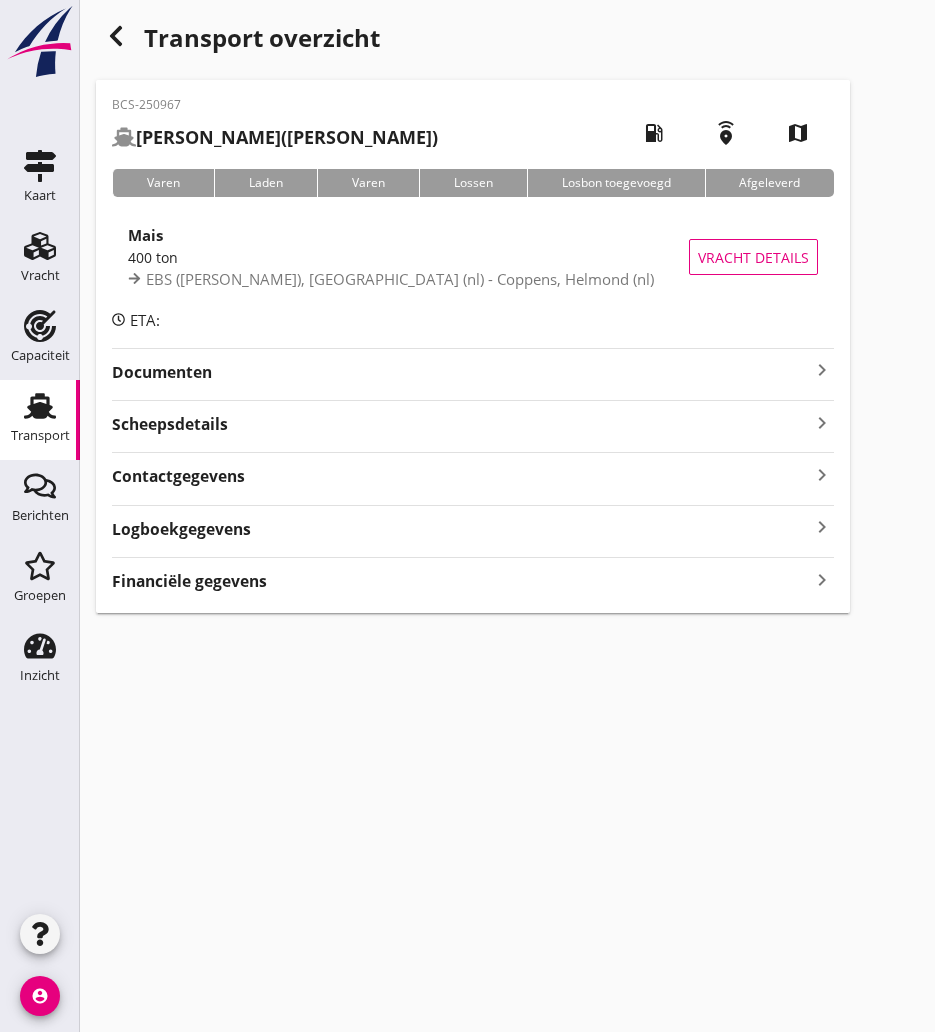click on "Documenten" at bounding box center (461, 372) 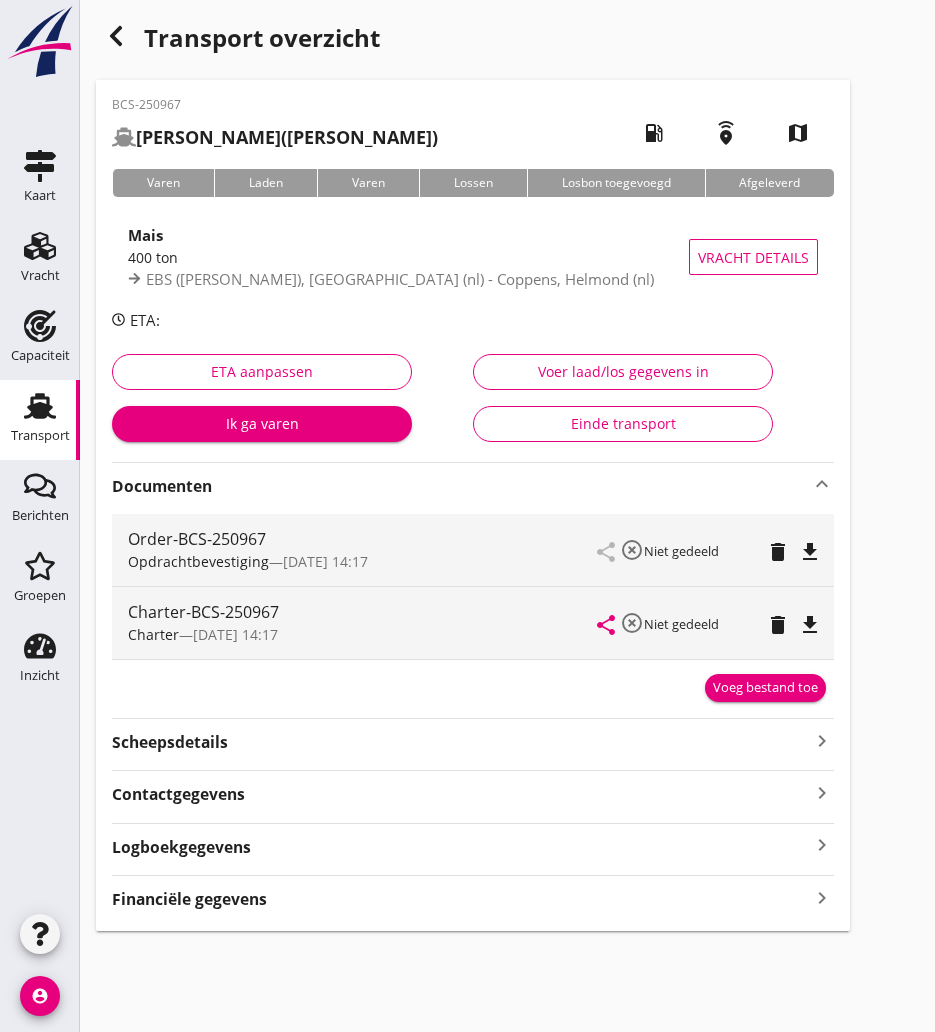 click on "file_download" at bounding box center (810, 625) 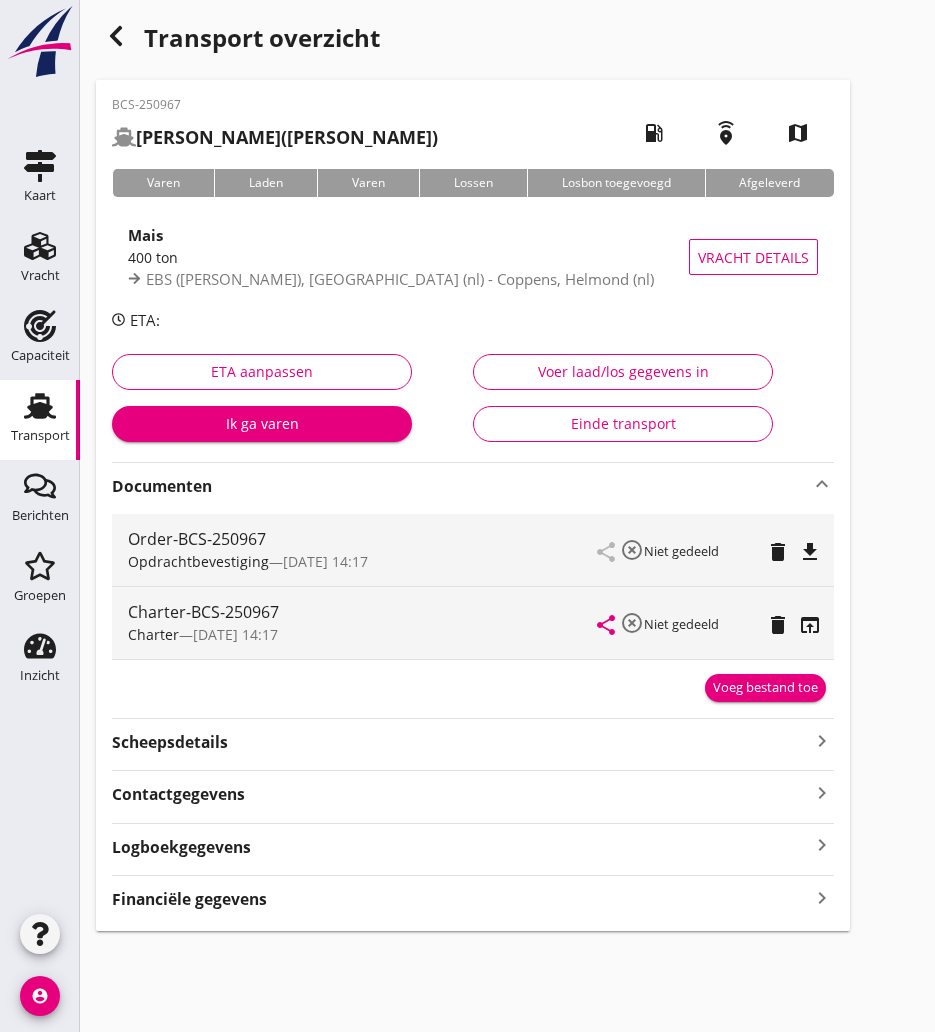 click 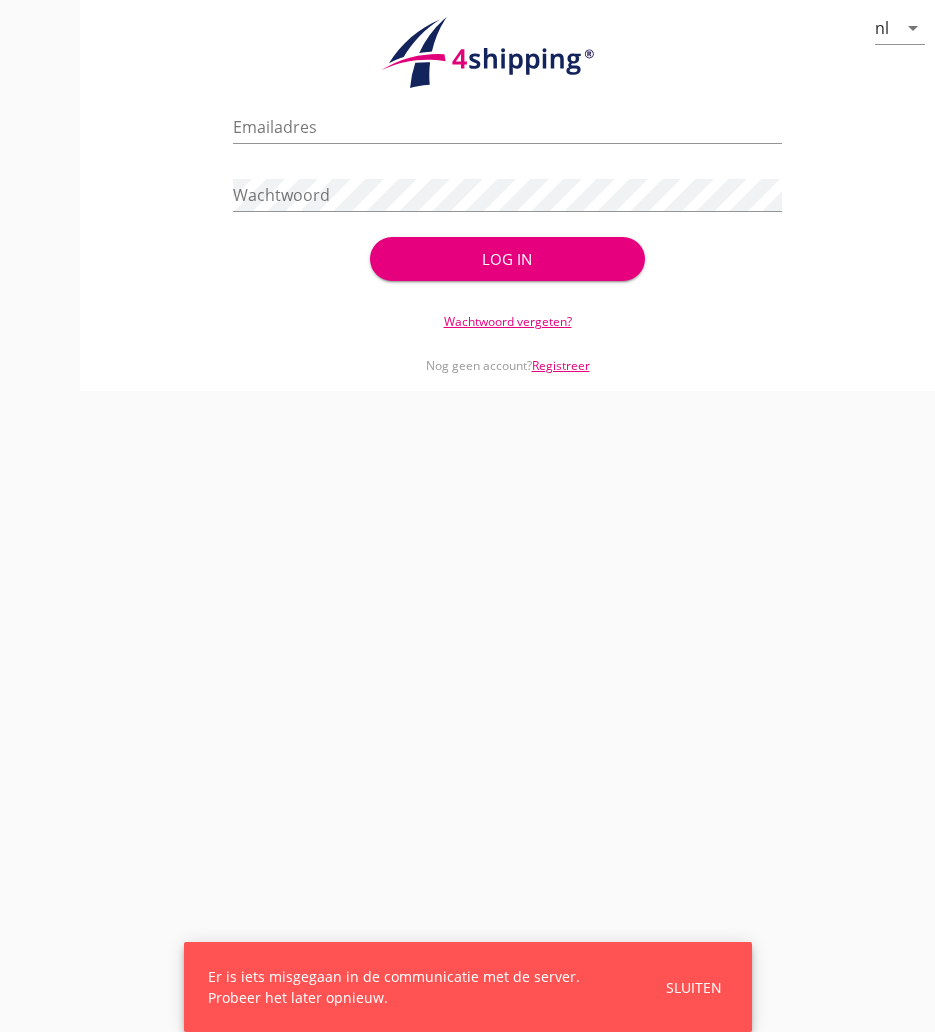 scroll, scrollTop: 0, scrollLeft: 0, axis: both 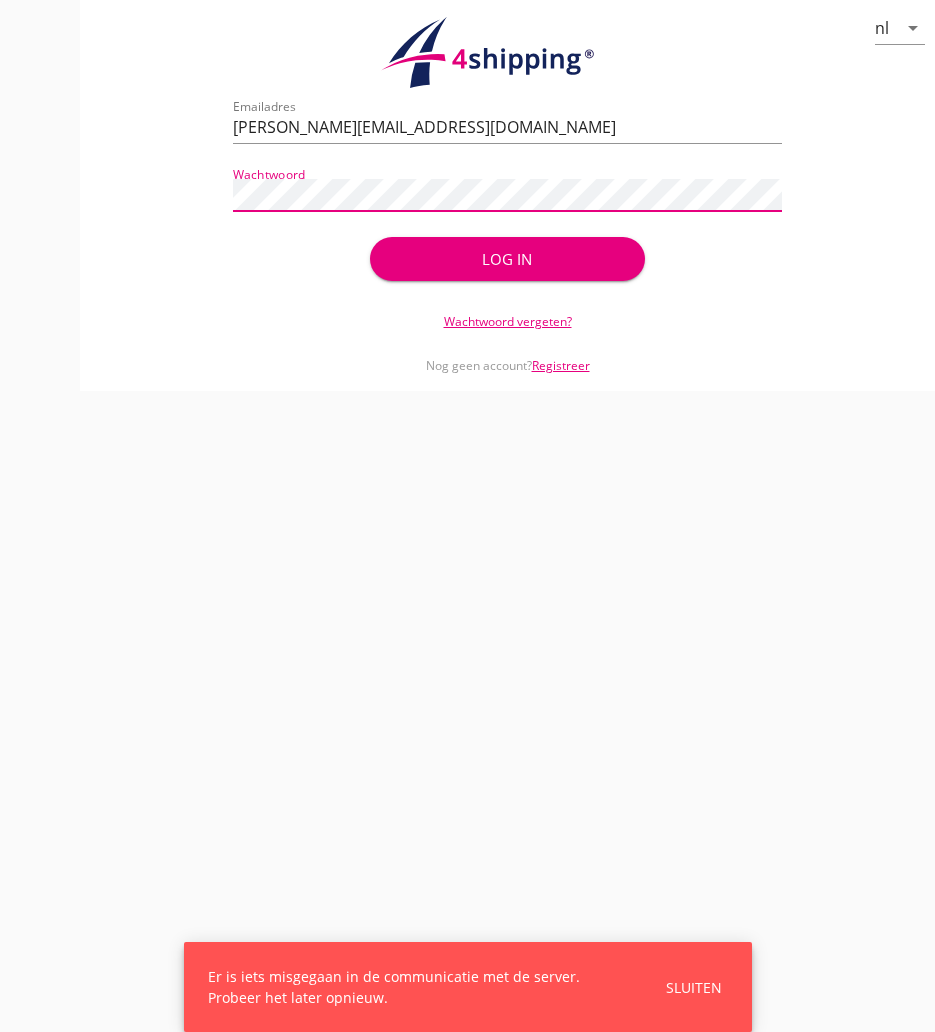 drag, startPoint x: 591, startPoint y: 254, endPoint x: 513, endPoint y: 213, distance: 88.11924 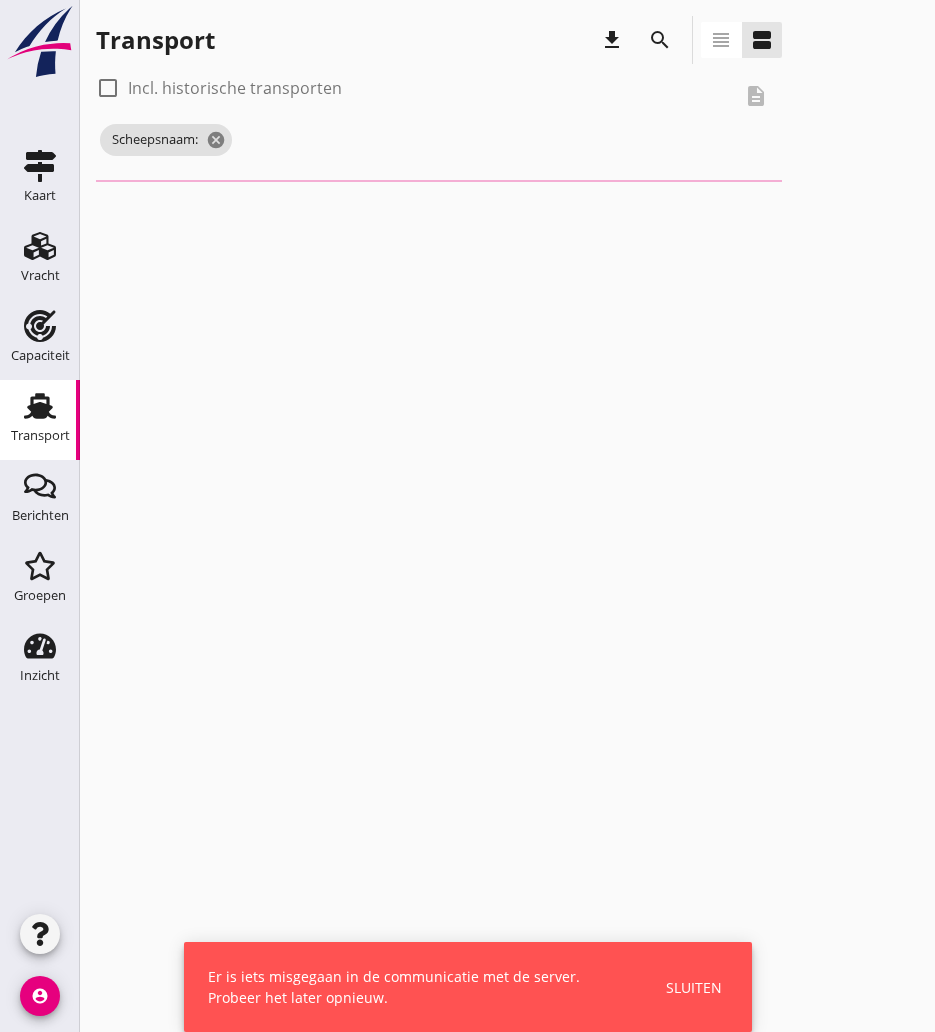scroll, scrollTop: 0, scrollLeft: 0, axis: both 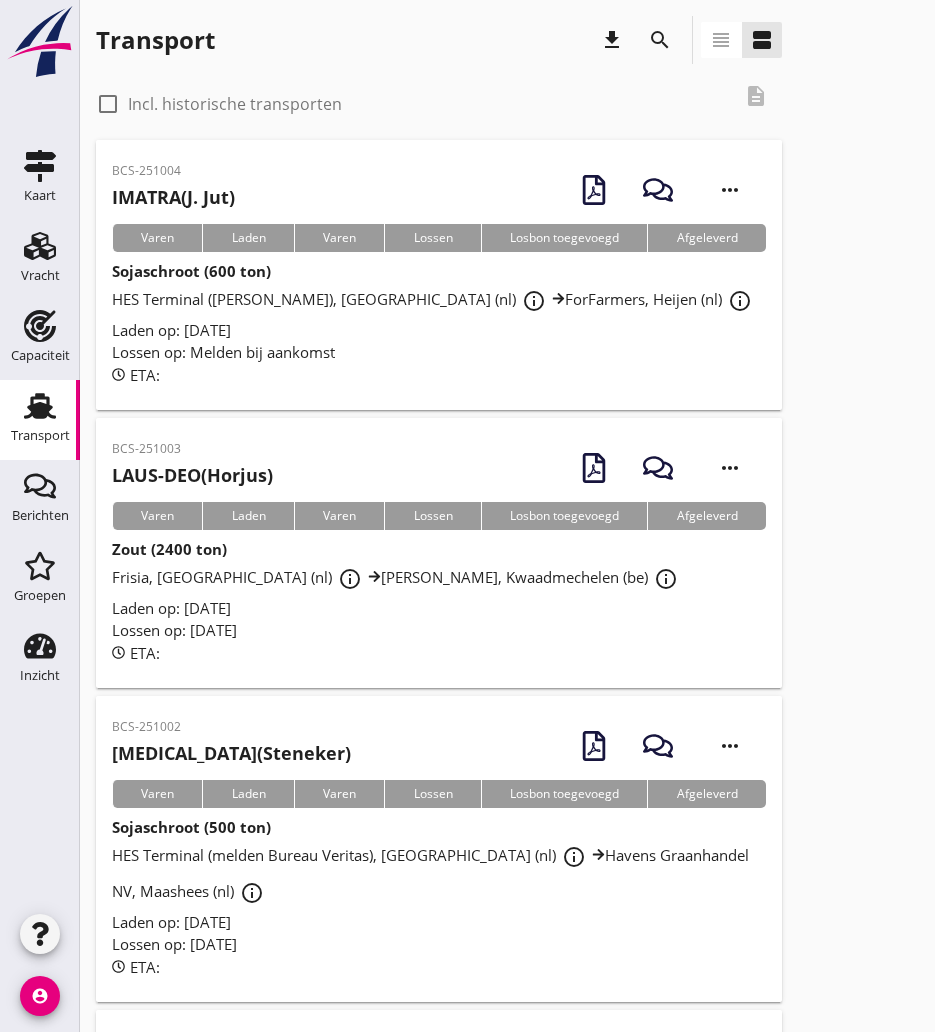 drag, startPoint x: 623, startPoint y: 24, endPoint x: 651, endPoint y: 32, distance: 29.12044 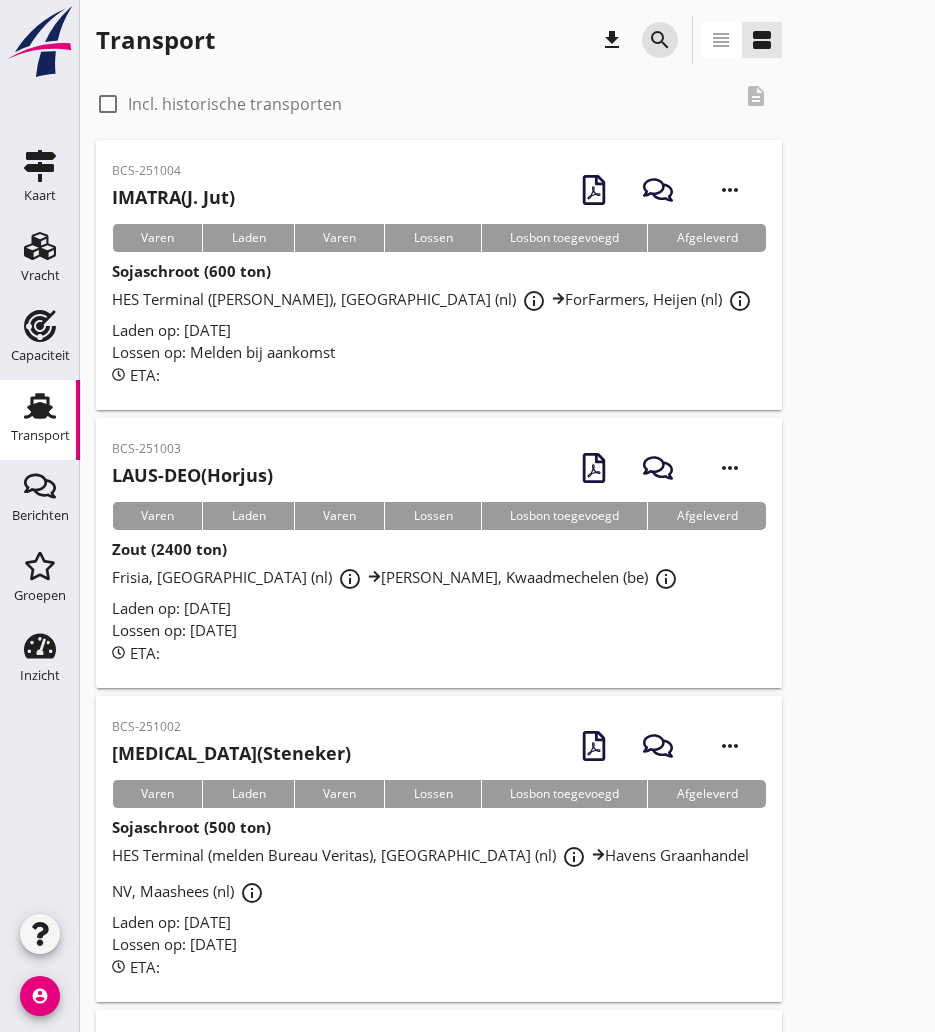 click on "search" at bounding box center (660, 40) 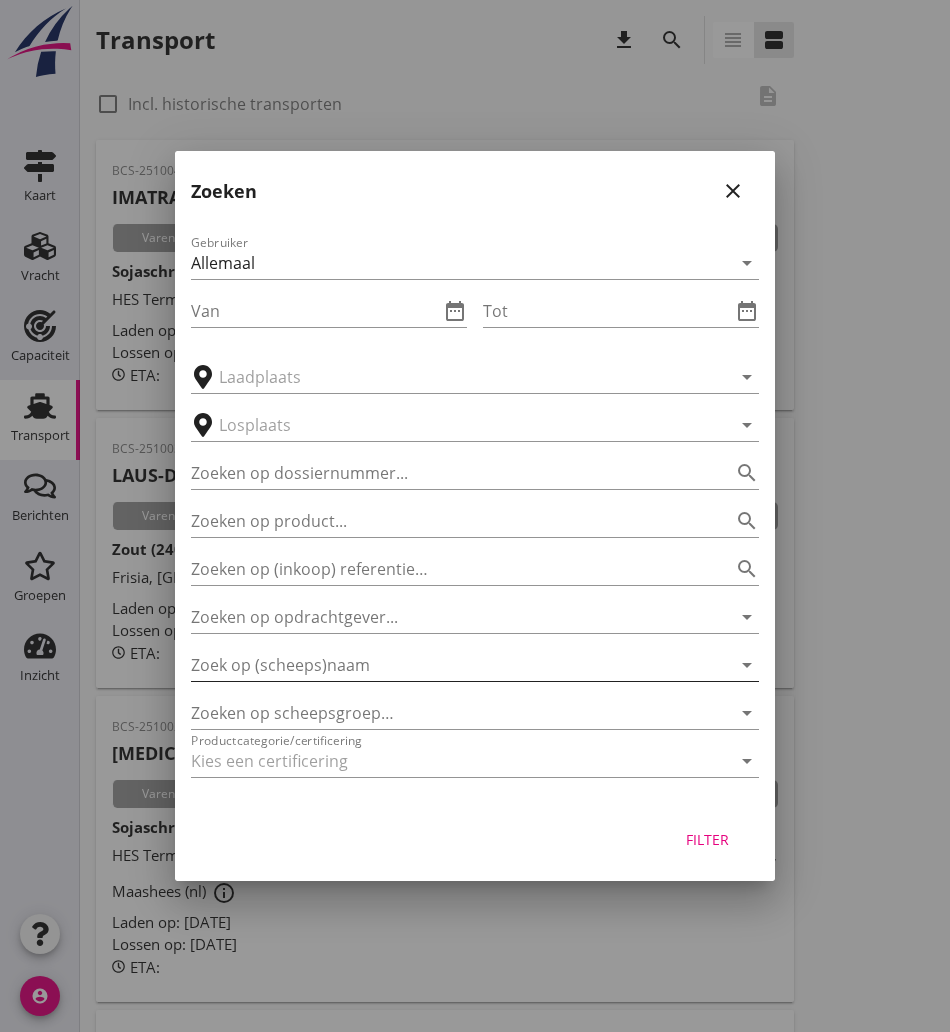 click at bounding box center [447, 665] 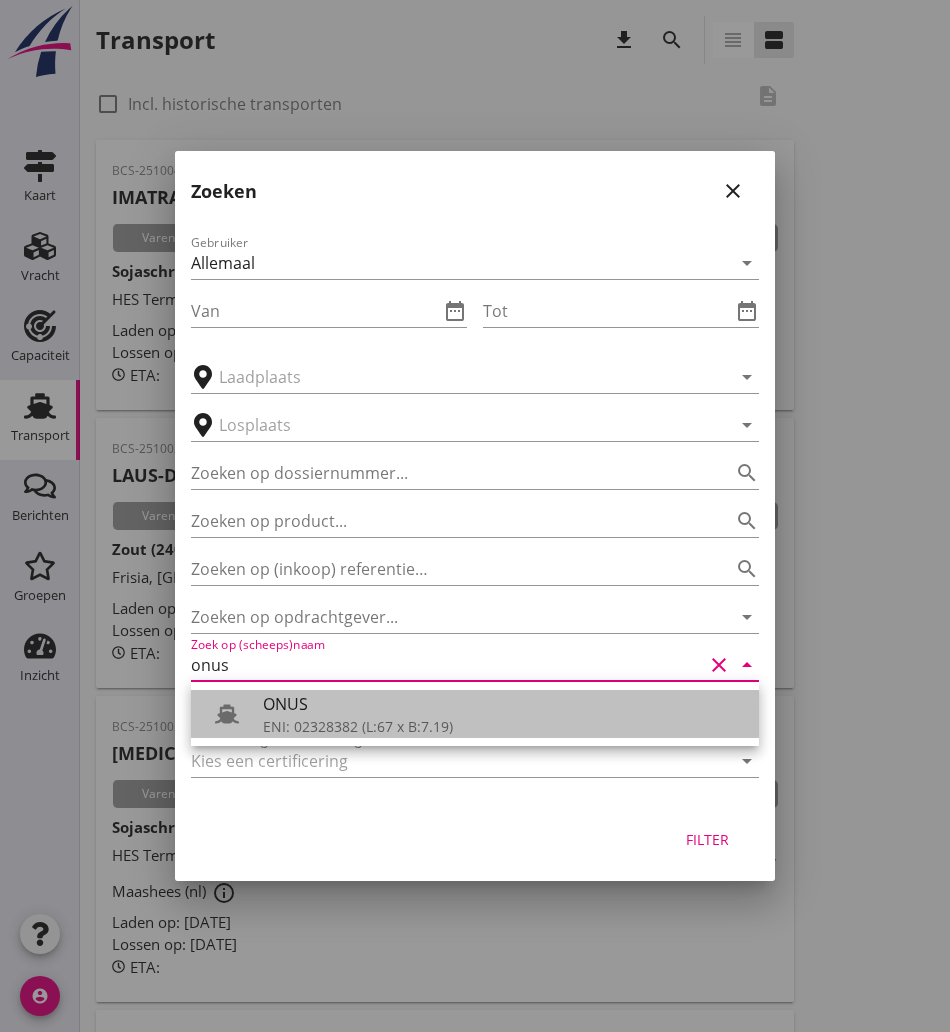 click on "ENI: 02328382 (L:67 x B:7.19)" at bounding box center (503, 726) 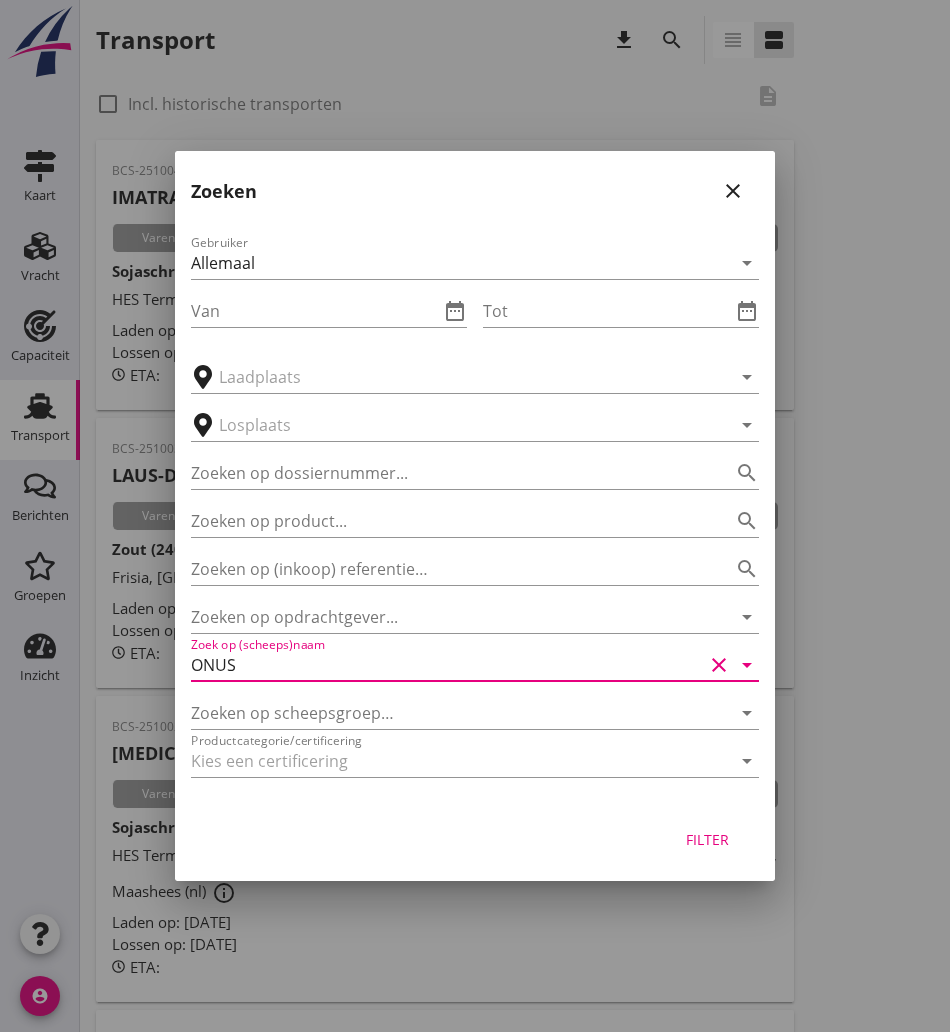 click on "Filter" at bounding box center (707, 839) 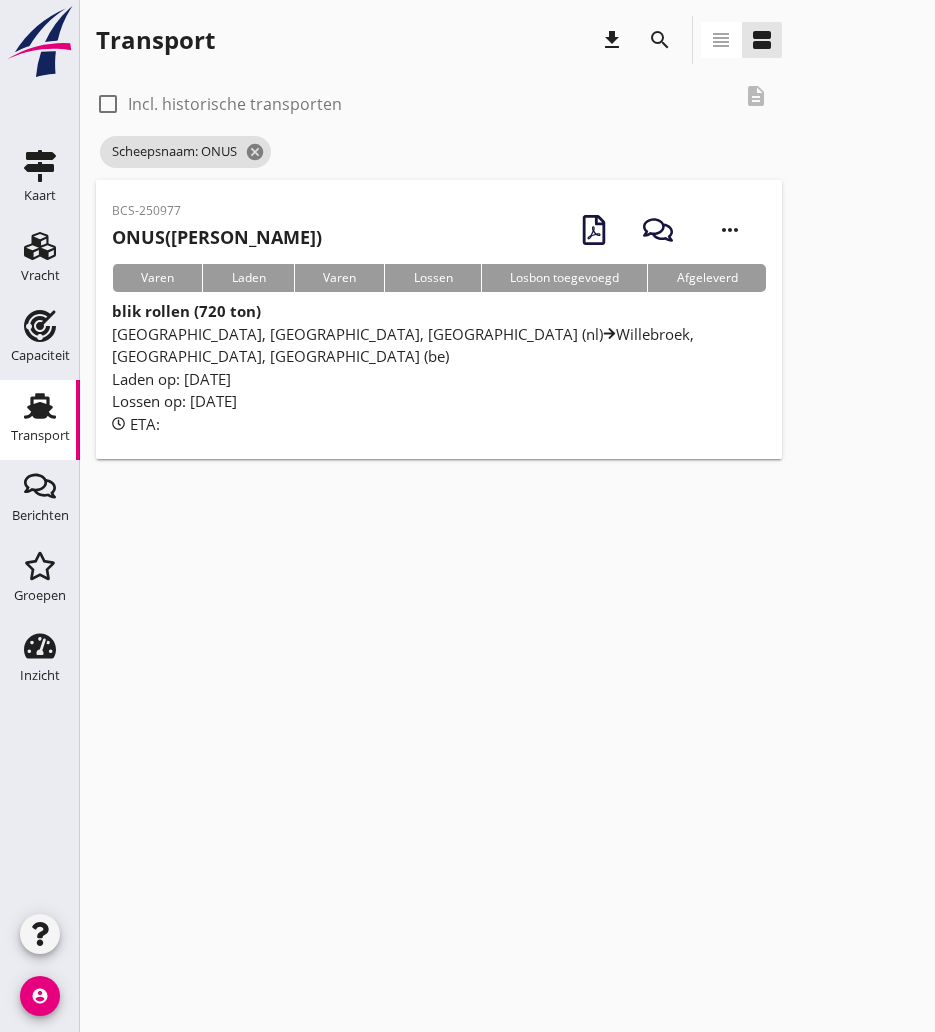 click on "BCS-250977  ONUS  (van Strien) more_horiz" at bounding box center (439, 230) 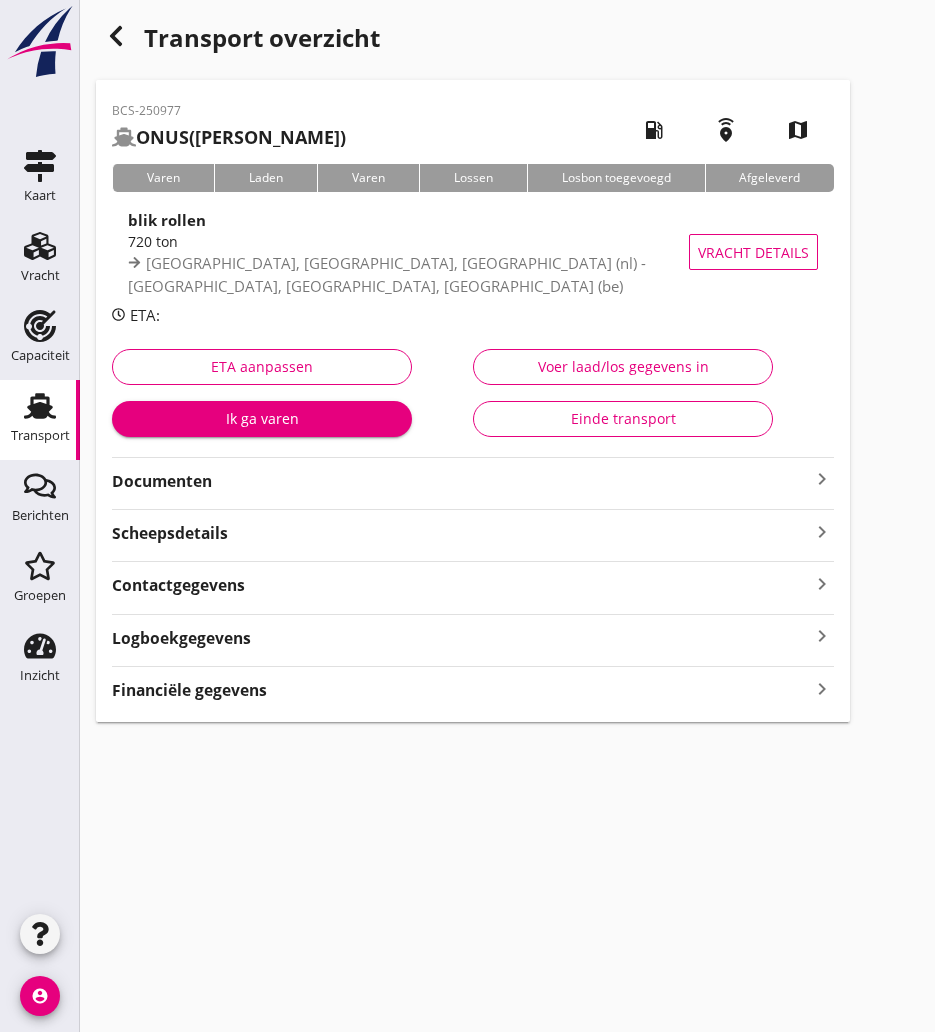 click on "Documenten" at bounding box center (461, 481) 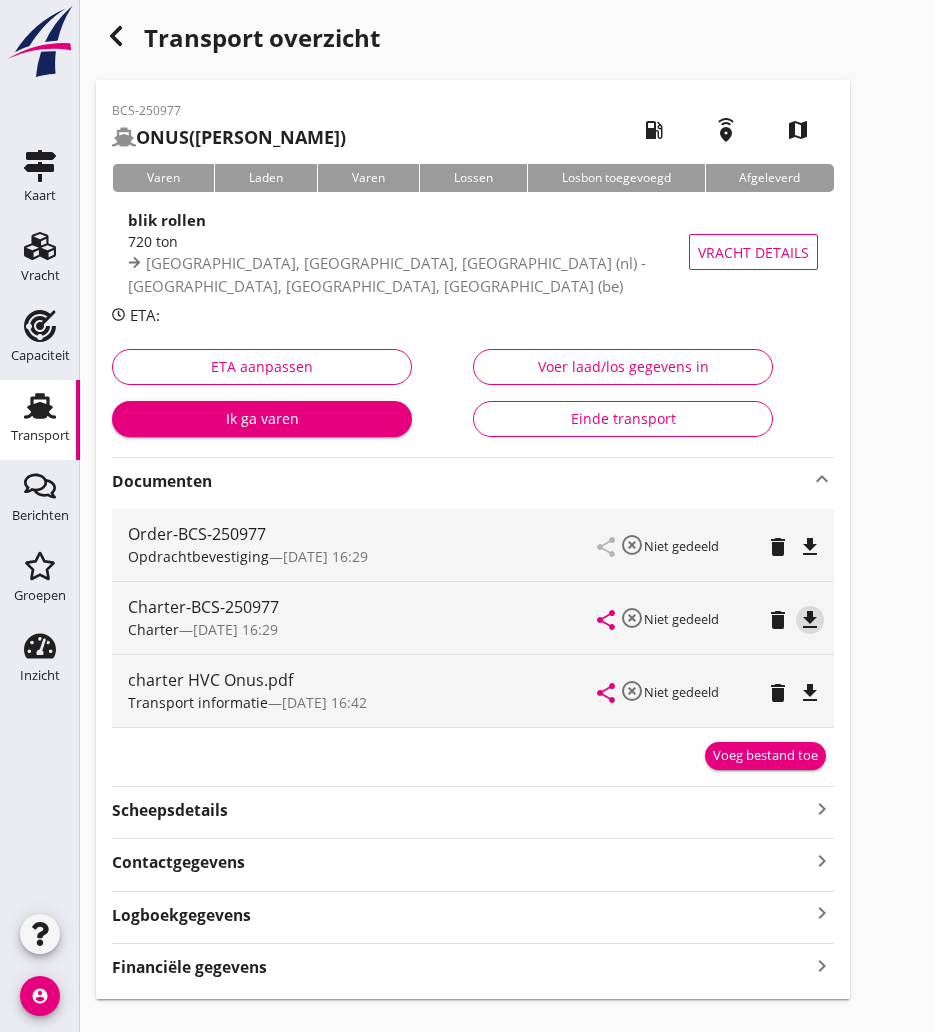 click on "file_download" at bounding box center (810, 620) 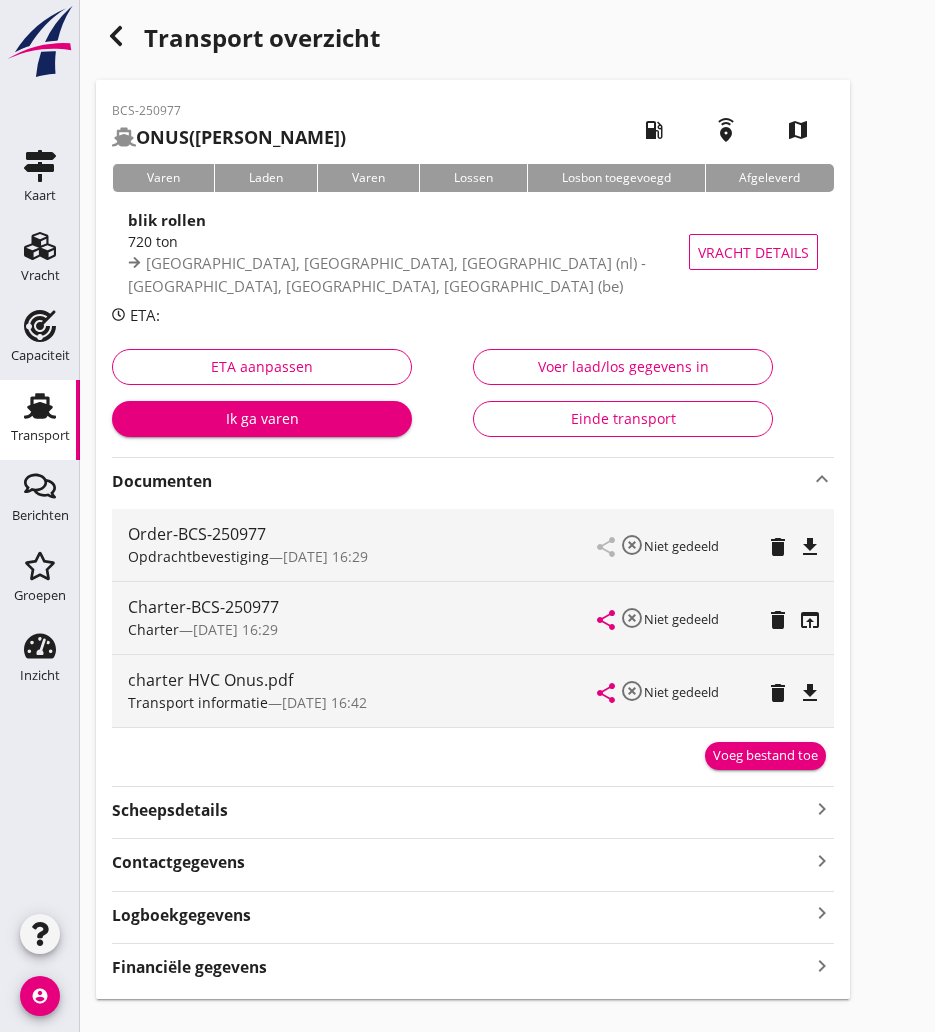 click 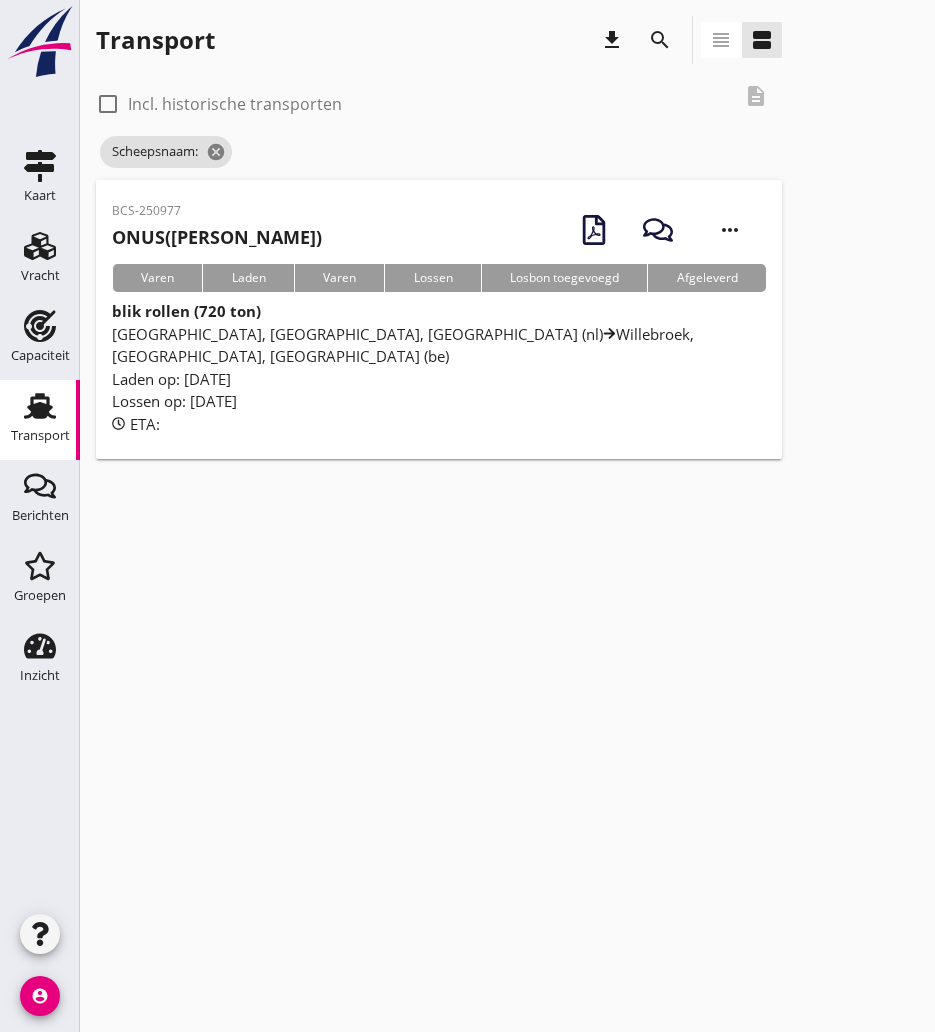 click on "search" at bounding box center (660, 40) 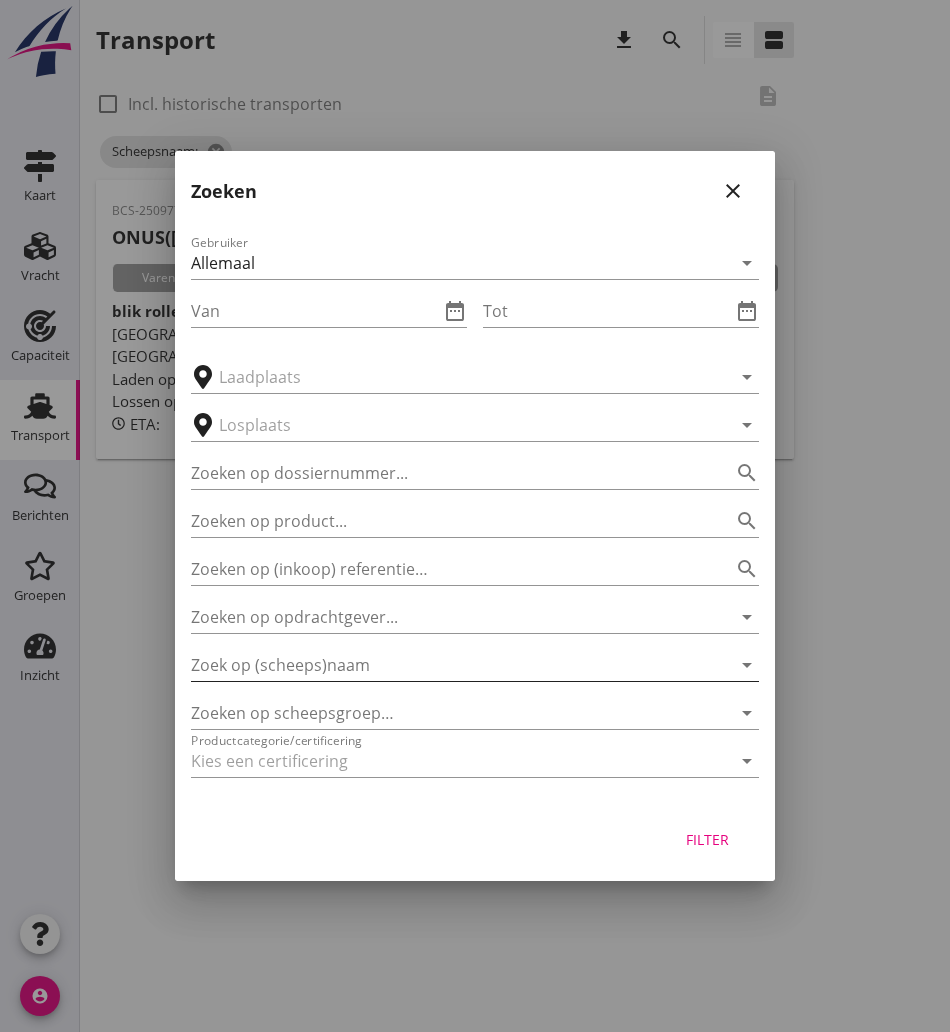 click at bounding box center [447, 665] 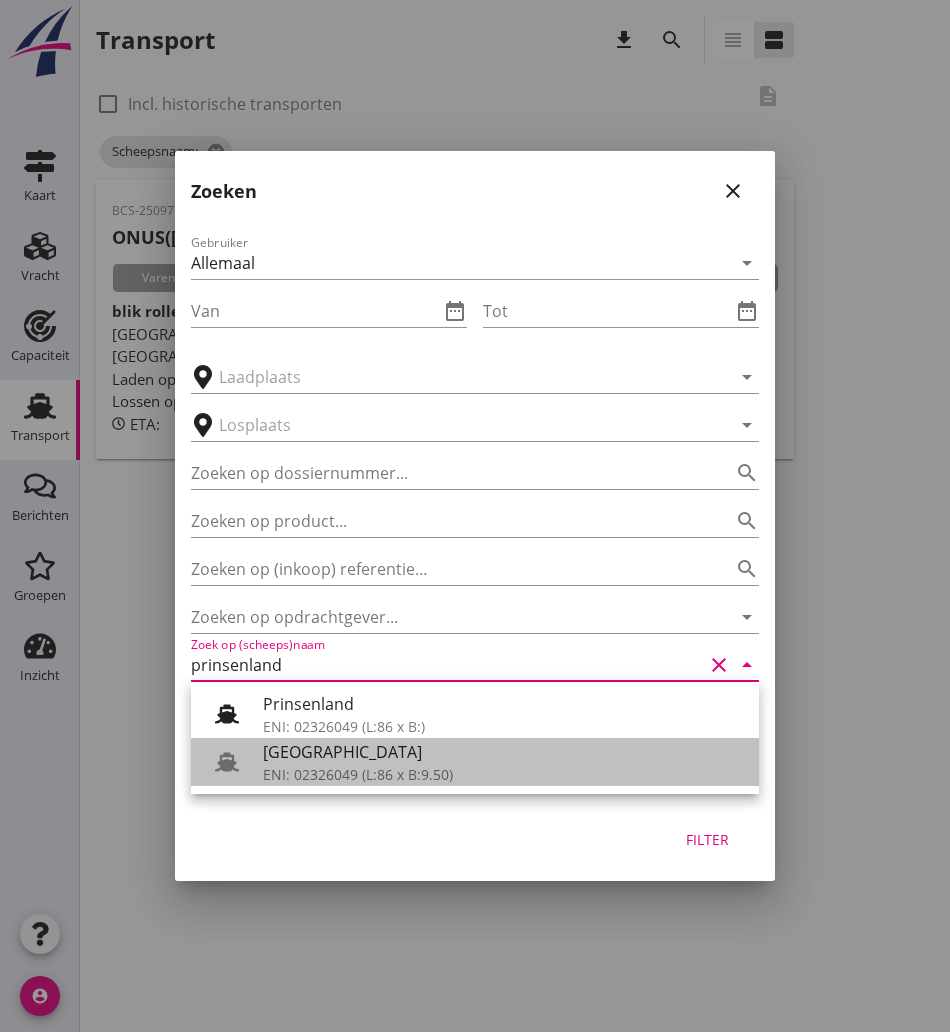 click on "[GEOGRAPHIC_DATA]" at bounding box center [503, 752] 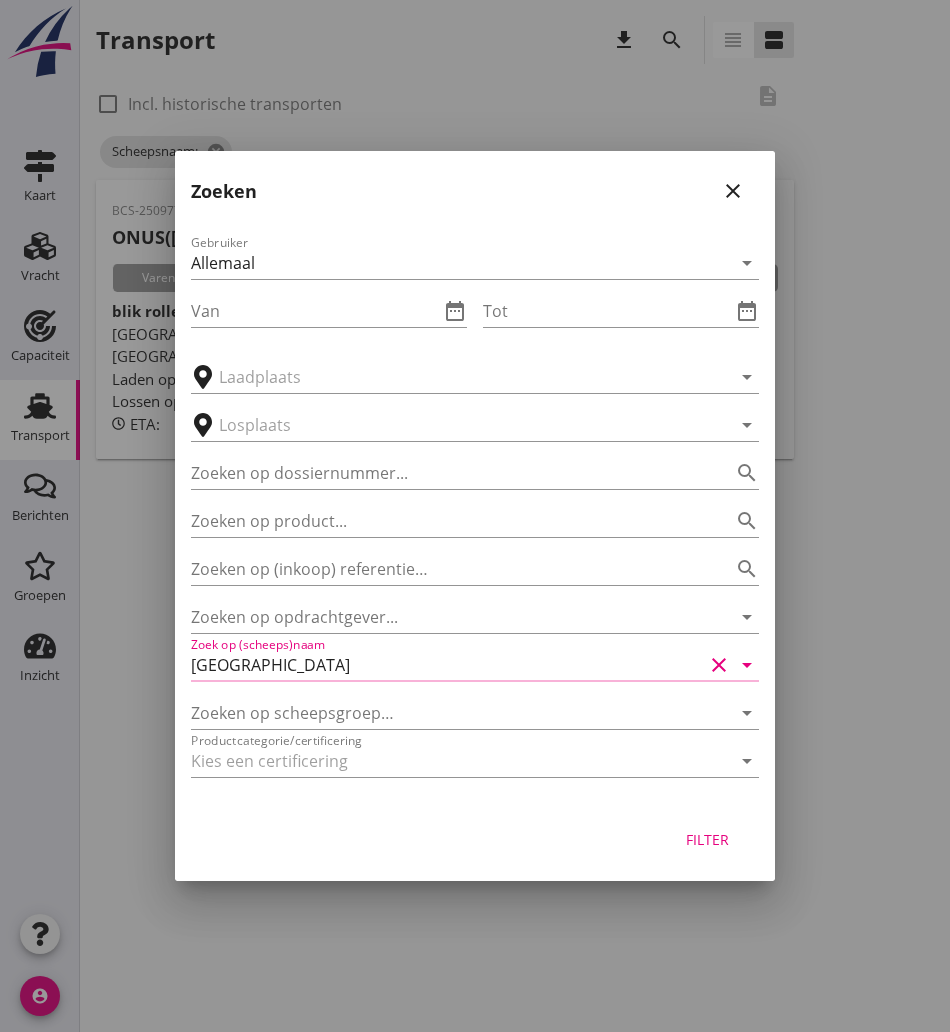 click on "Filter" at bounding box center (707, 839) 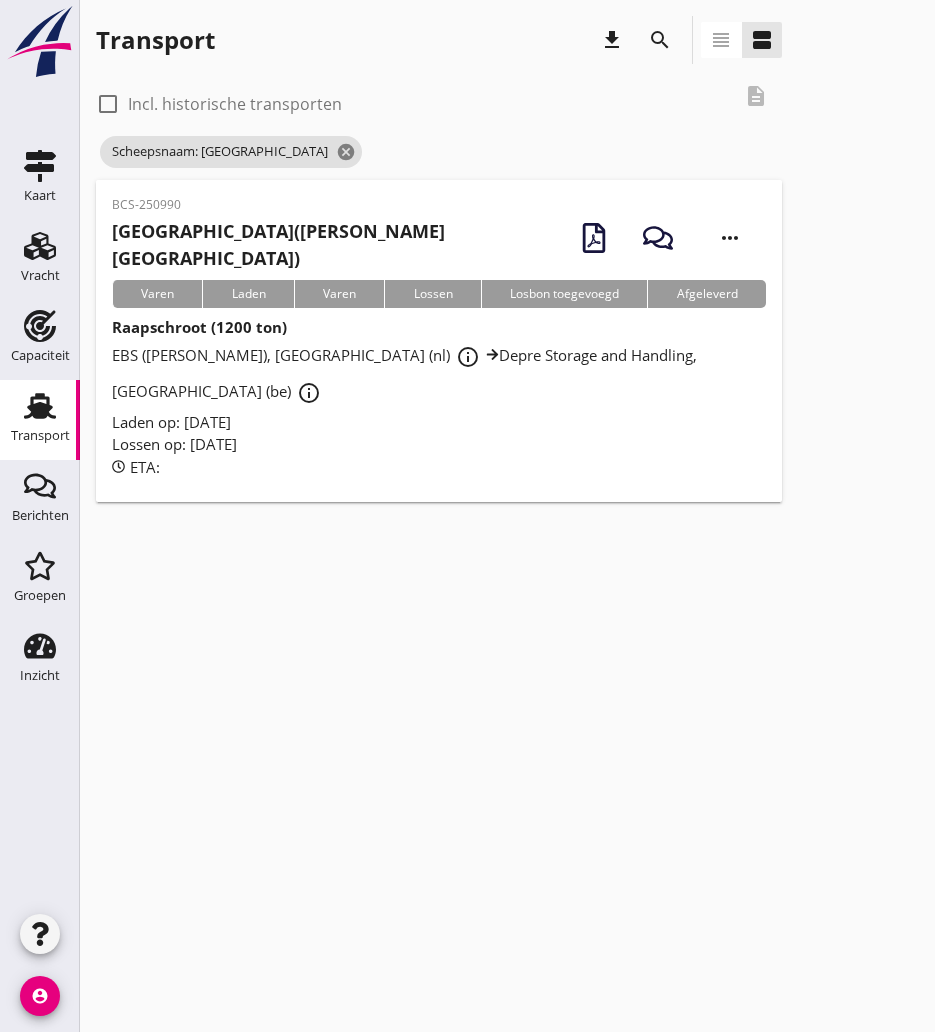 click on "BCS-250990" at bounding box center (339, 205) 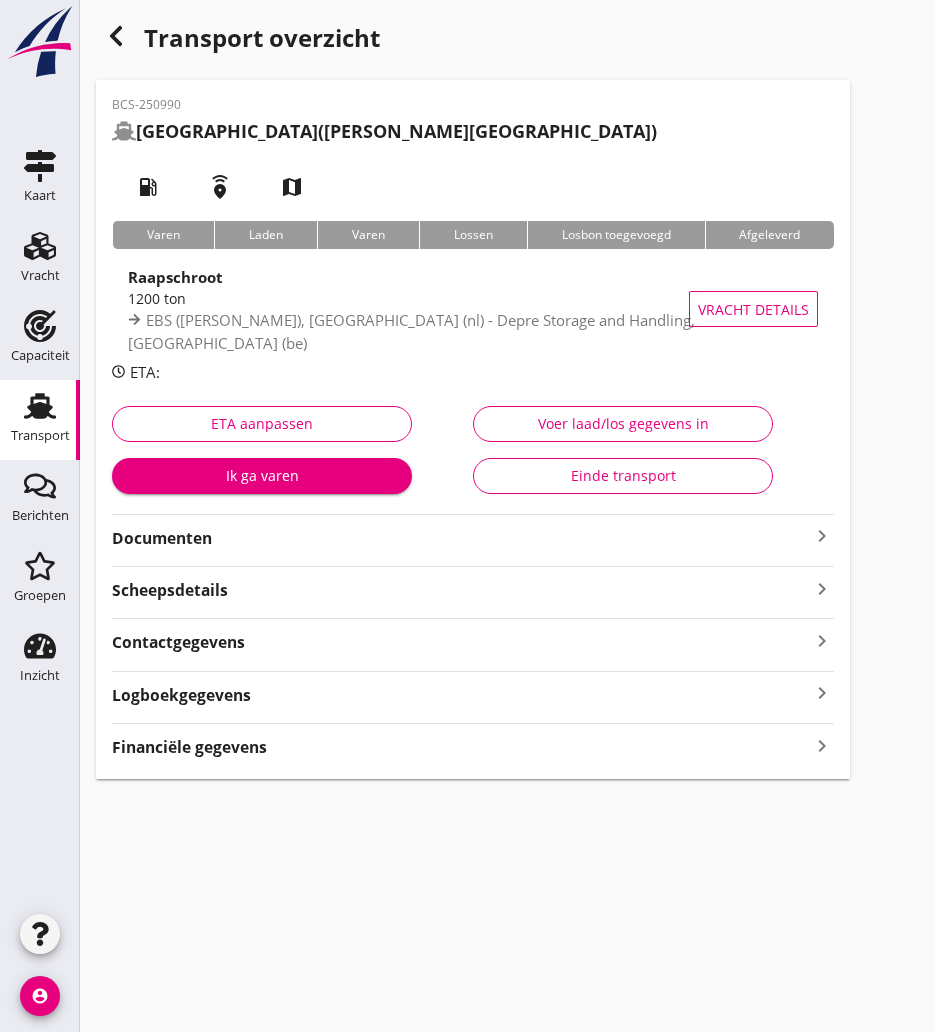 click on "Scheepsdetails  keyboard_arrow_right" at bounding box center (473, 584) 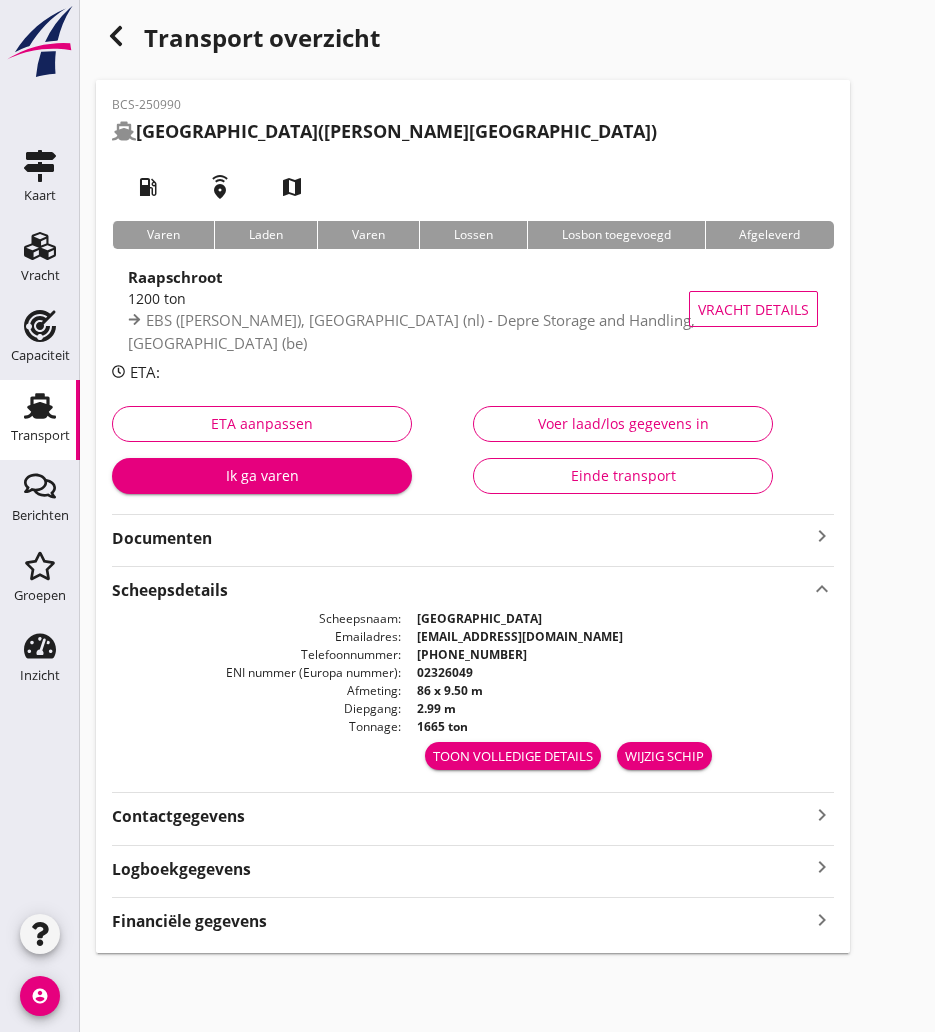 click on "Contactgegevens  keyboard_arrow_right" at bounding box center (473, 814) 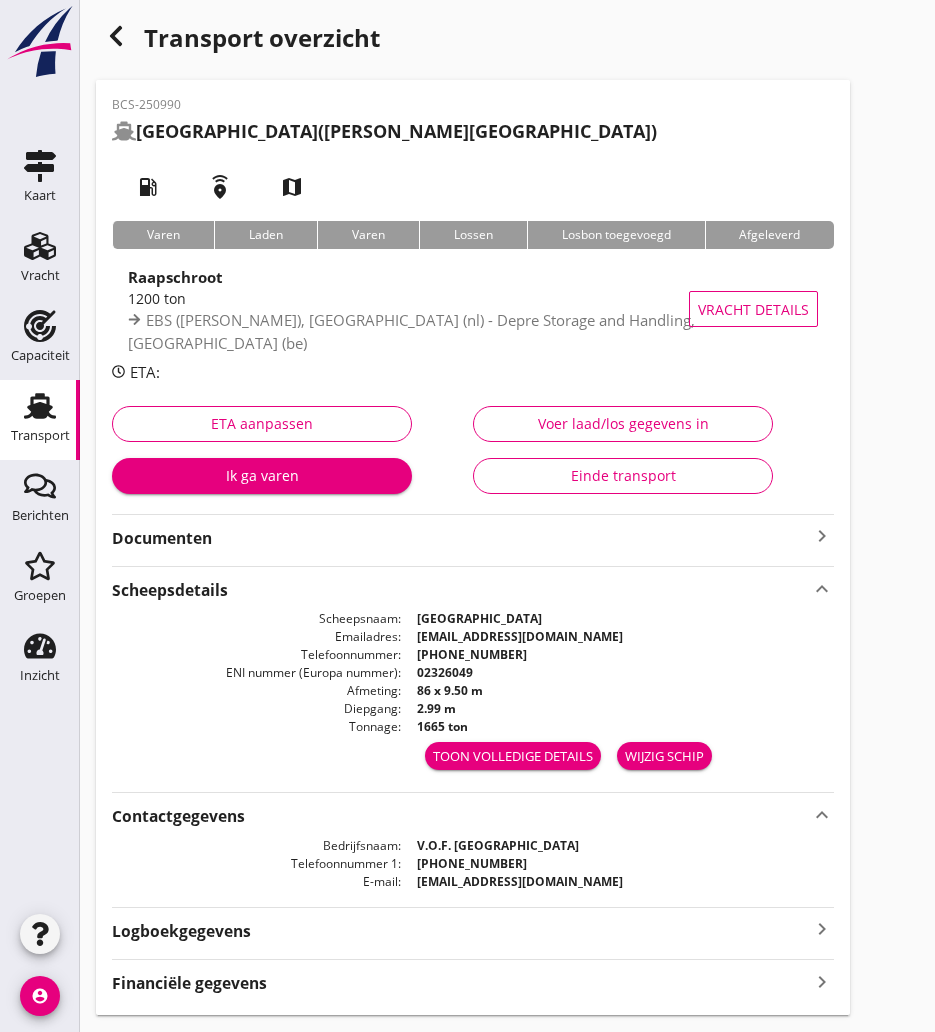 click on "BCS-250990   PRINSENLAND    (C. Bernouw)  local_gas_station emergency_share map  Varen   Laden   Varen   Lossen   Losbon toegevoegd   Afgeleverd   Raapschroot      1200 ton   EBS (melden Peterson), Rotterdam (nl) - Depre Storage and Handling, Brugge (be)   Vracht details   ETA:    ETA aanpassen   Ik ga varen   Voer laad/los gegevens in   Einde transport   Documenten  keyboard_arrow_right  Scheepsdetails  keyboard_arrow_up Scheepsnaam PRINSENLAND Emailadres bernouw.prinsenland@vaart.net Telefoonnummer +31 6-53422471 ENI nummer (Europa nummer) 02326049 Afmeting  86 x 9.50 m  Diepgang  2.99 m  Tonnage  1665 ton   Toon volledige details   Wijzig schip   Contactgegevens  keyboard_arrow_up Bedrijfsnaam V.O.F. Prinsenland  Telefoonnummer 1  +31 06-53422471 E-mail bernouw.prinsenland@vaart.net  Logboekgegevens  keyboard_arrow_right  Financiële gegevens  keyboard_arrow_right" at bounding box center (473, 547) 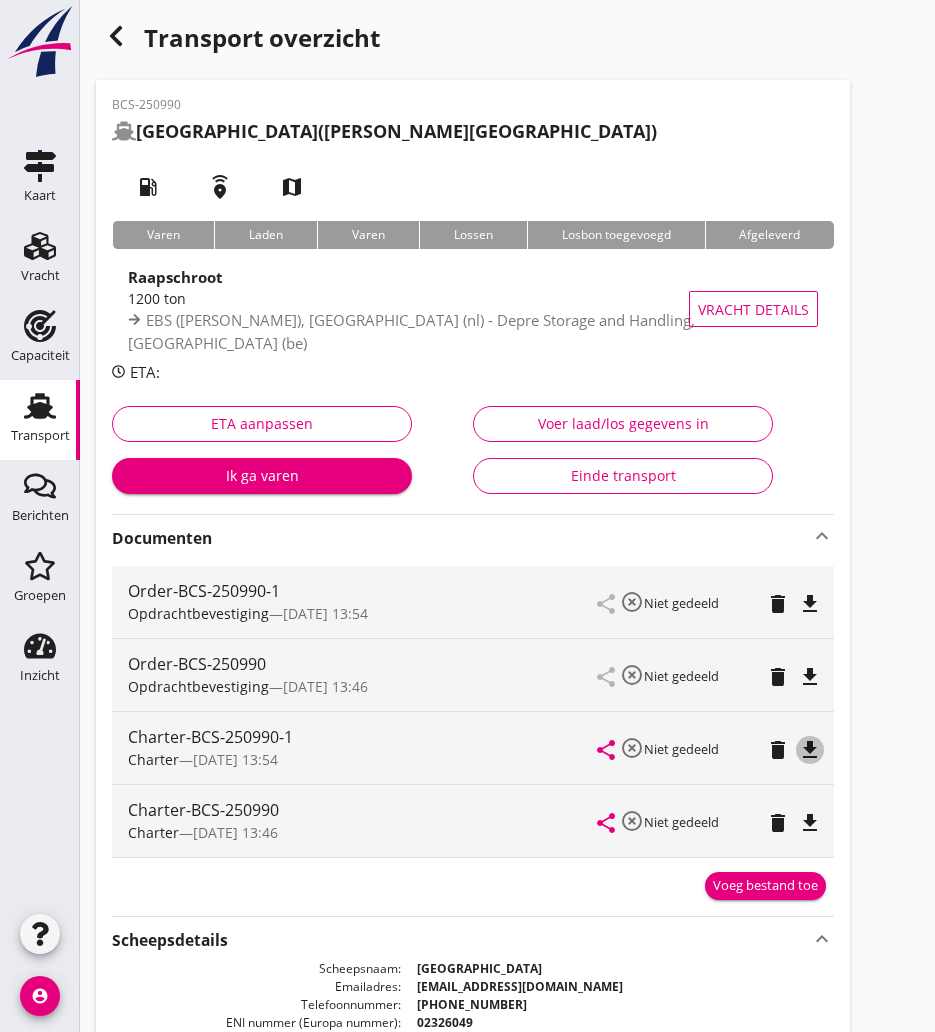 click on "file_download" at bounding box center [810, 750] 